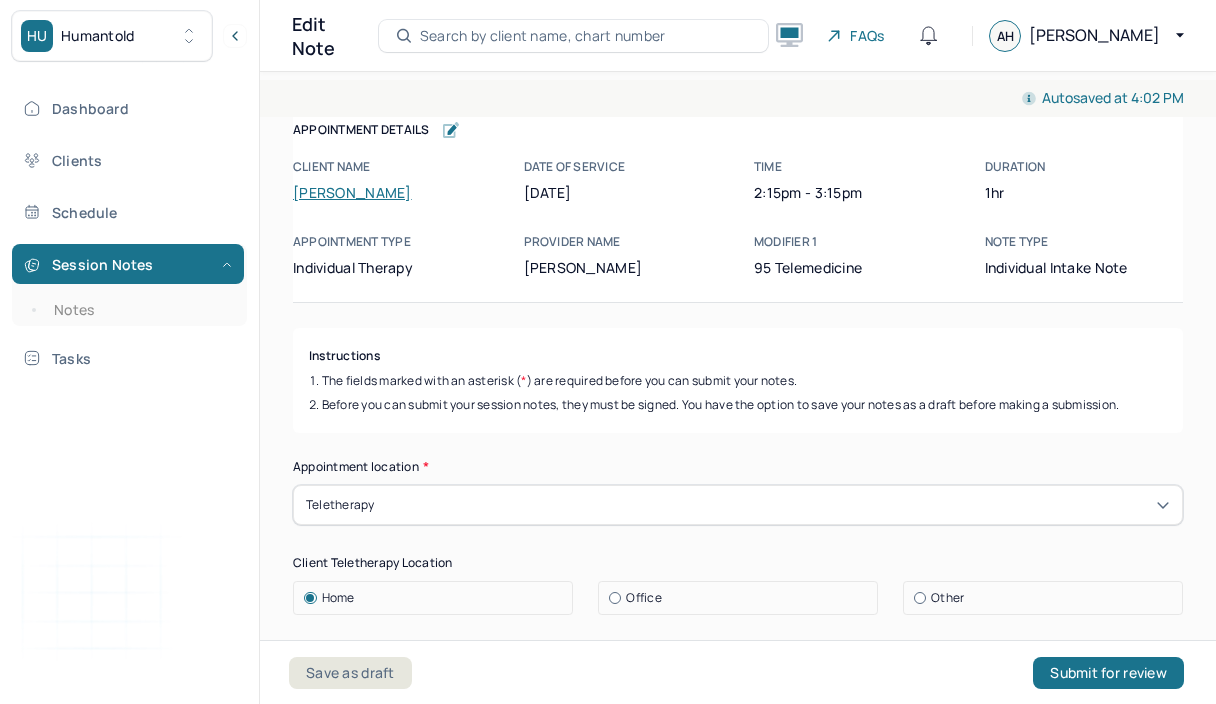 scroll, scrollTop: 0, scrollLeft: 0, axis: both 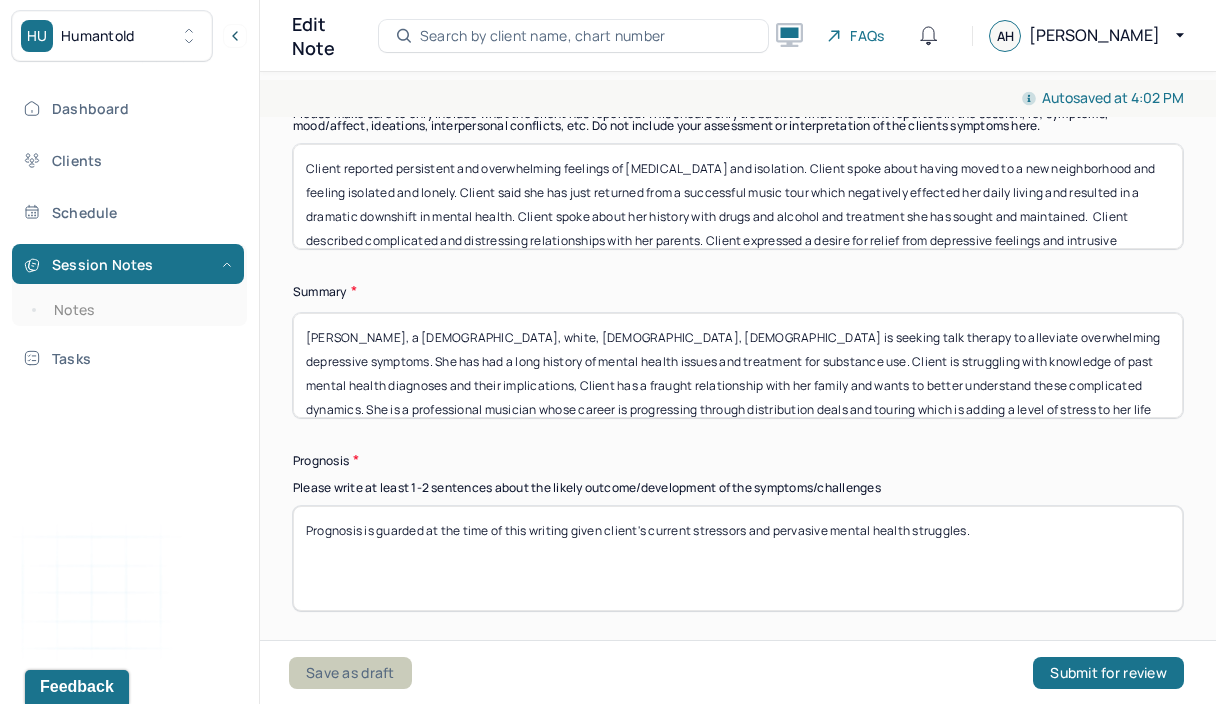 click on "Save as draft" at bounding box center [350, 673] 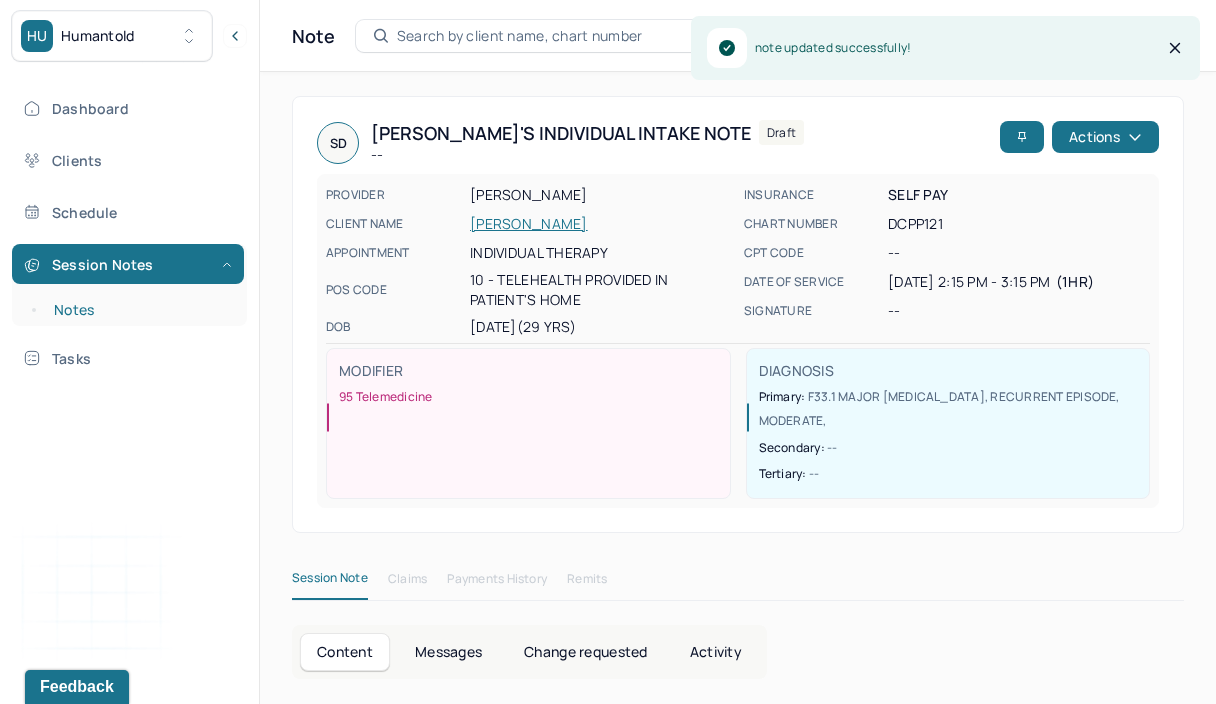 click on "Notes" at bounding box center [139, 310] 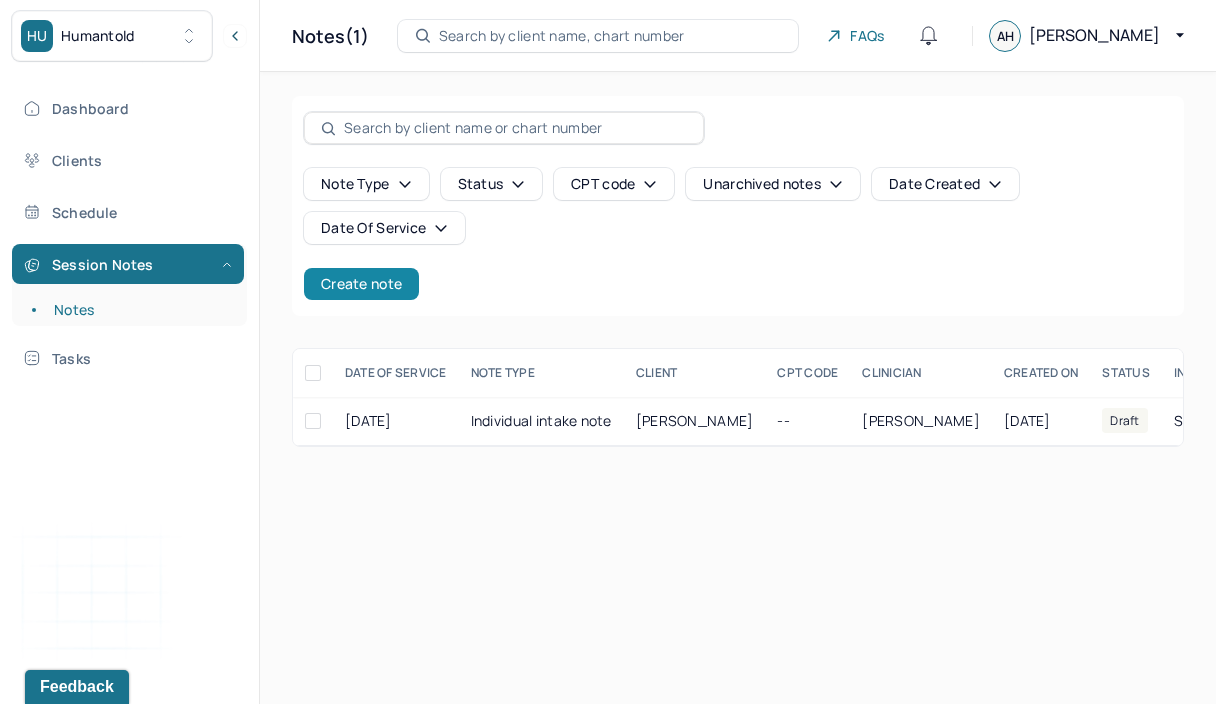 click on "Create note" at bounding box center (361, 284) 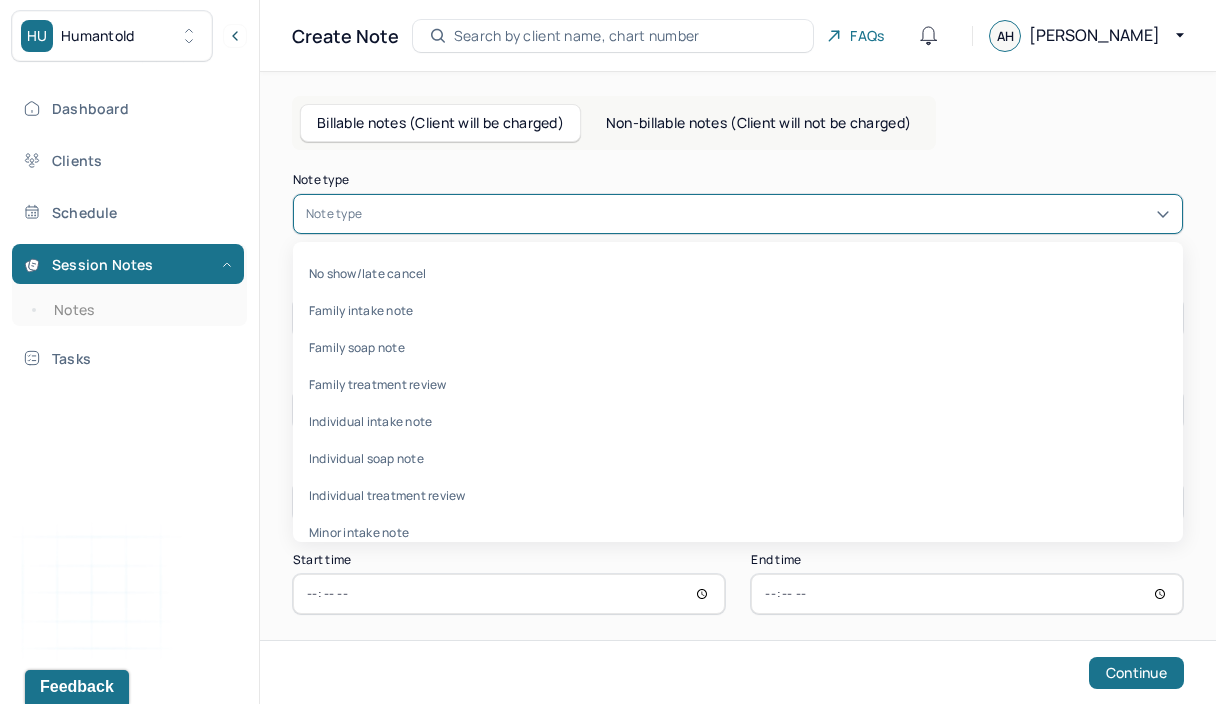 click at bounding box center (768, 214) 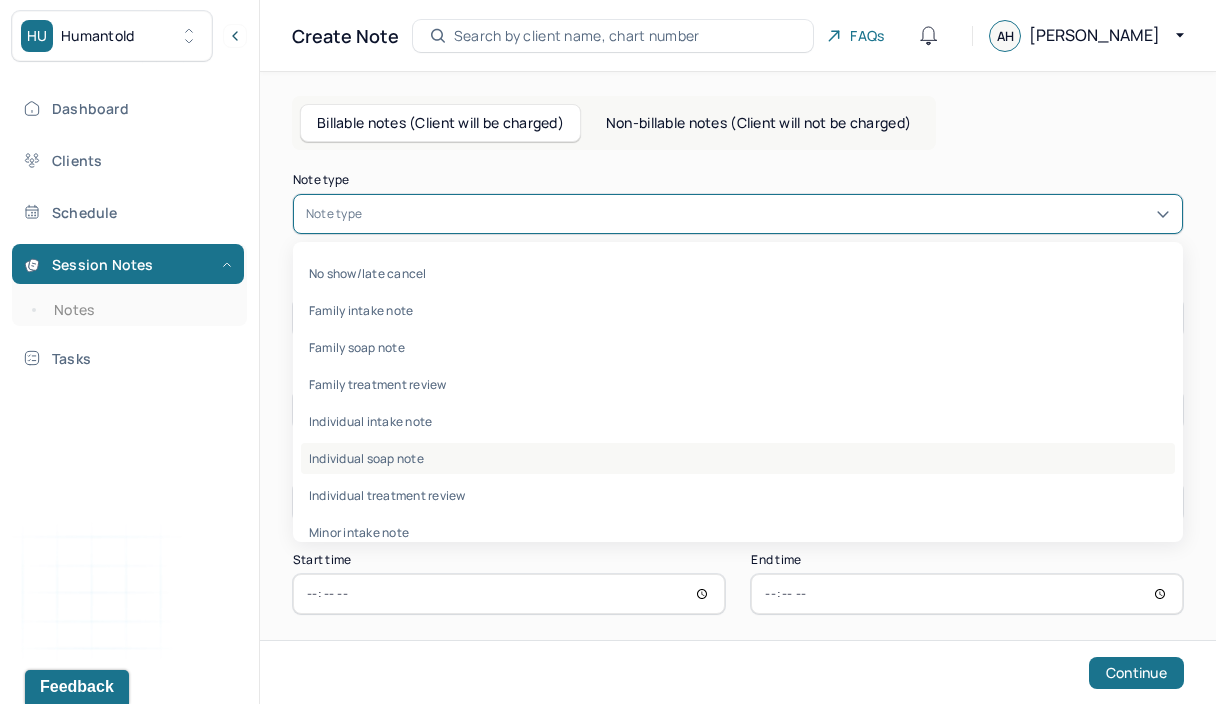 click on "Individual soap note" at bounding box center (738, 458) 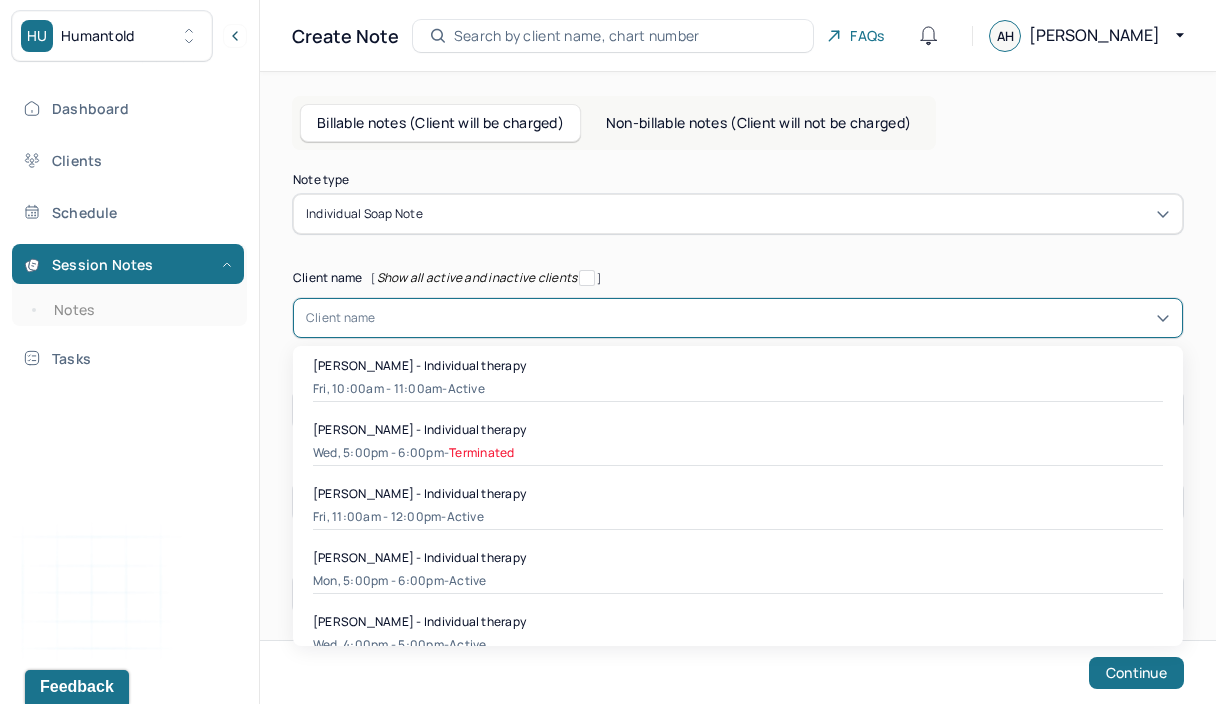 click at bounding box center [773, 318] 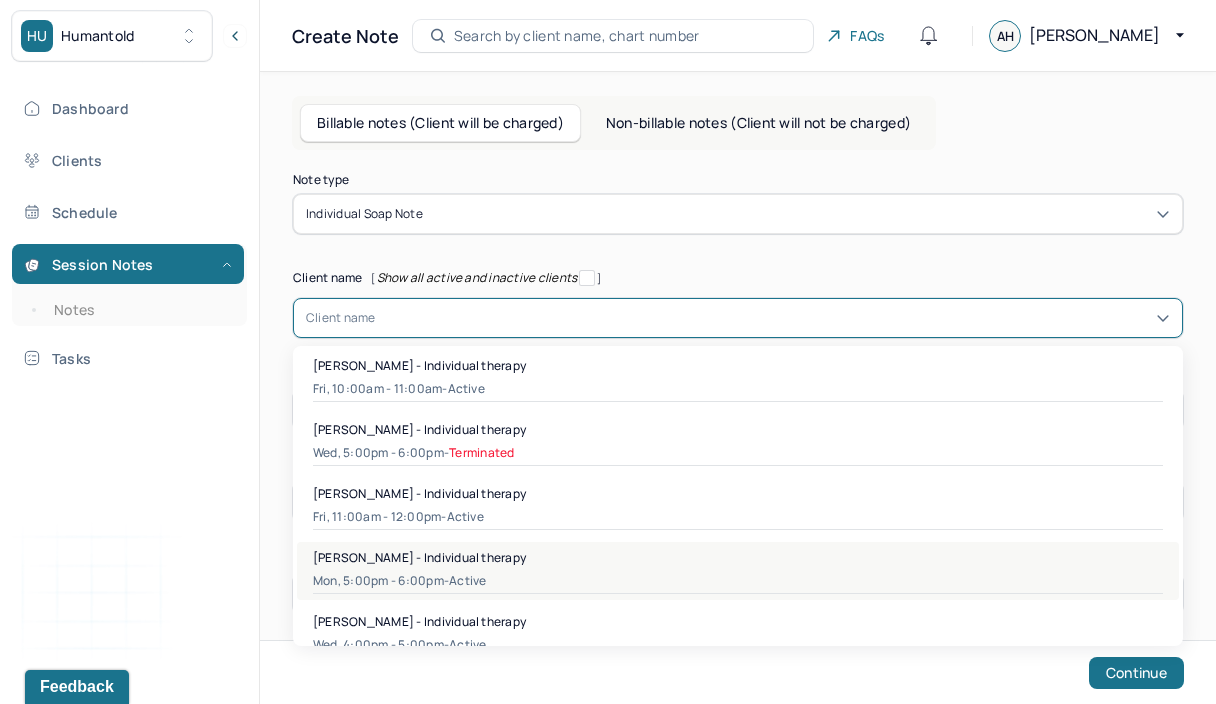 scroll, scrollTop: 1, scrollLeft: 0, axis: vertical 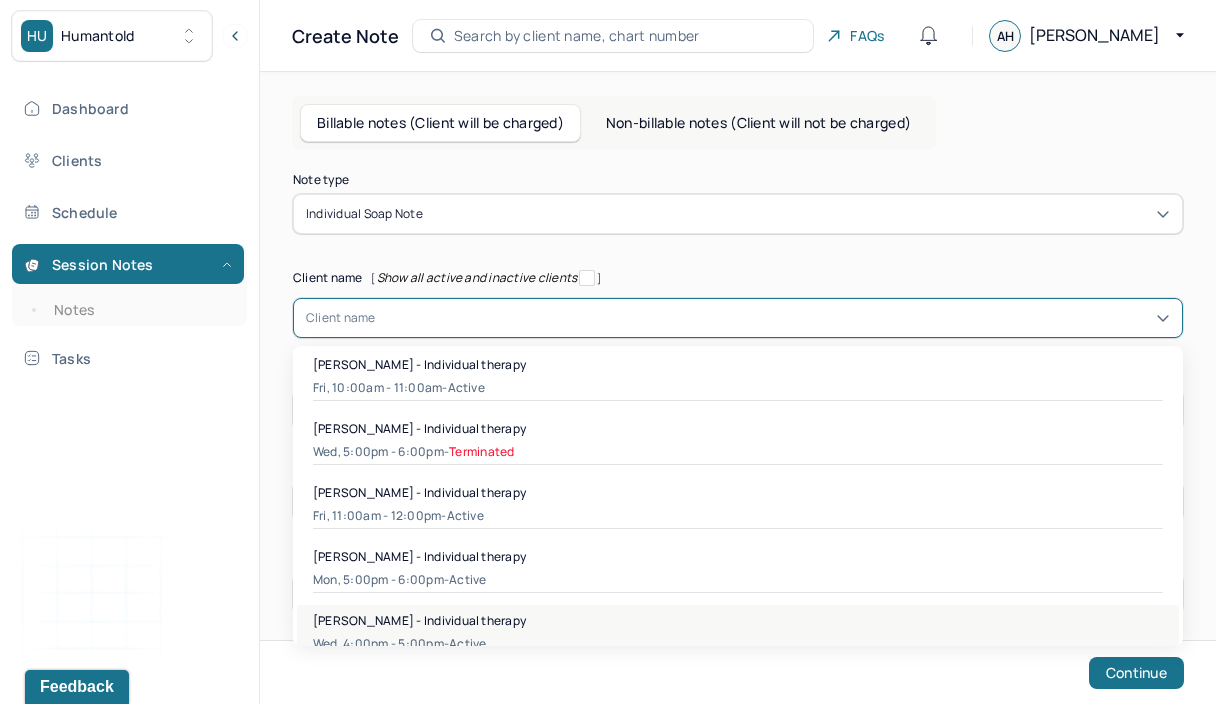 click on "[PERSON_NAME] - Individual therapy" at bounding box center [738, 620] 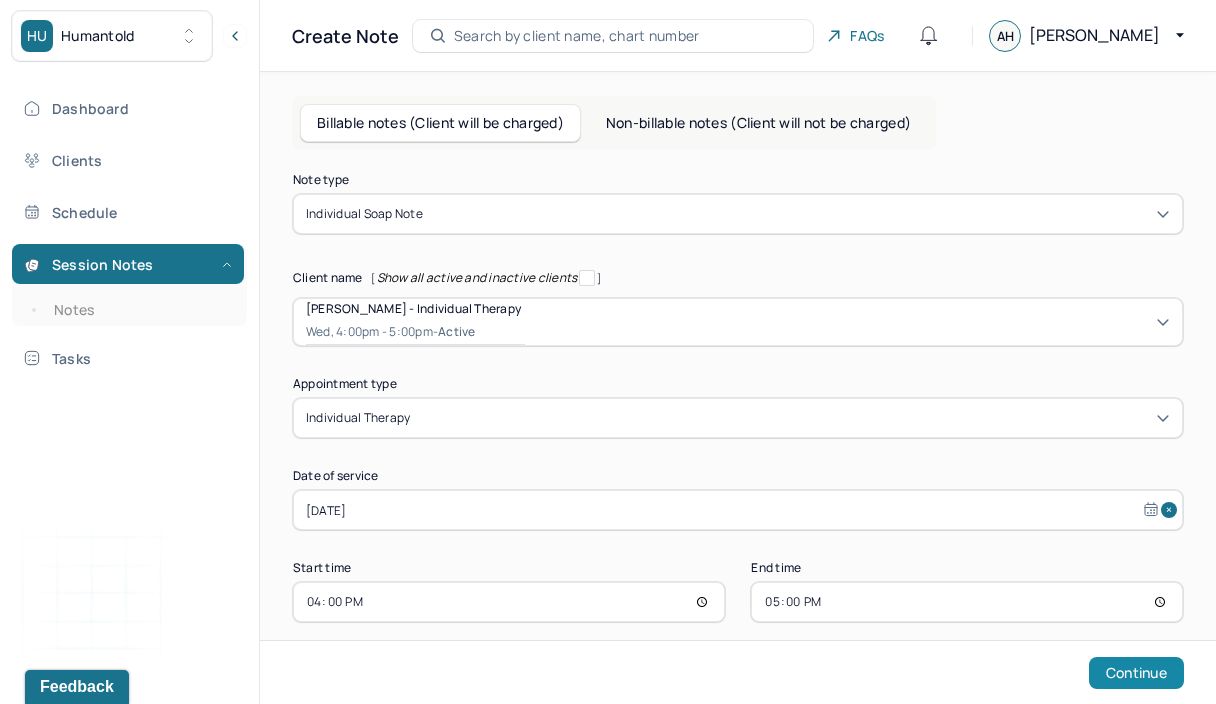 click on "Continue" at bounding box center [1136, 673] 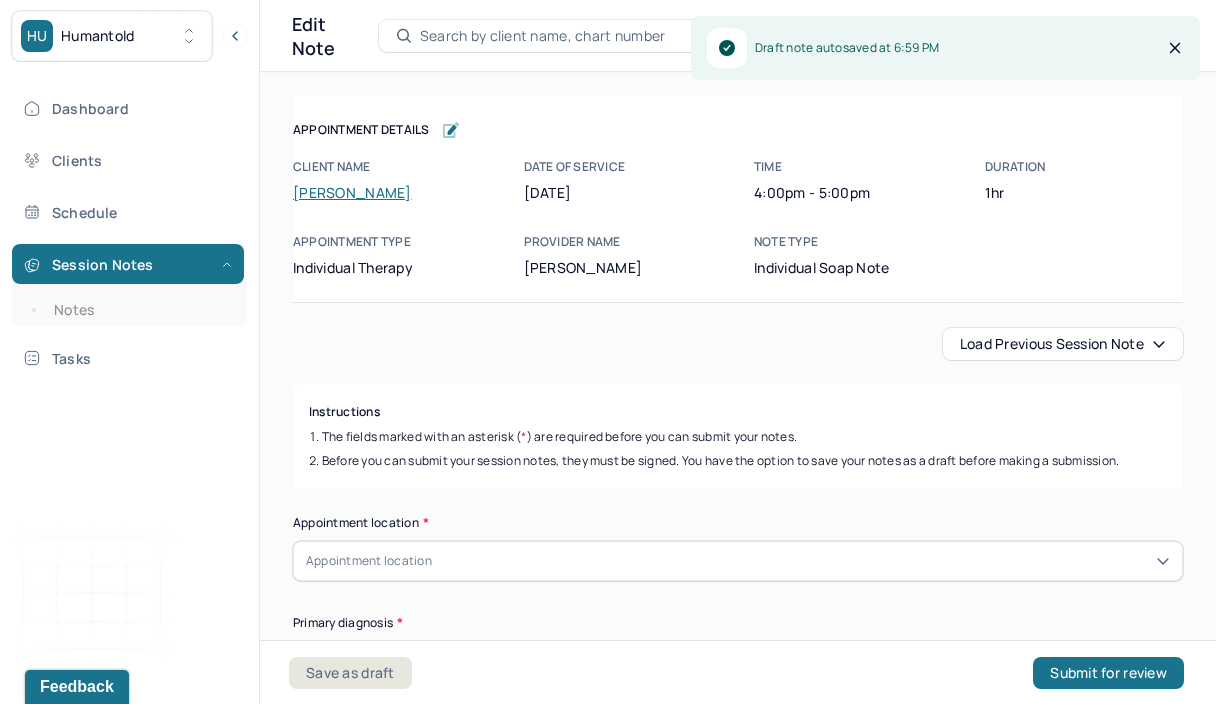 click on "Load previous session note" at bounding box center [1063, 344] 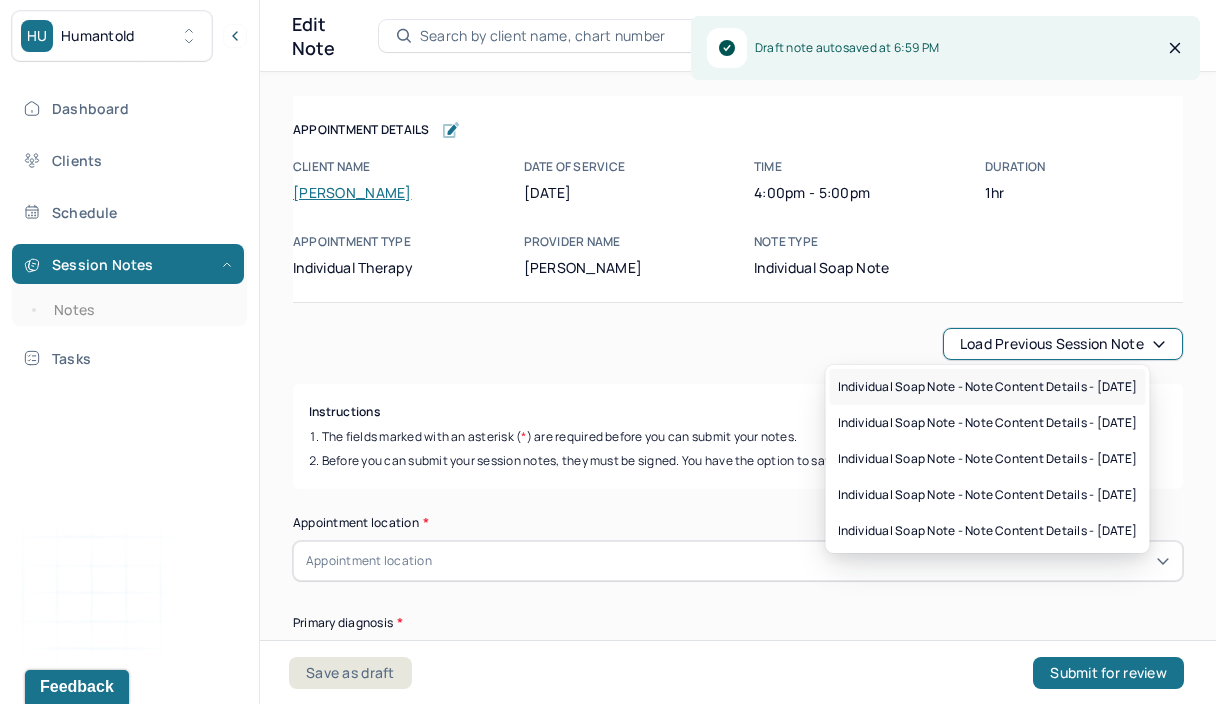 click on "Individual soap note   - Note content Details -   [DATE]" at bounding box center (988, 387) 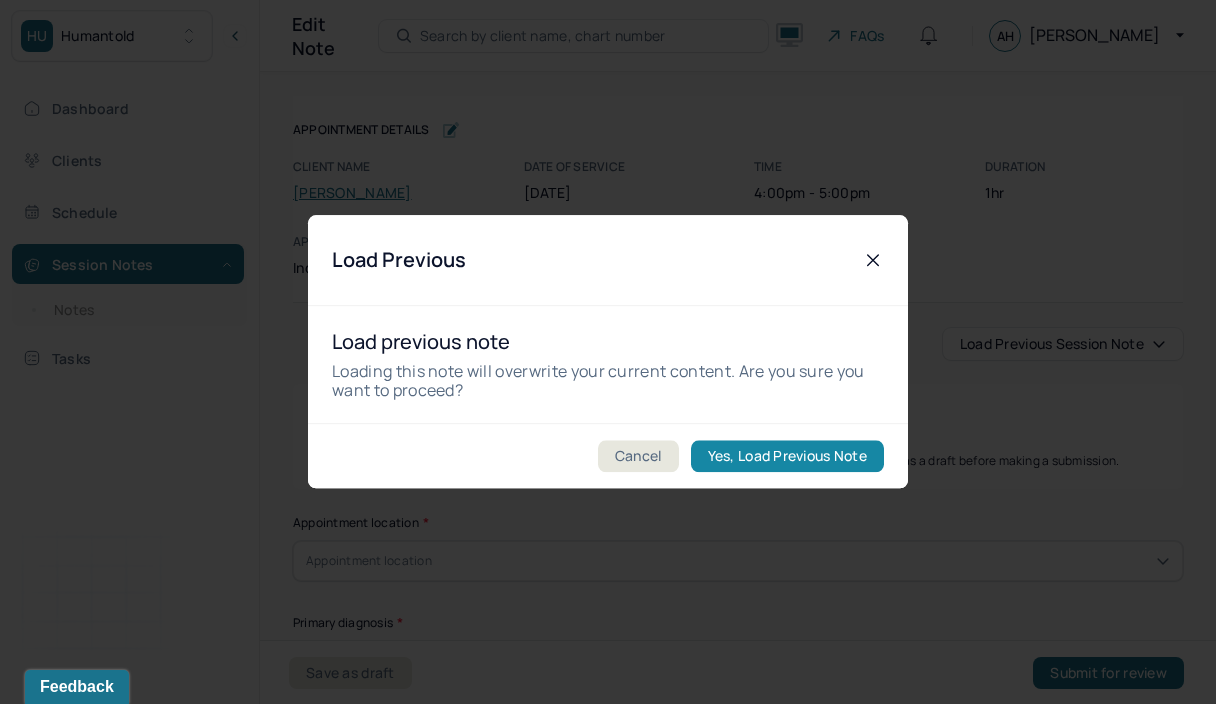 click on "Yes, Load Previous Note" at bounding box center (787, 457) 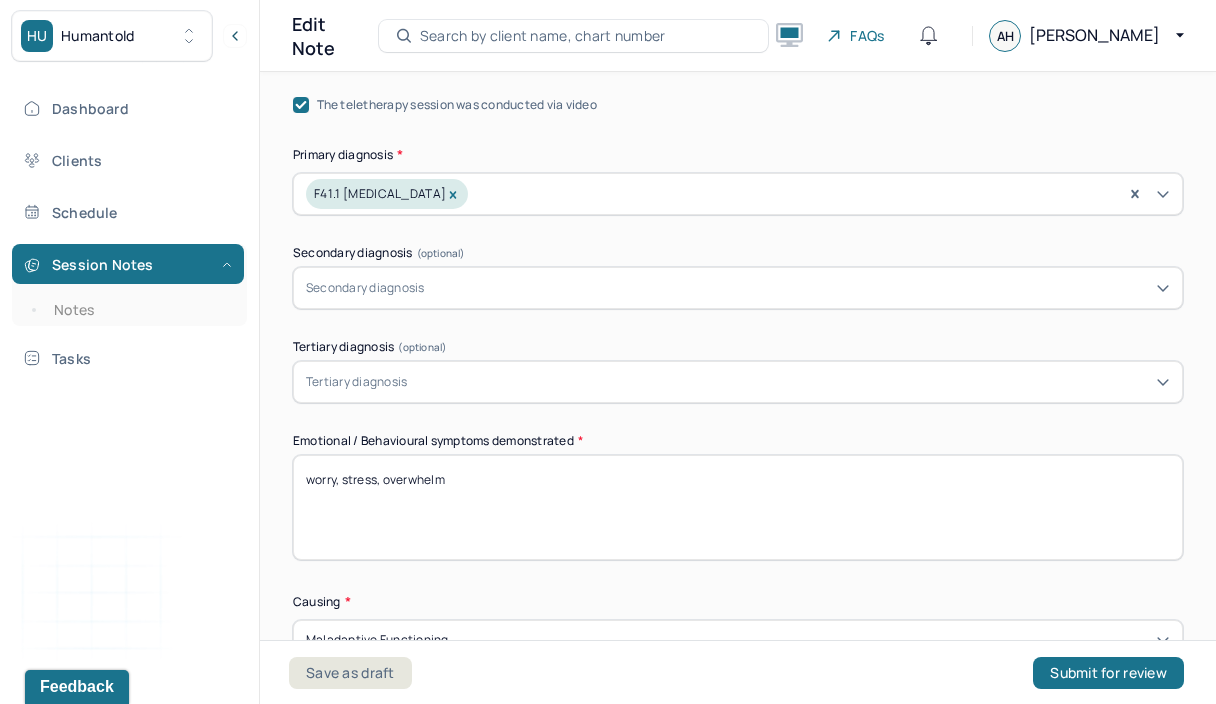 scroll, scrollTop: 747, scrollLeft: 0, axis: vertical 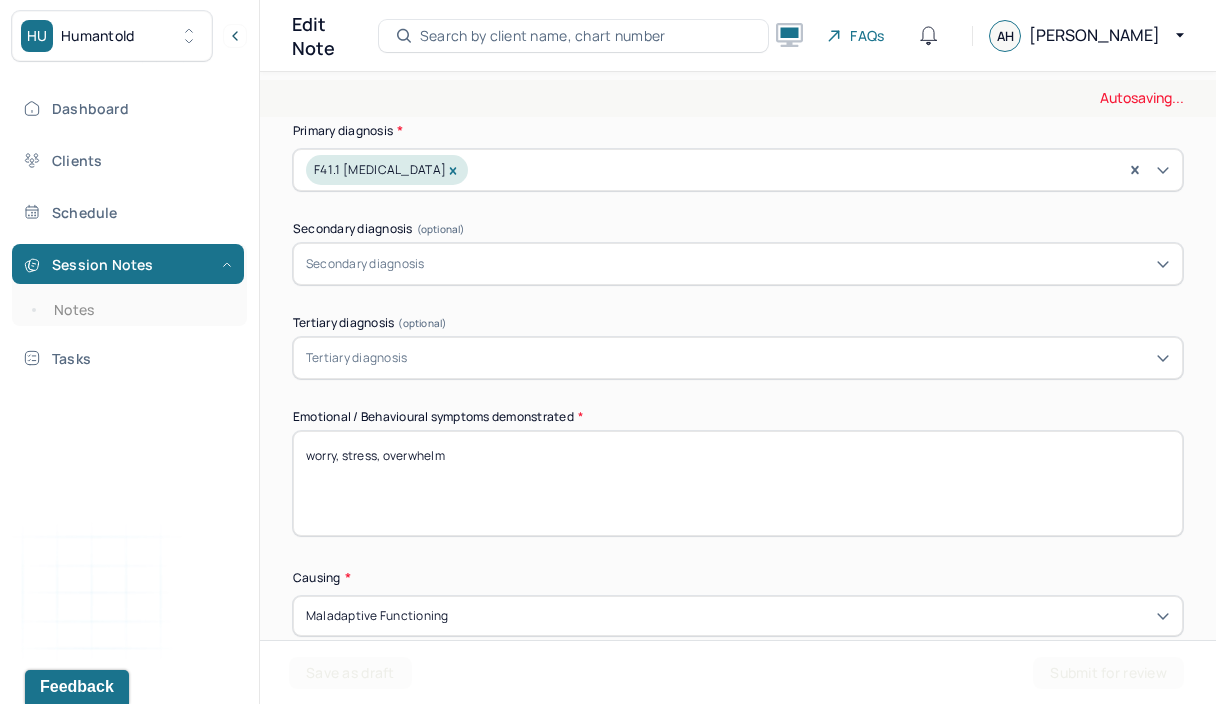 click on "worry, stress, overwhelm" at bounding box center (738, 483) 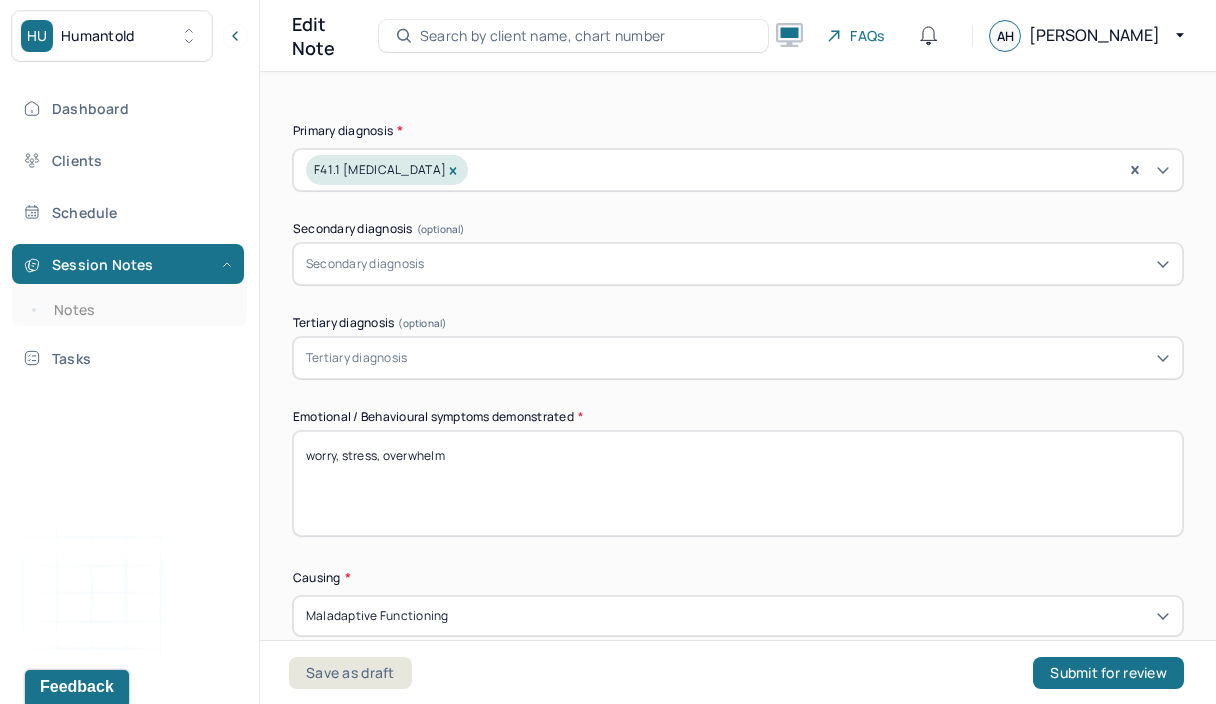 click on "worry, stress, overwhelm" at bounding box center [738, 483] 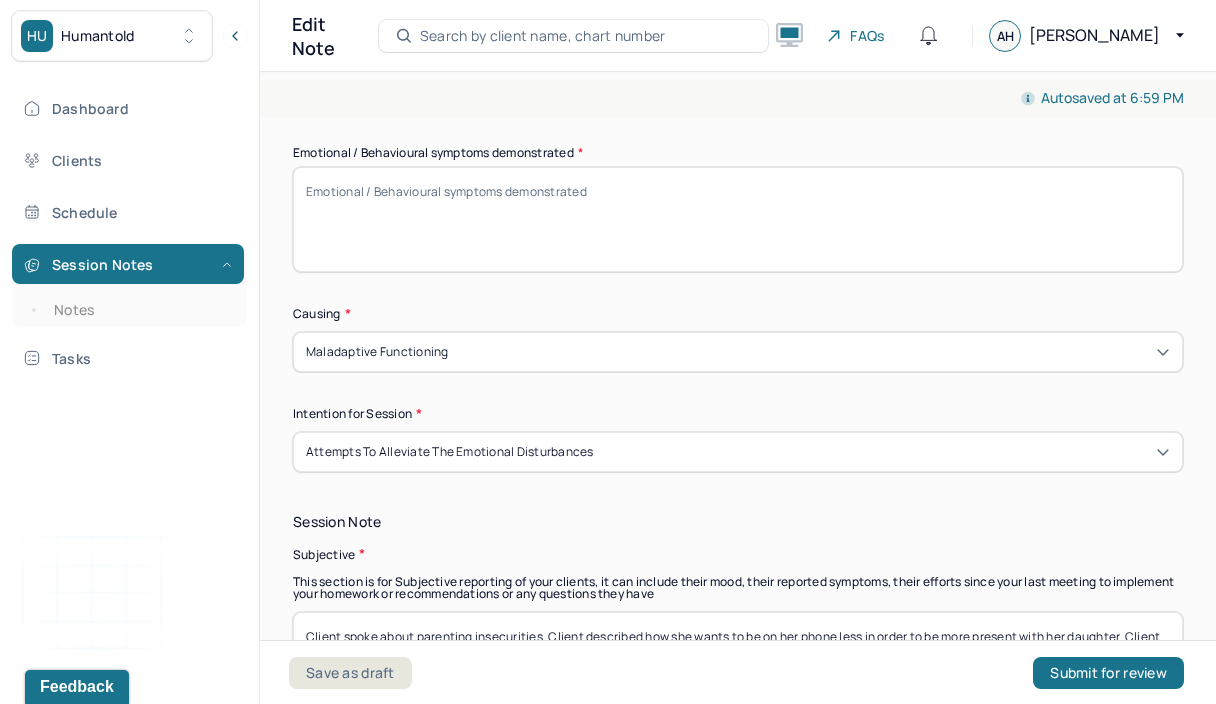scroll, scrollTop: 1130, scrollLeft: 0, axis: vertical 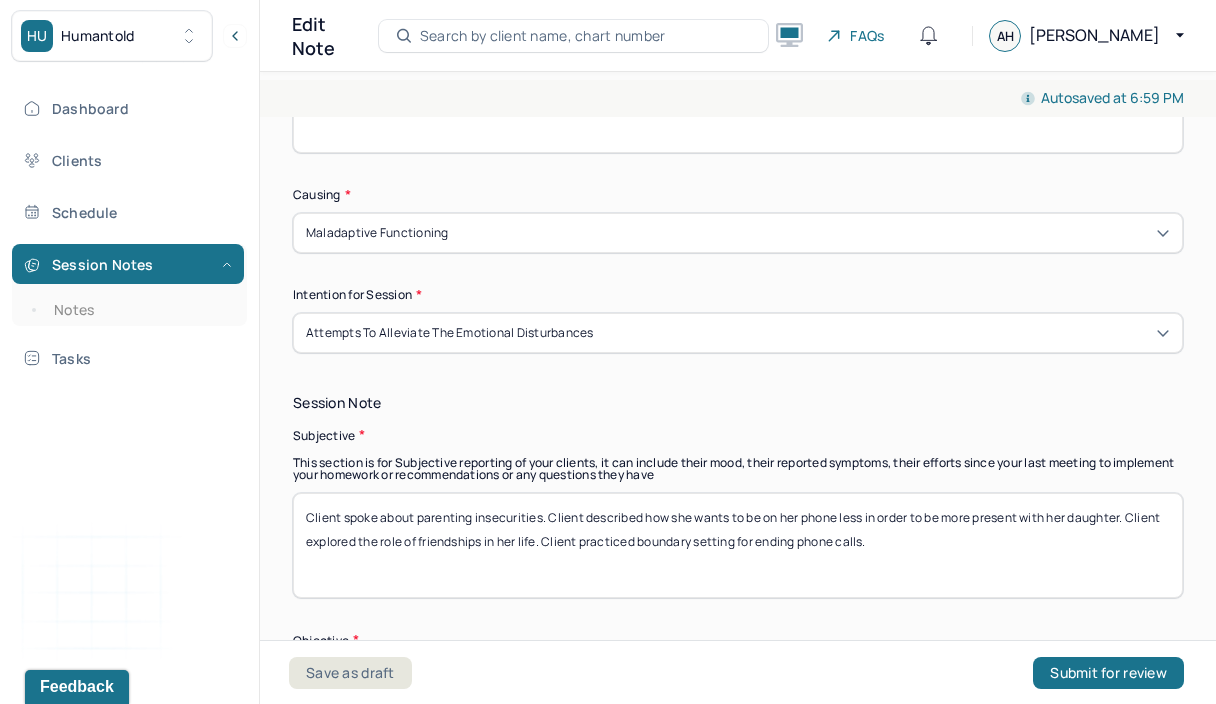 type 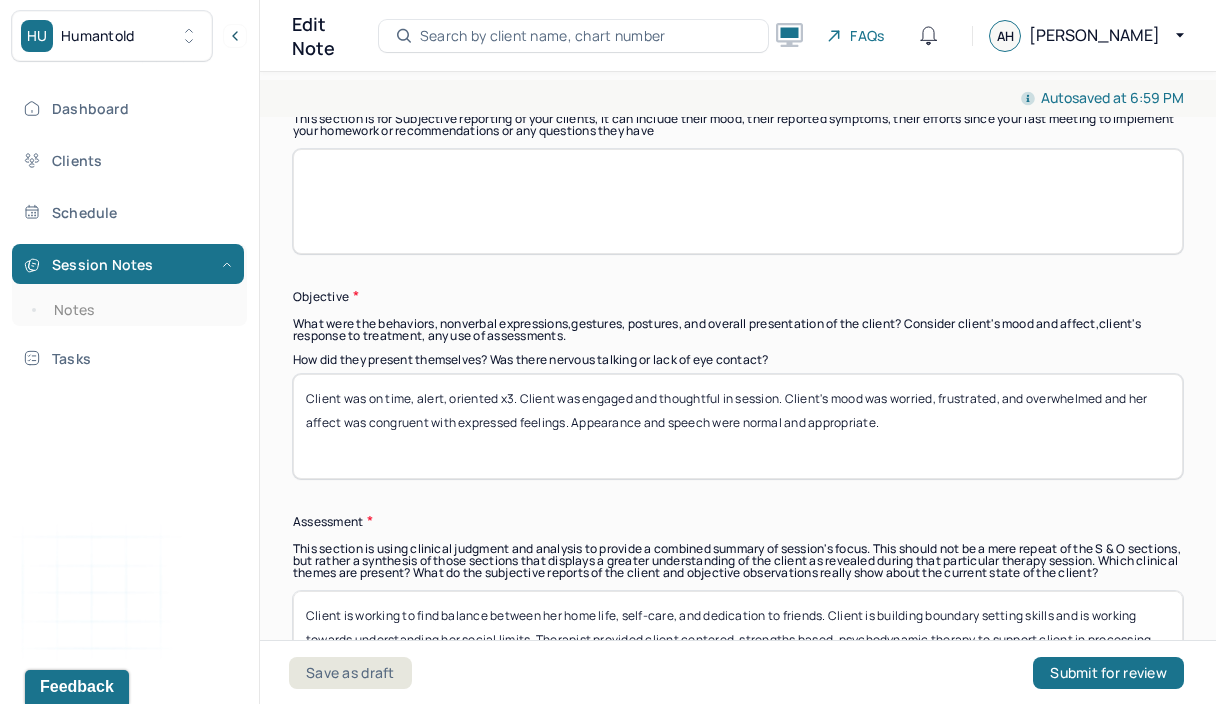 scroll, scrollTop: 1715, scrollLeft: 0, axis: vertical 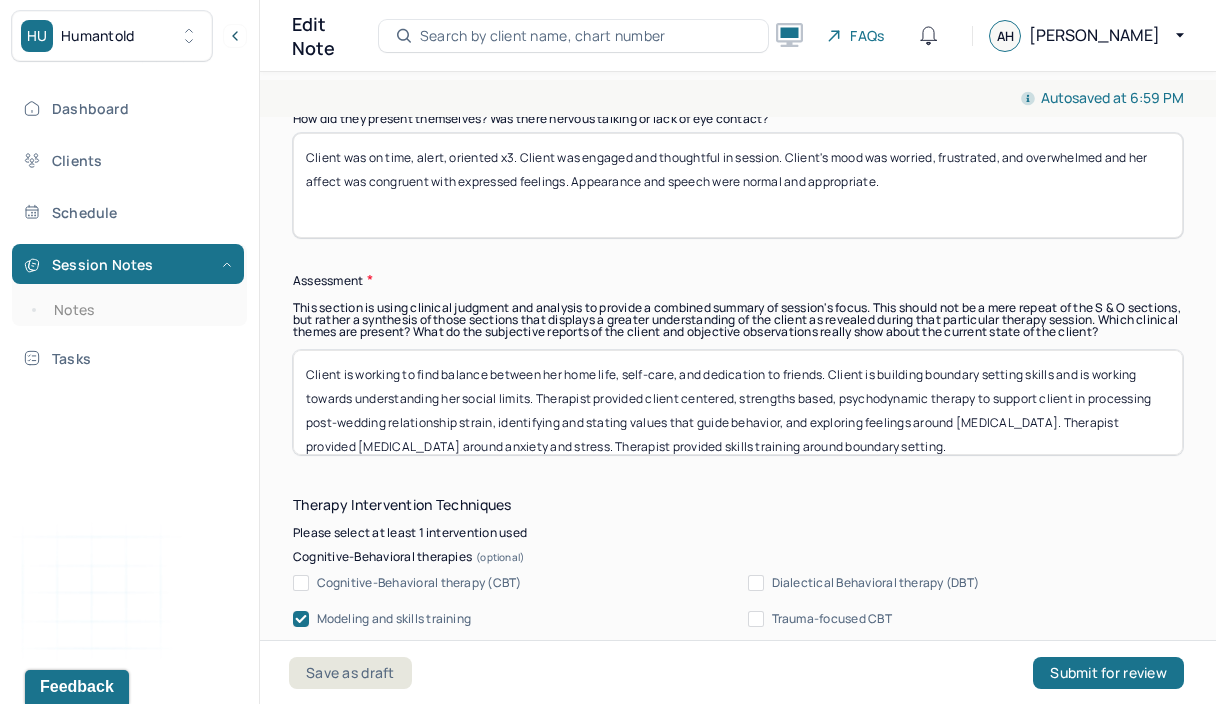 type 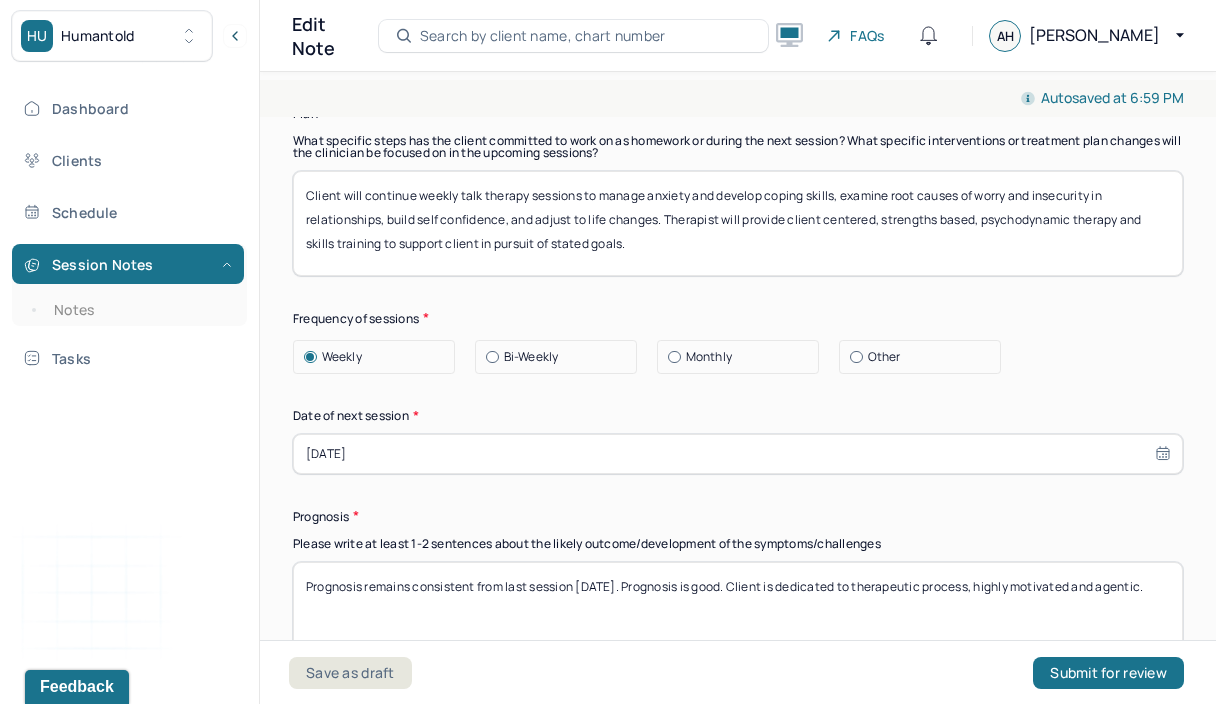 scroll, scrollTop: 2821, scrollLeft: 0, axis: vertical 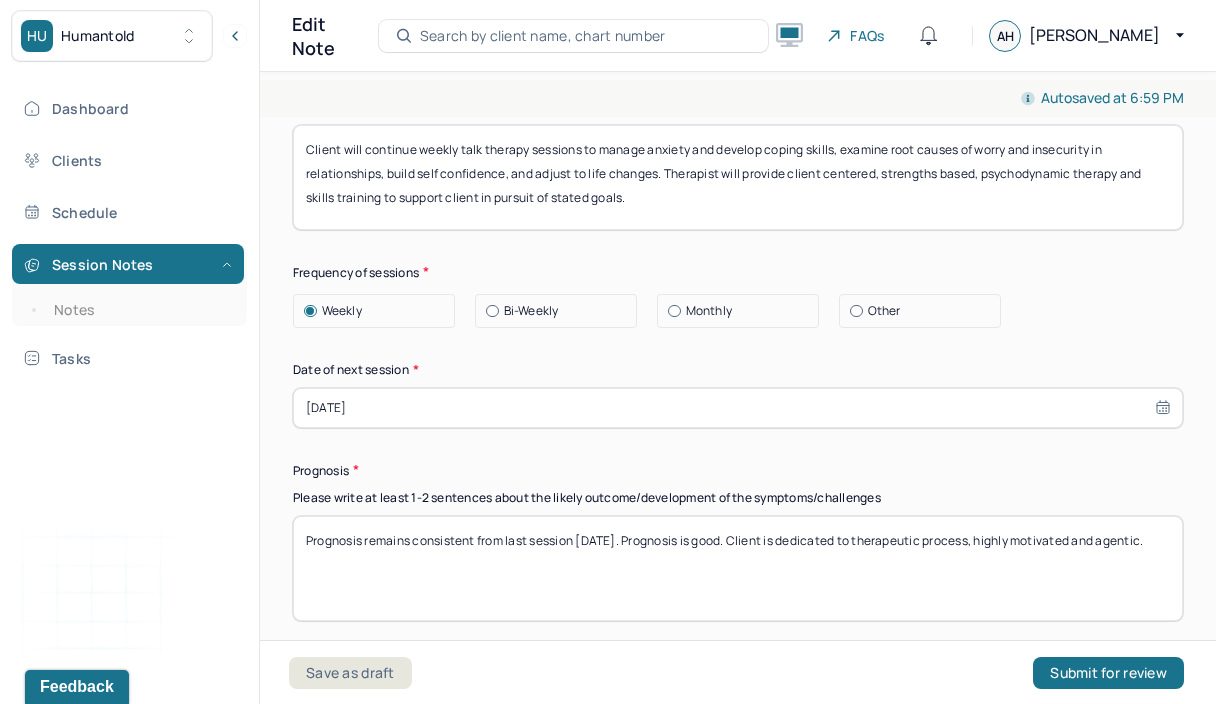 type on "Therapist provided client centered, strengths based, psychodynamic therapy to support client in processing post-wedding relationship strain, identifying and stating values that guide behavior, and exploring feelings around [MEDICAL_DATA]. Therapist provided [MEDICAL_DATA] around anxiety and stress. Therapist provided skills training around boundary setting." 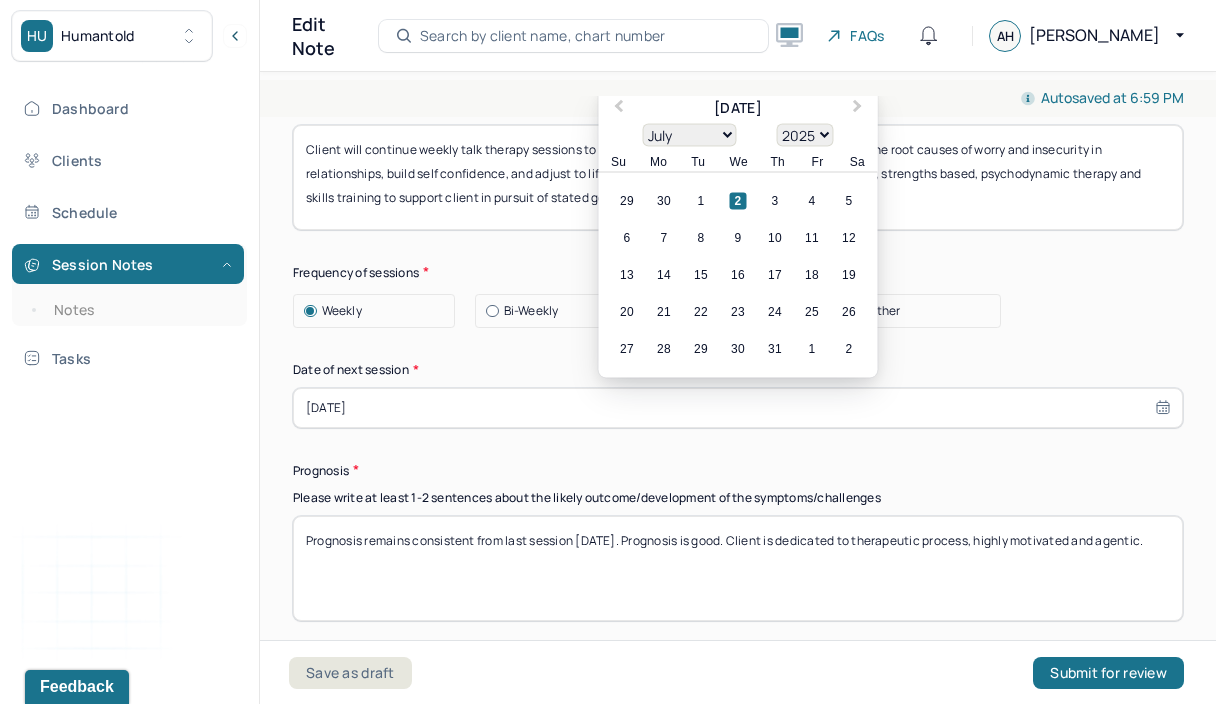 click on "[DATE]" at bounding box center [738, 408] 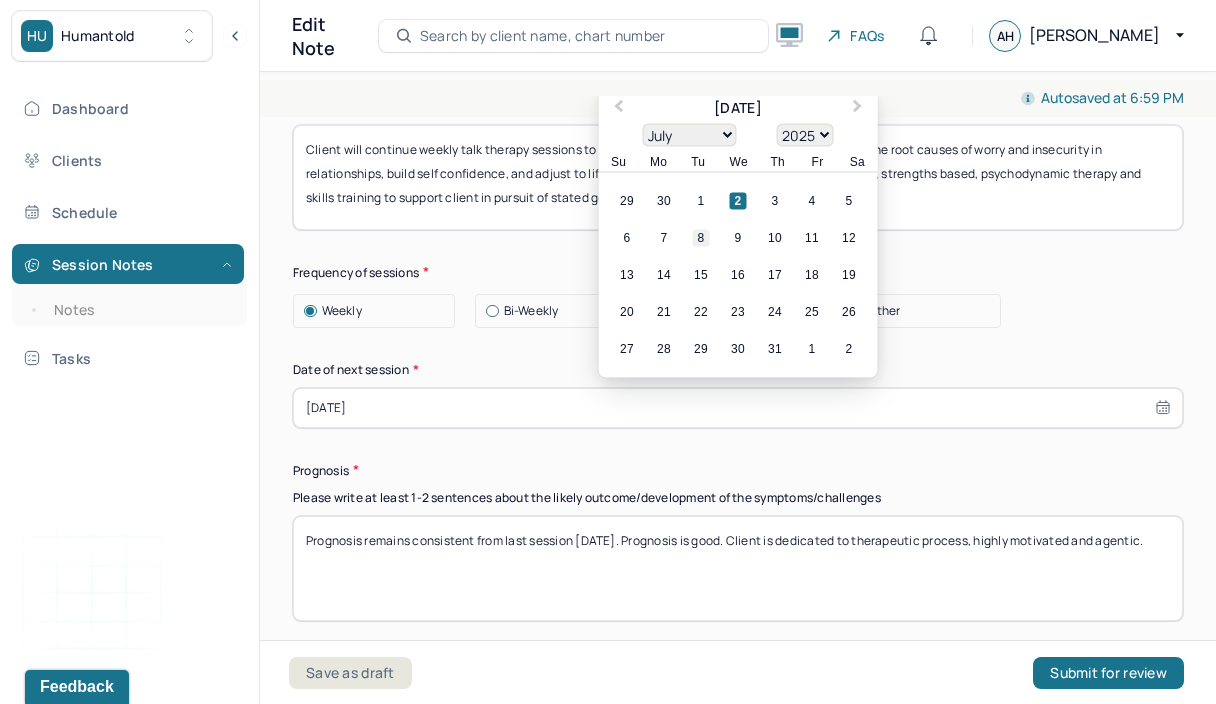 click on "8" at bounding box center [701, 237] 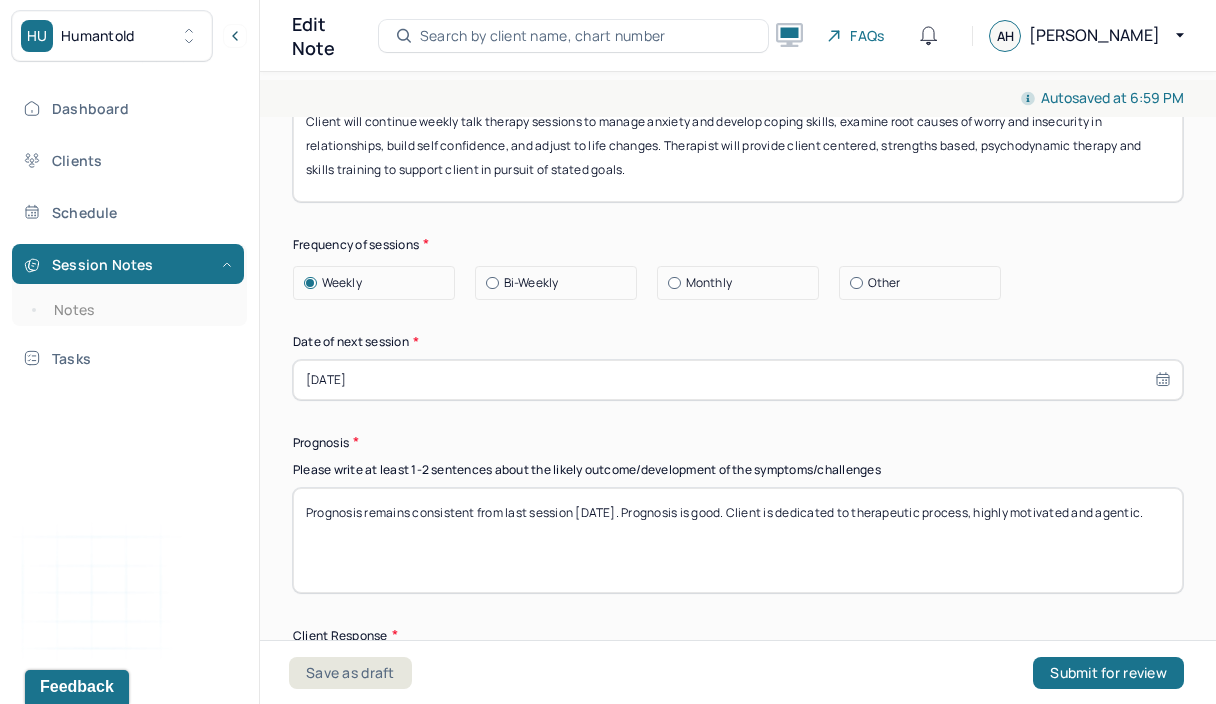 scroll, scrollTop: 2851, scrollLeft: 0, axis: vertical 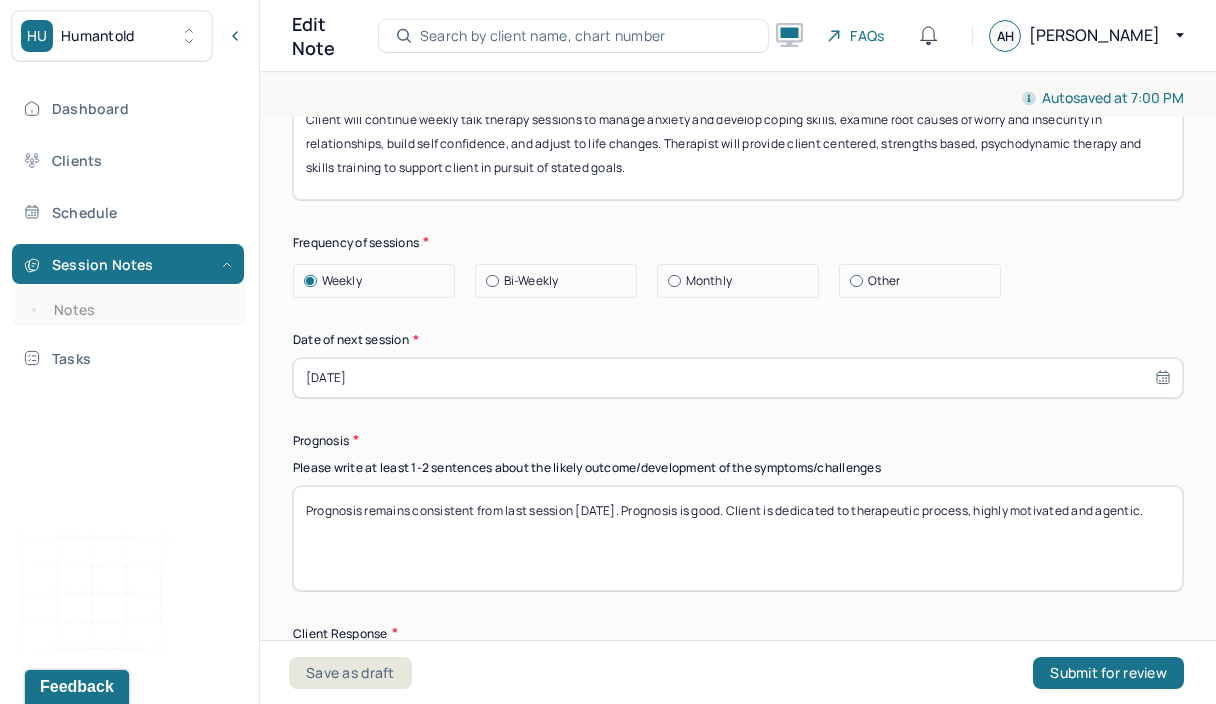 click on "[DATE]" at bounding box center [738, 378] 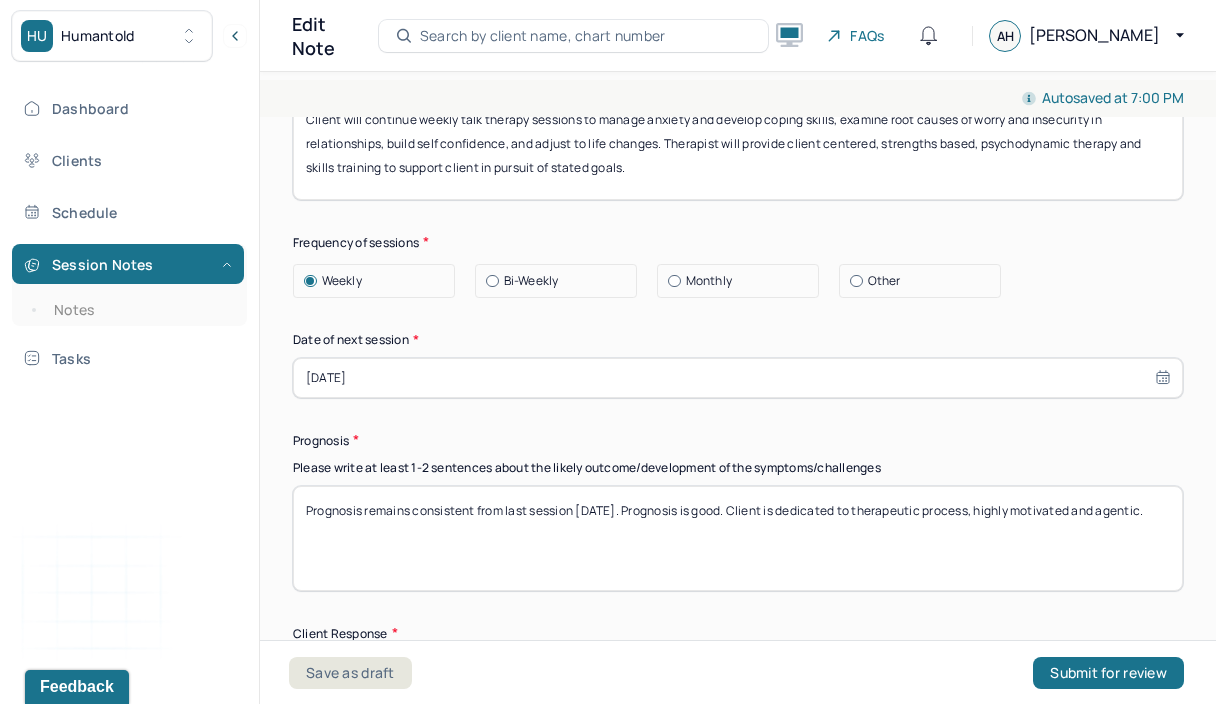select on "6" 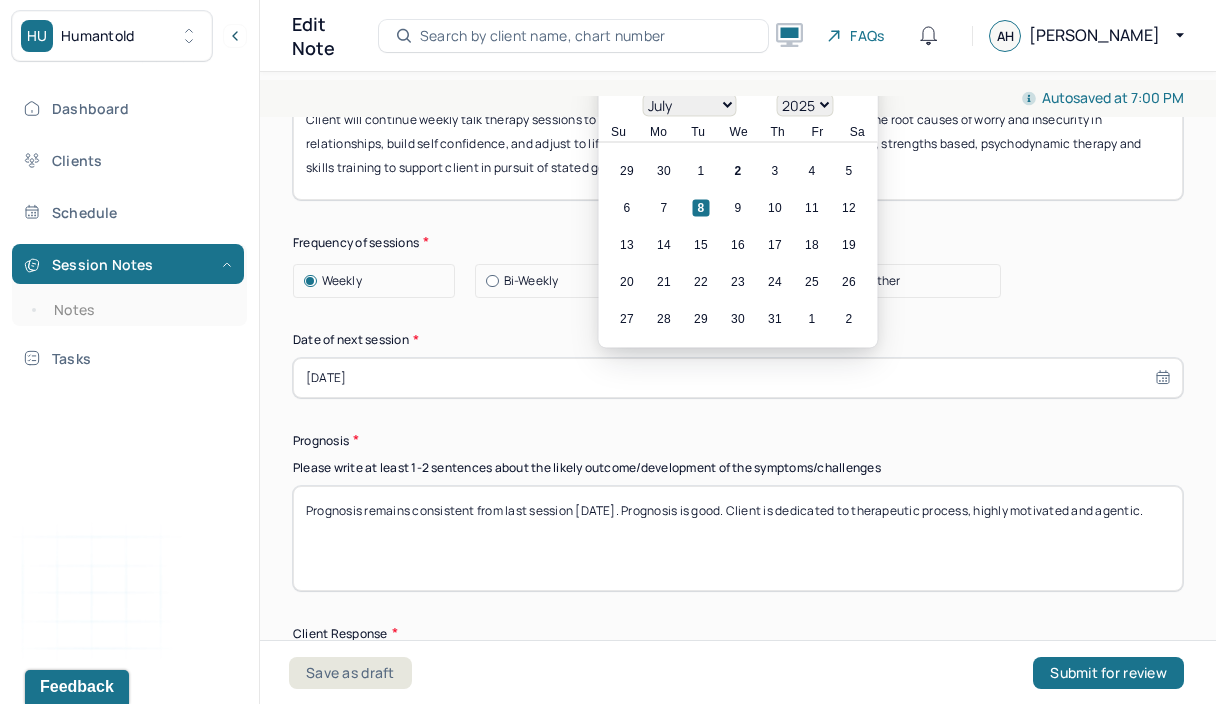 scroll, scrollTop: 2811, scrollLeft: 0, axis: vertical 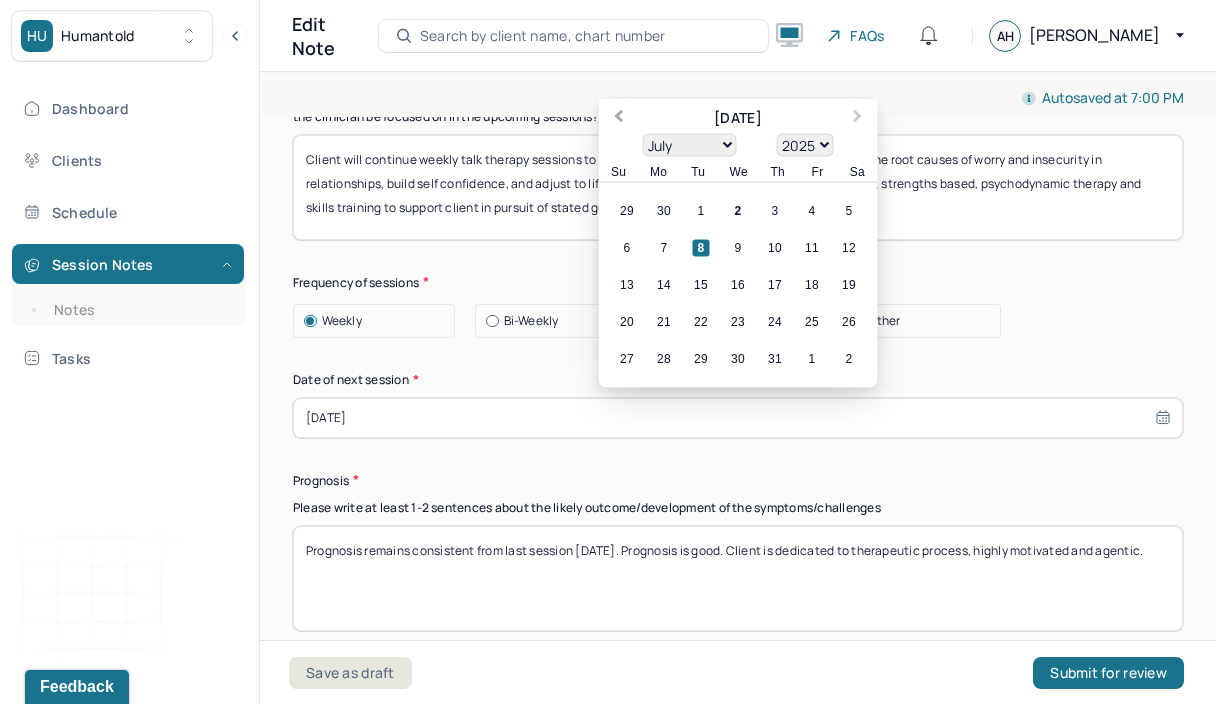 click on "Previous Month" at bounding box center [619, 118] 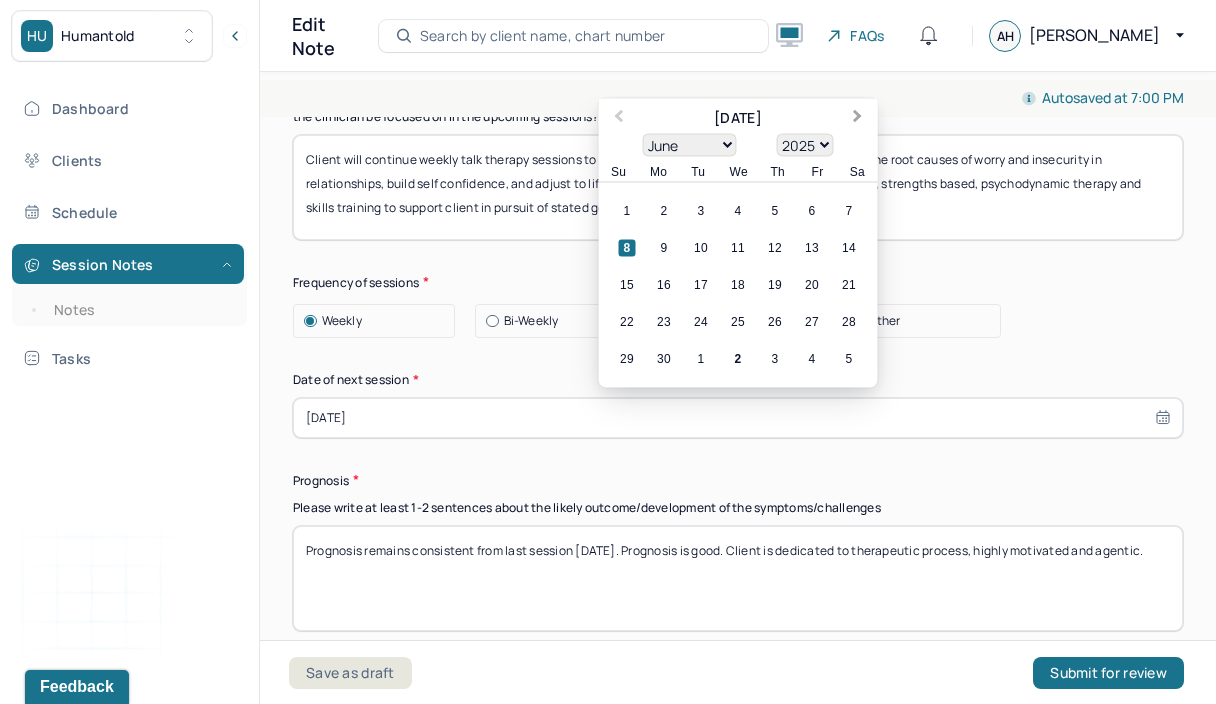 click on "Next Month" at bounding box center (860, 119) 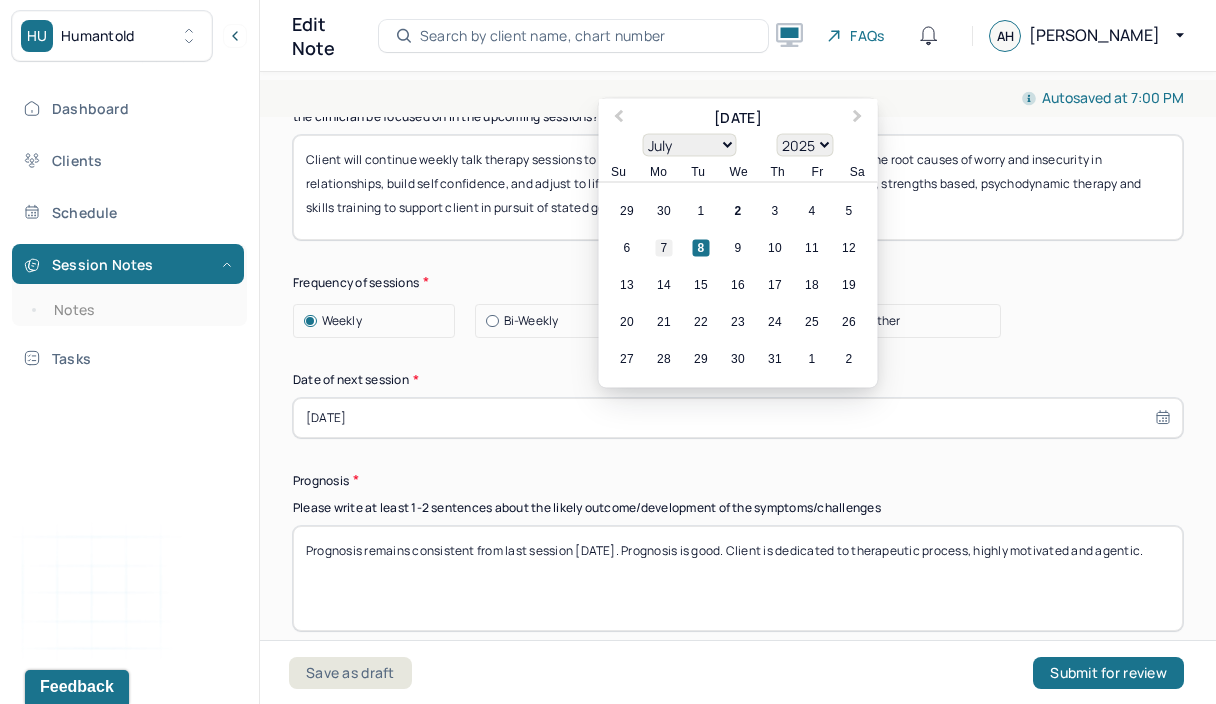 click on "7" at bounding box center [664, 247] 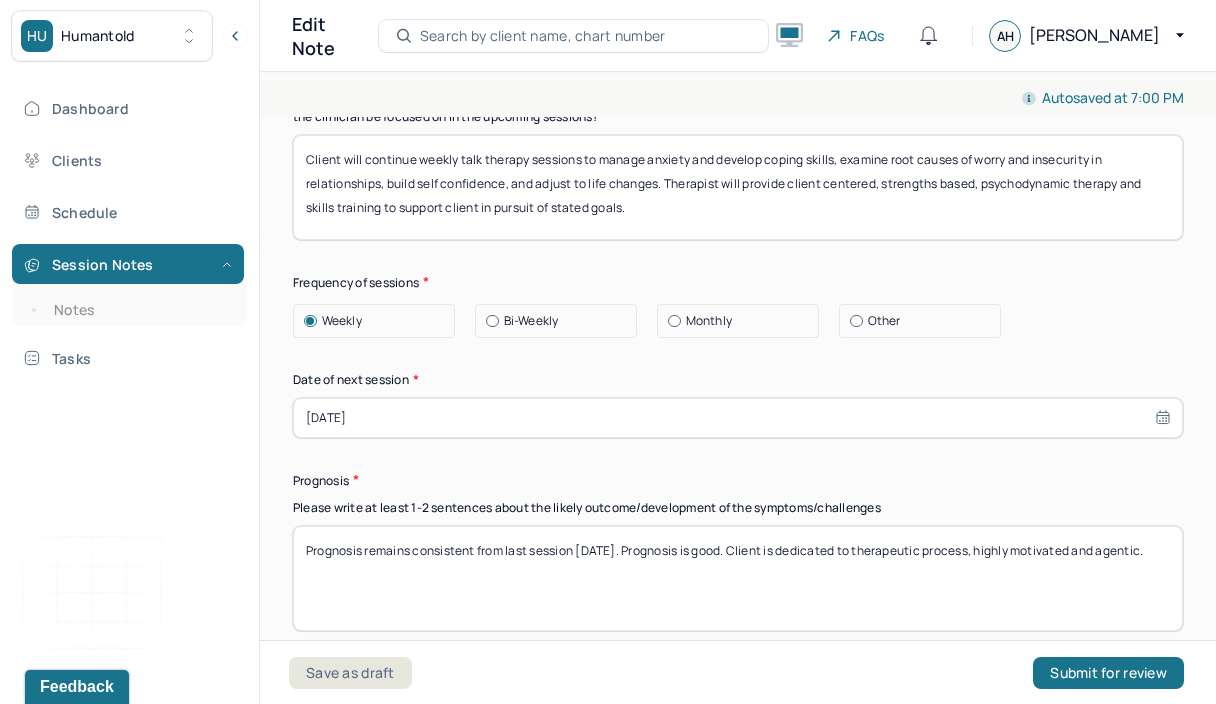 click on "Prognosis remains consistent from last session [DATE]. Prognosis is good. Client is dedicated to therapeutic process, highly motivated and agentic." at bounding box center (738, 578) 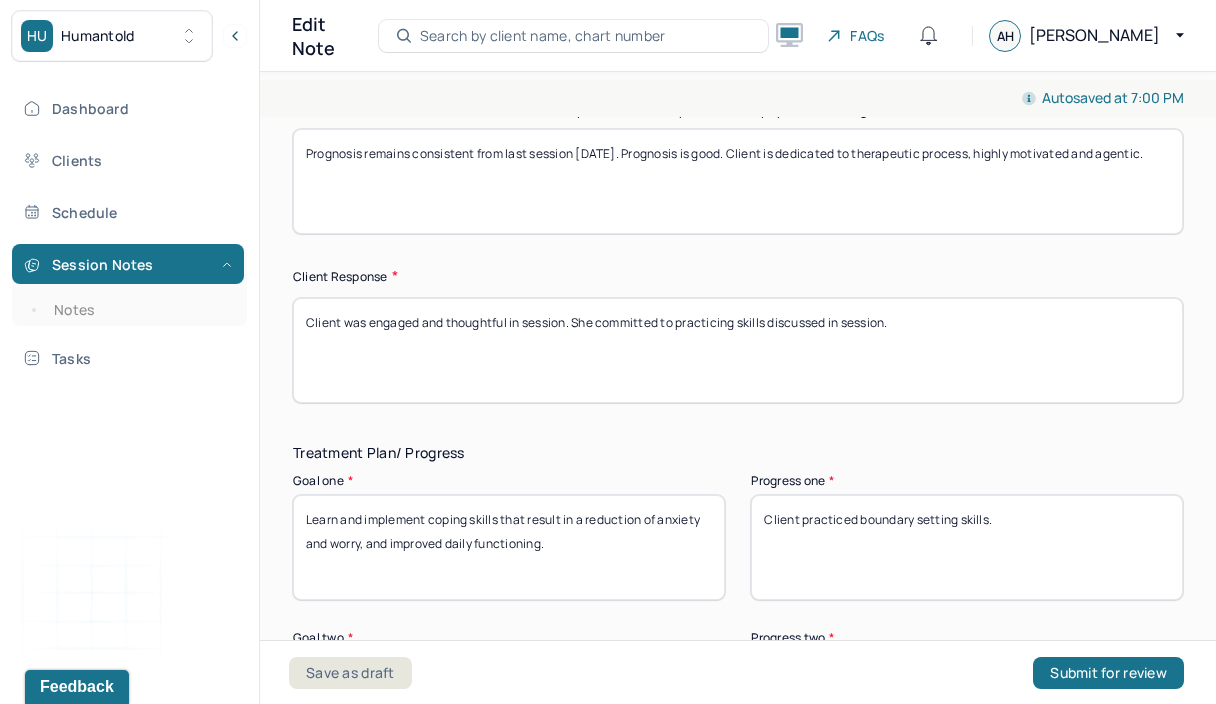 scroll, scrollTop: 3207, scrollLeft: 0, axis: vertical 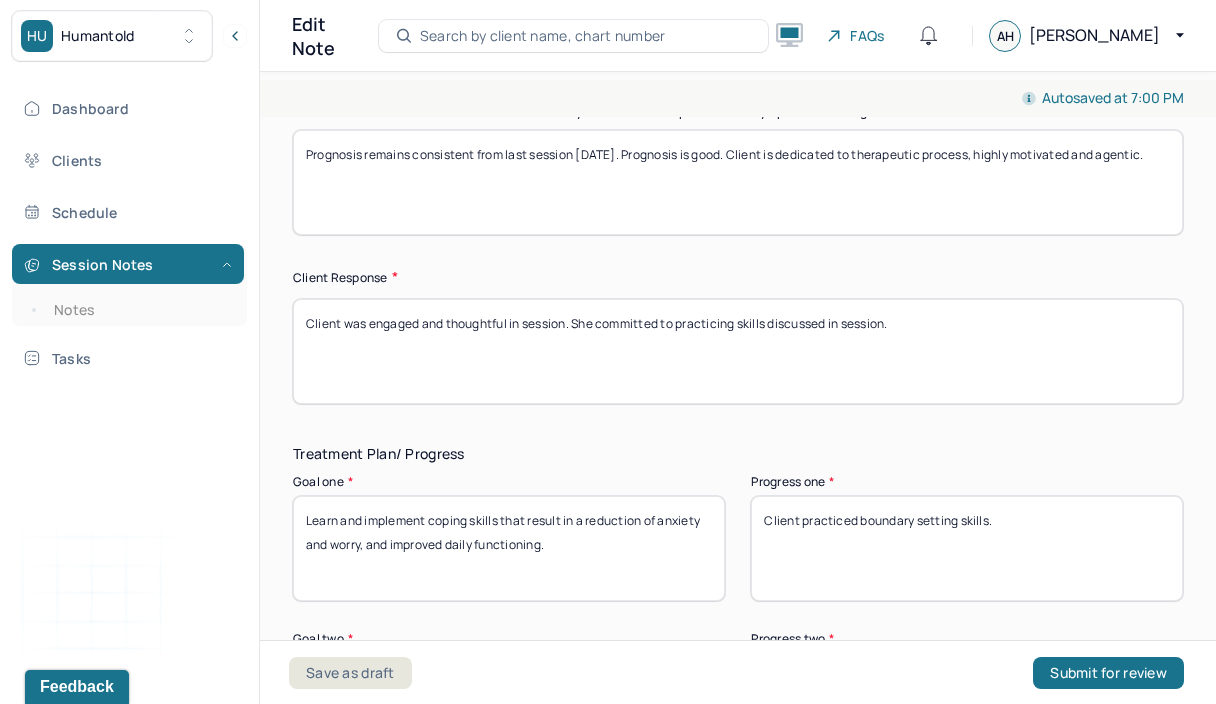 type on "Prognosis remains consistent from last session [DATE]. Prognosis is good. Client is dedicated to therapeutic process, highly motivated and agentic." 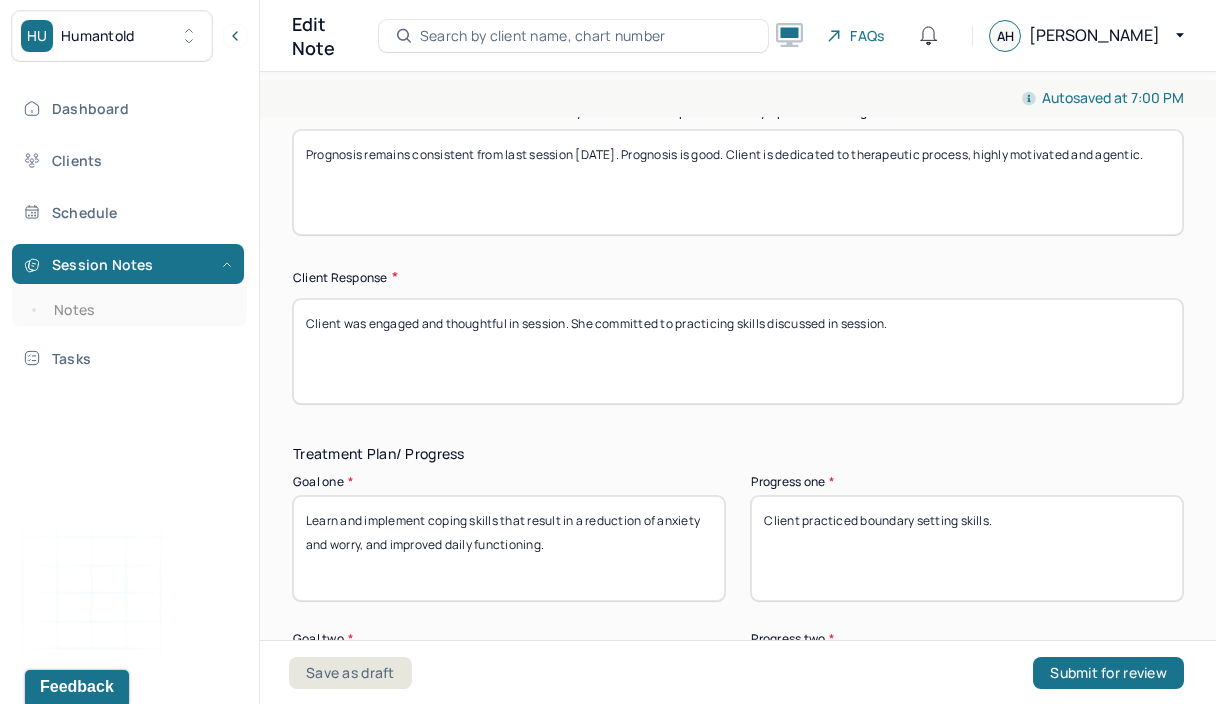 drag, startPoint x: 367, startPoint y: 332, endPoint x: 444, endPoint y: 390, distance: 96.40021 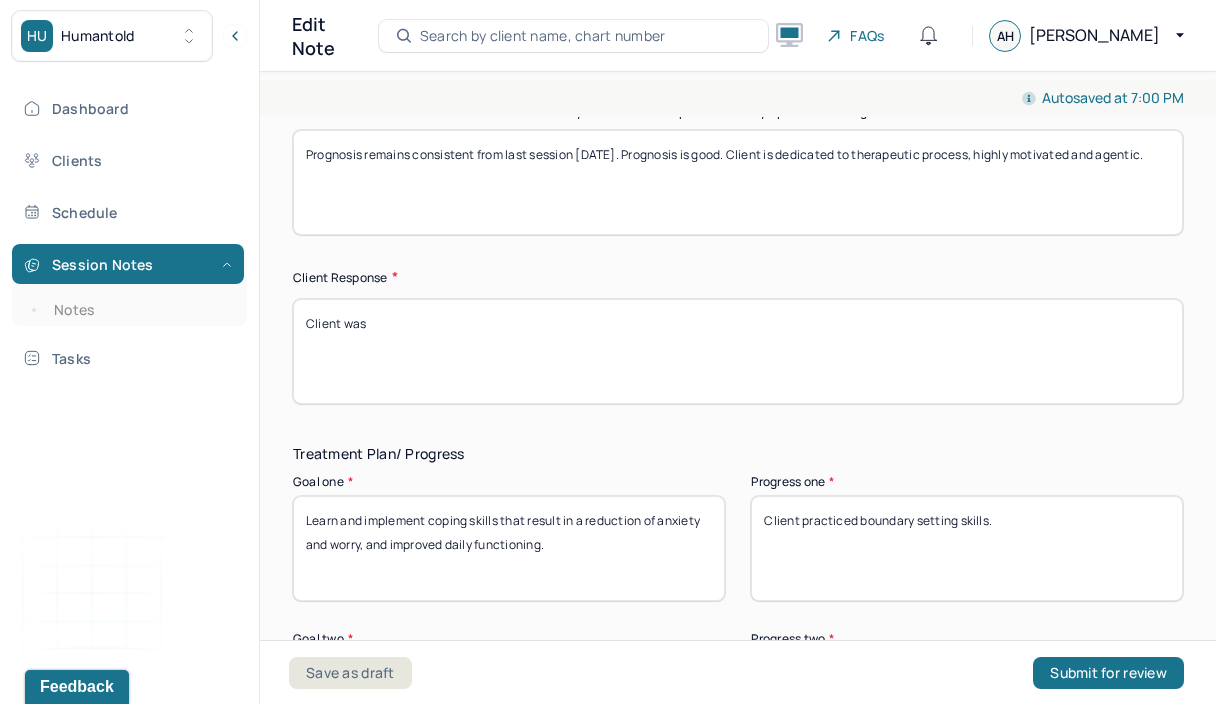 type on "Client was" 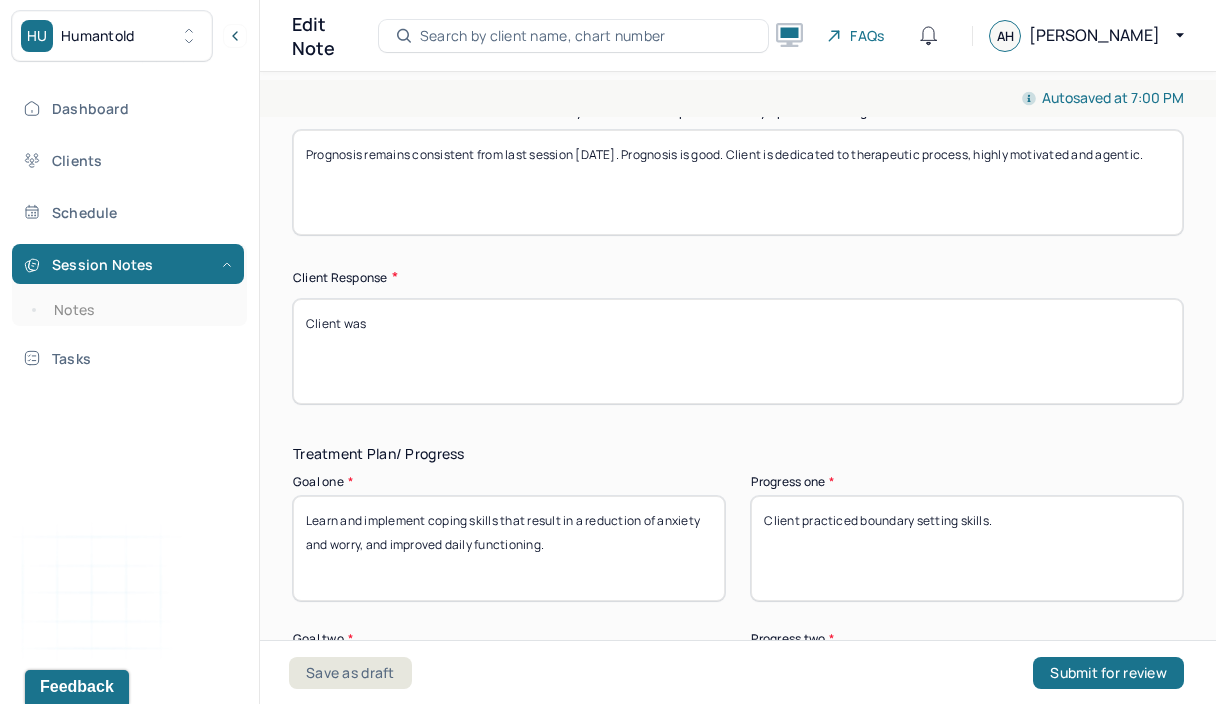 click on "Client practiced boundary setting skills." at bounding box center (967, 548) 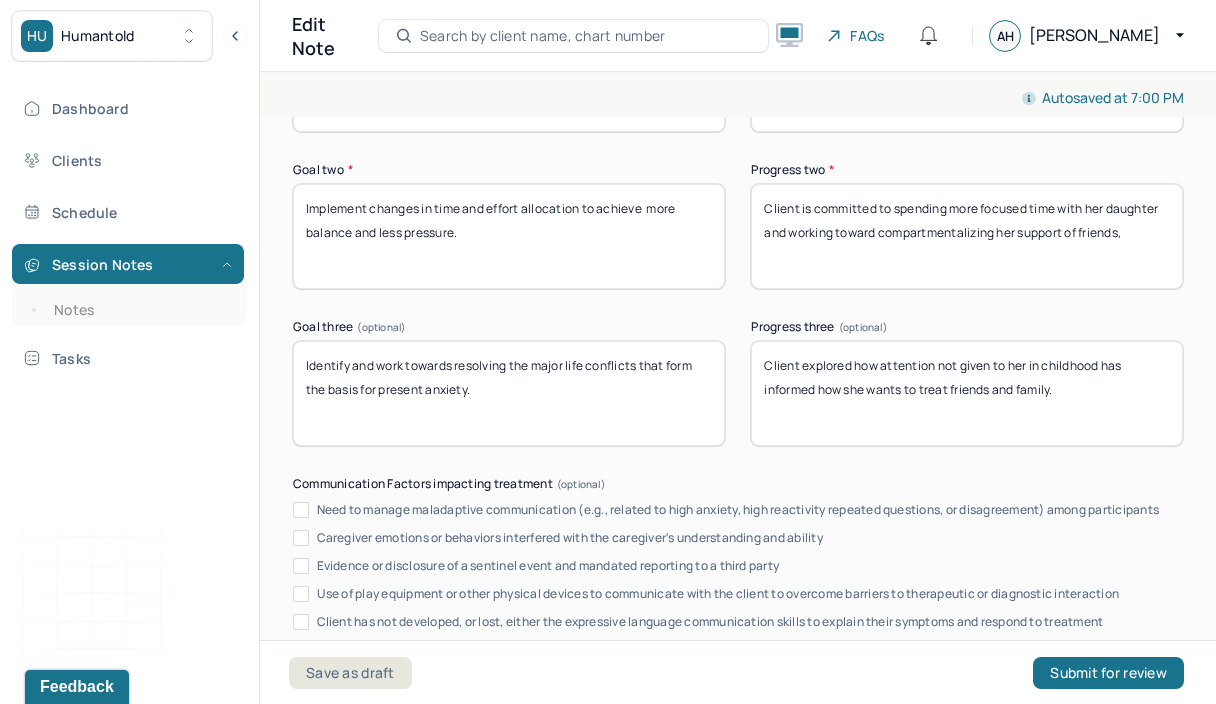 scroll, scrollTop: 3686, scrollLeft: 0, axis: vertical 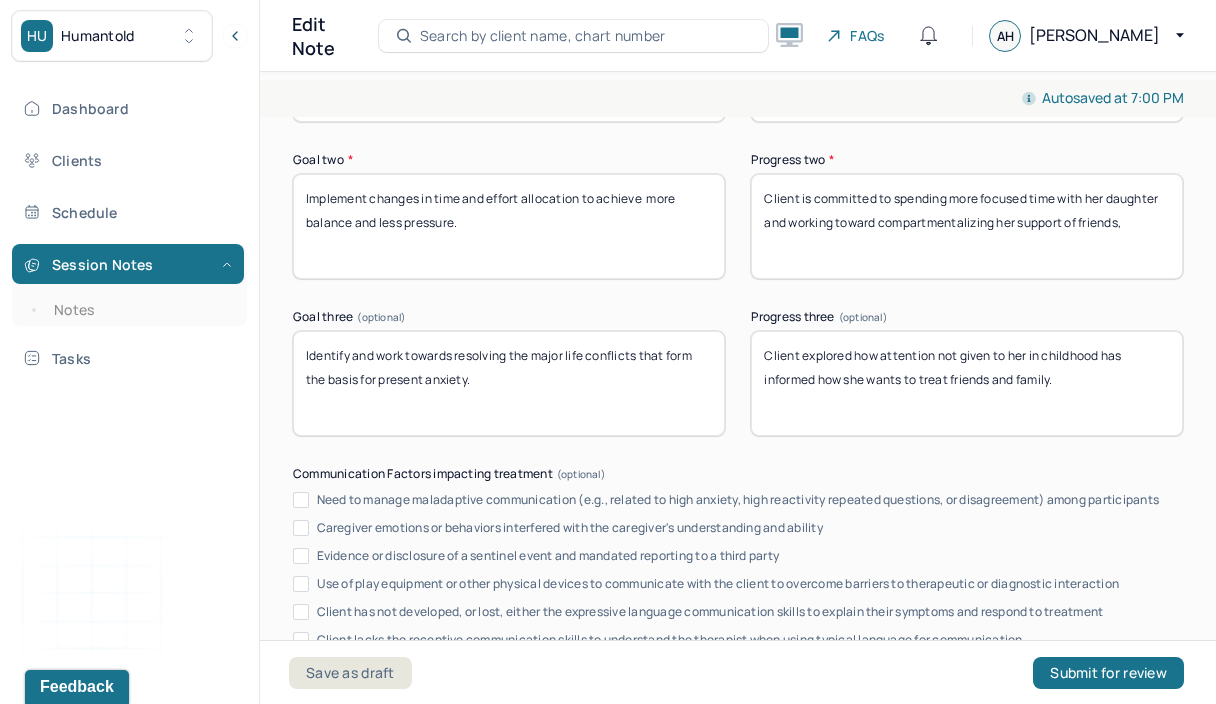 type 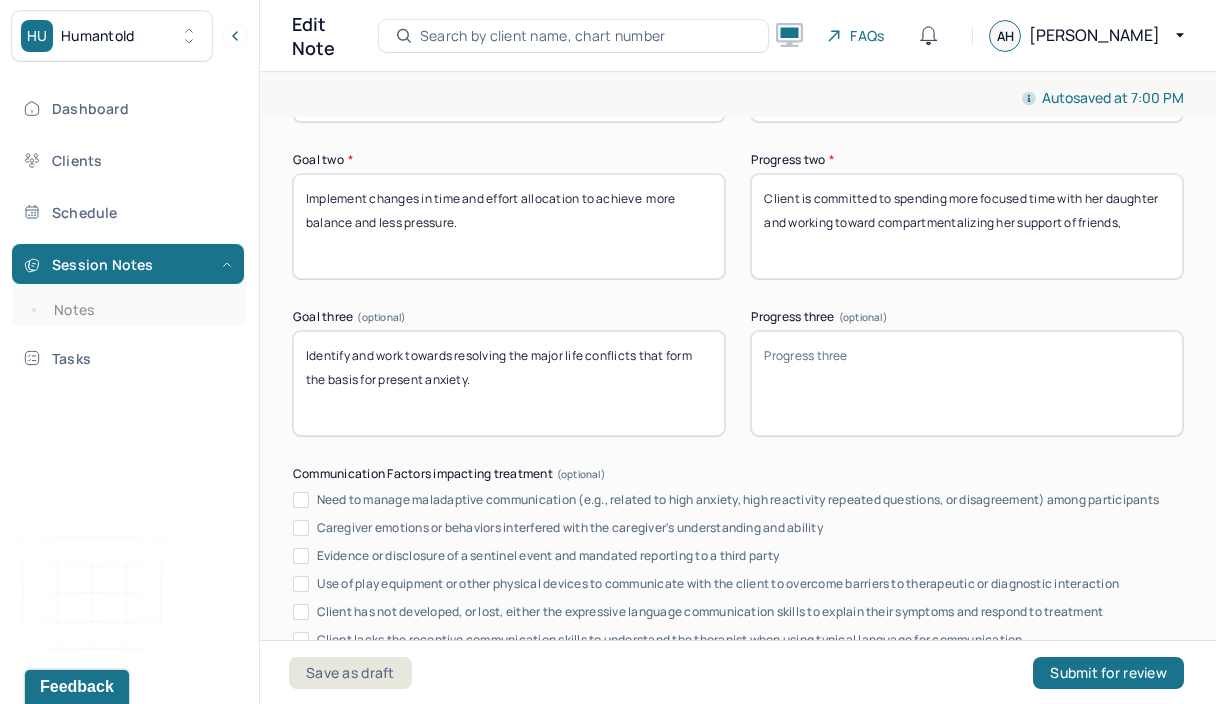 type 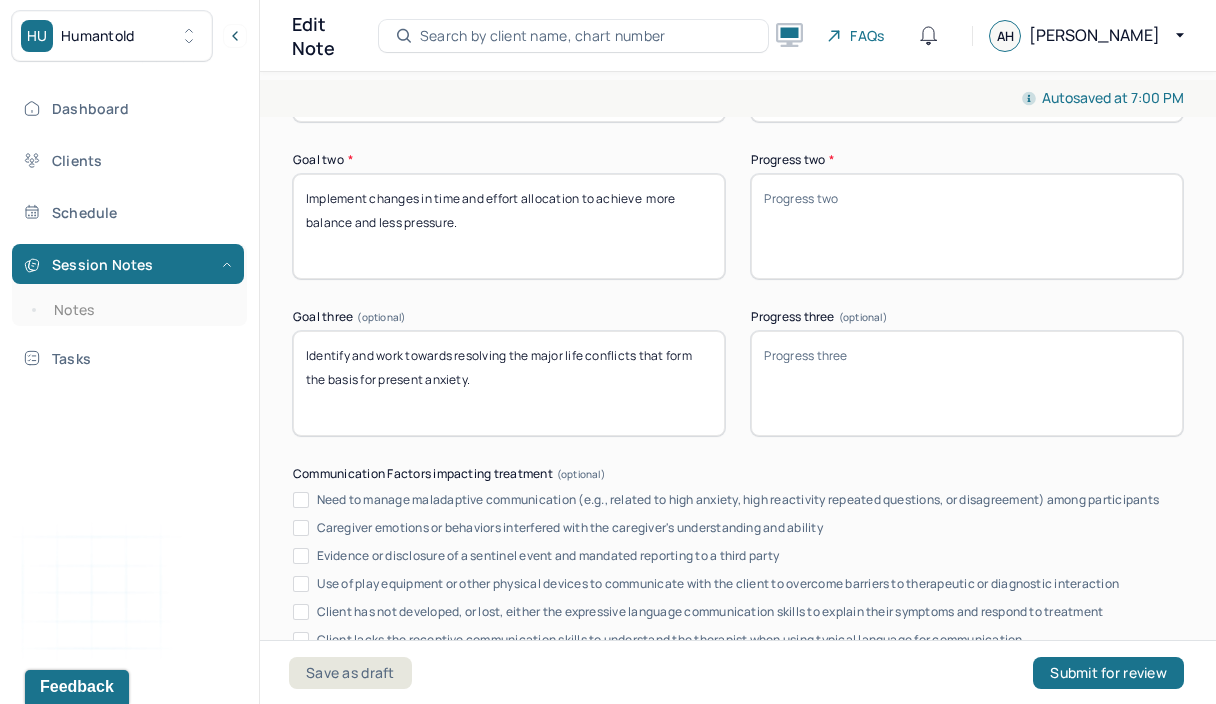 scroll, scrollTop: 4147, scrollLeft: 0, axis: vertical 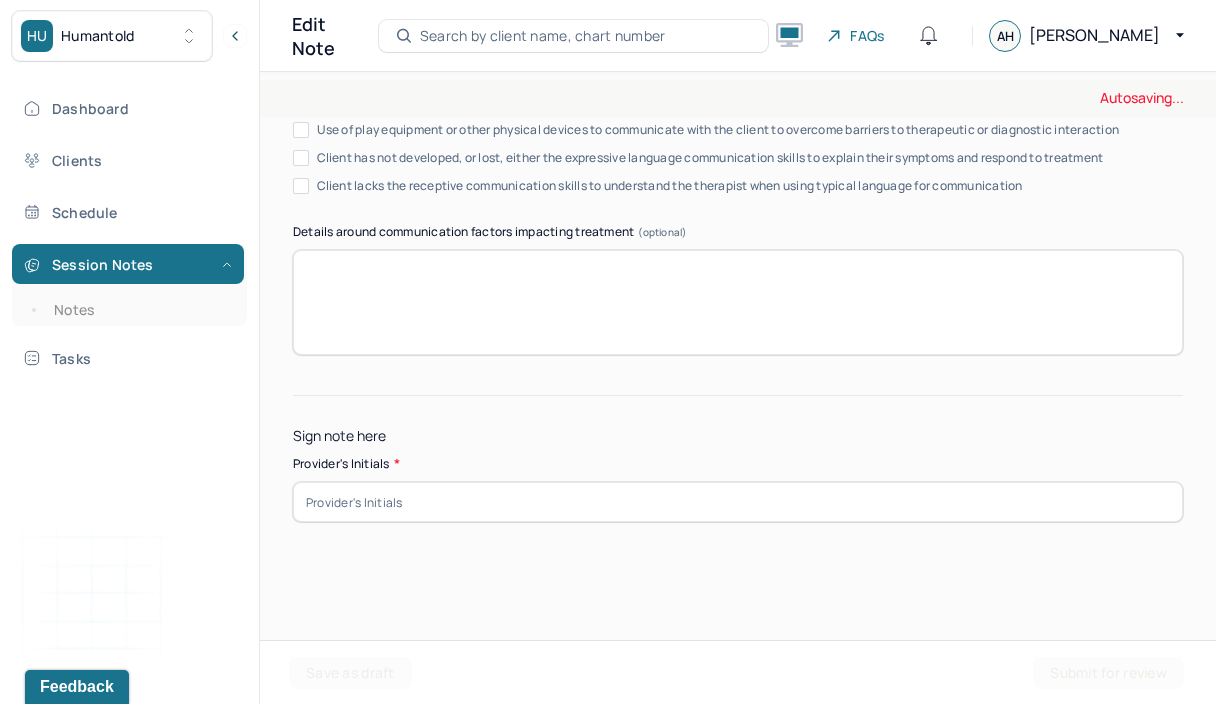 type 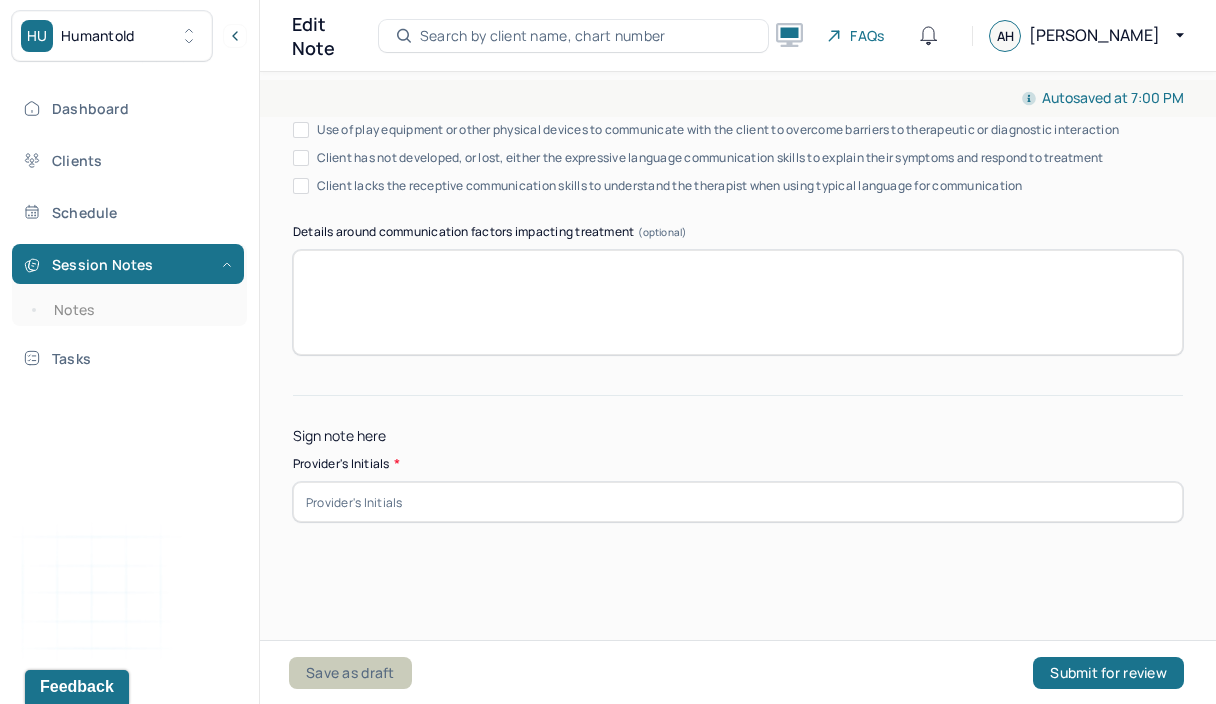 click on "Save as draft" at bounding box center (350, 673) 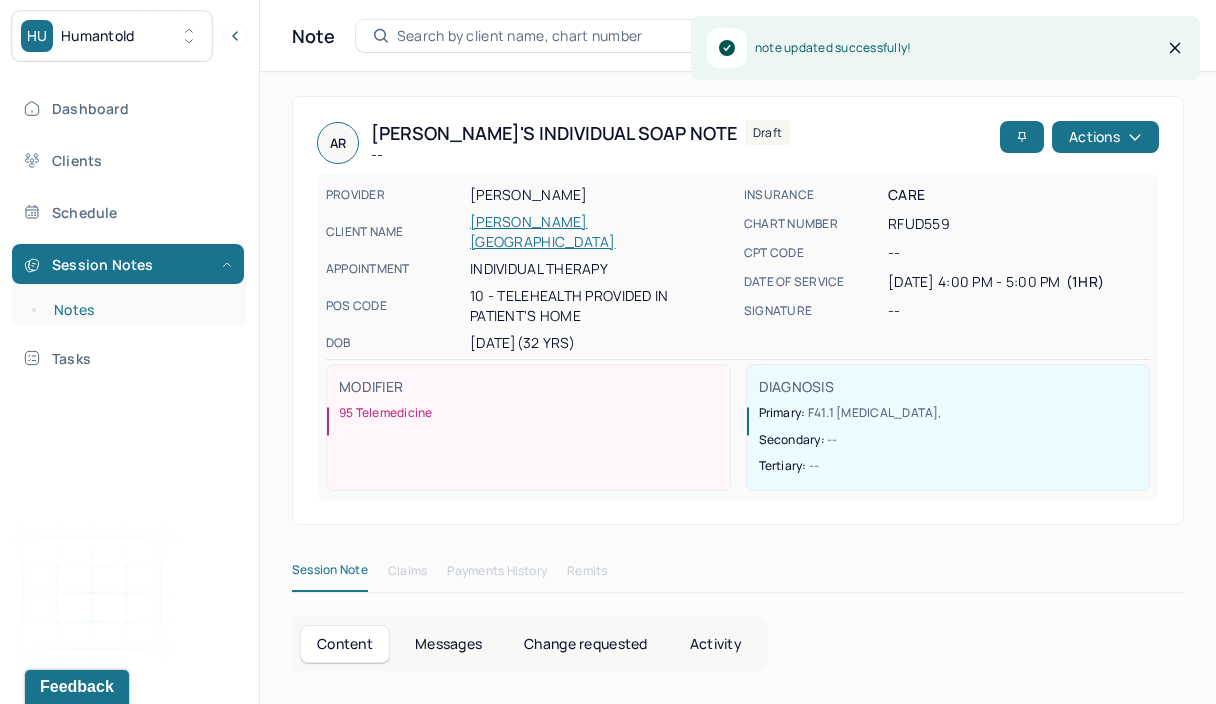 click on "Notes" at bounding box center [139, 310] 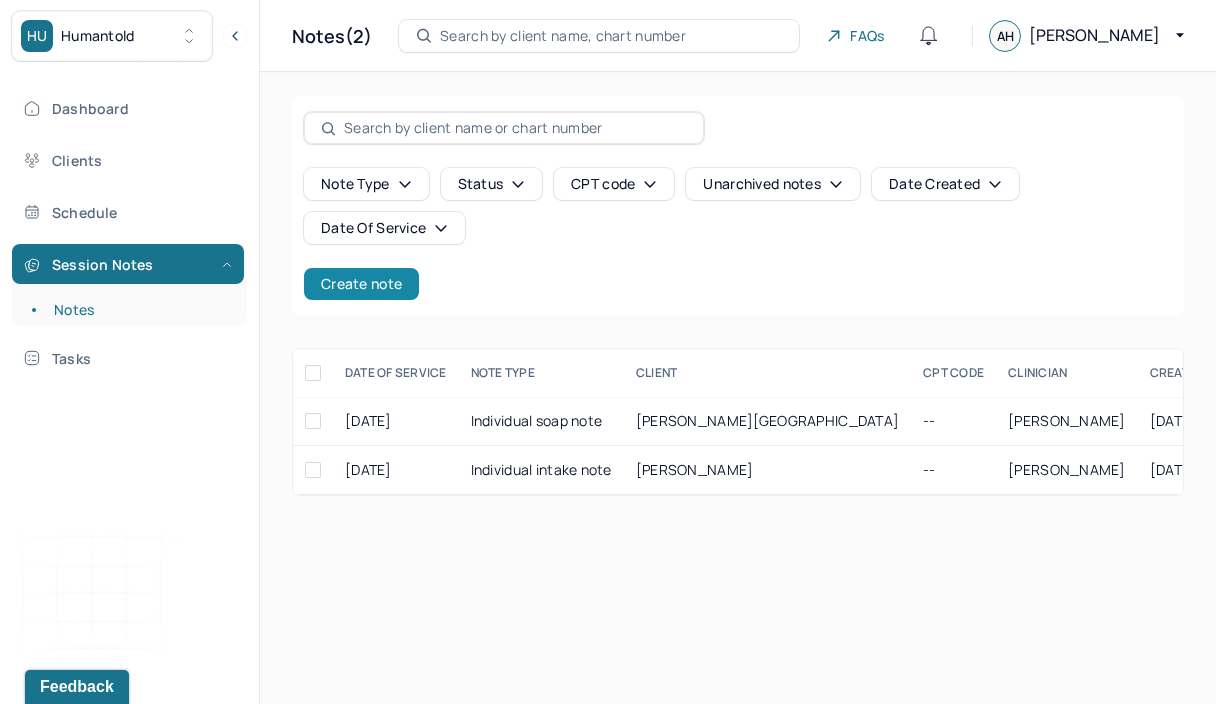 click on "Create note" at bounding box center [361, 284] 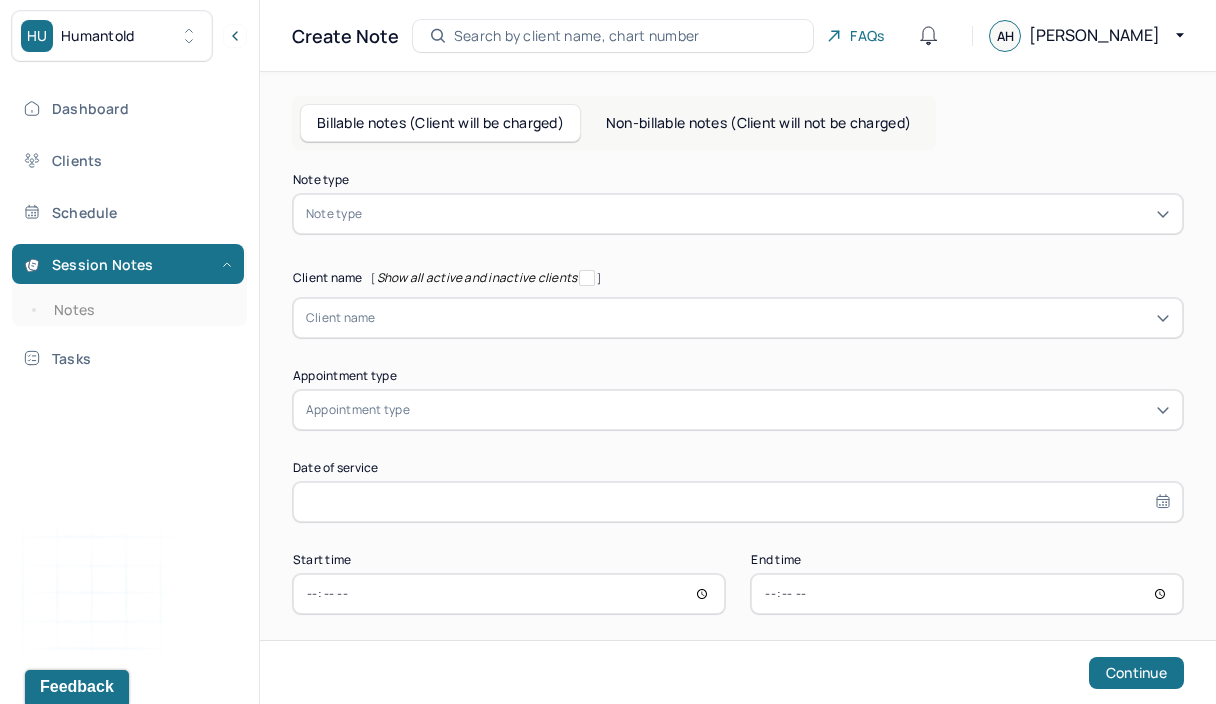 click at bounding box center (768, 214) 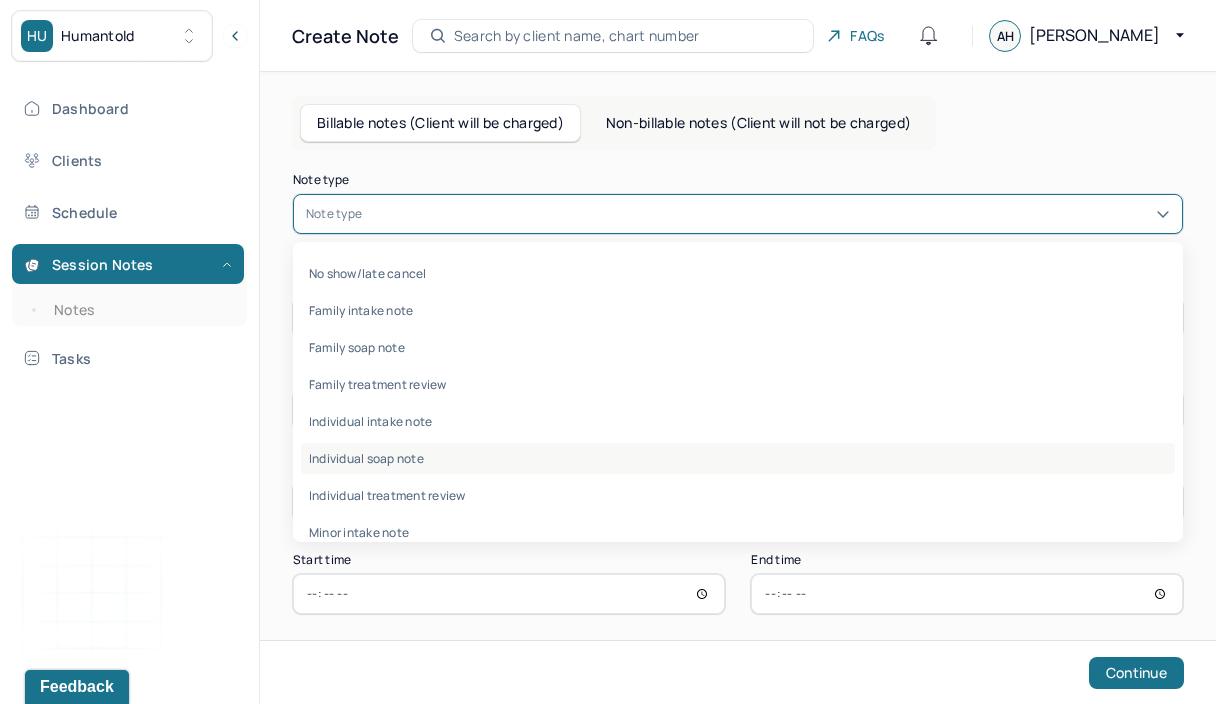 click on "Individual soap note" at bounding box center (738, 458) 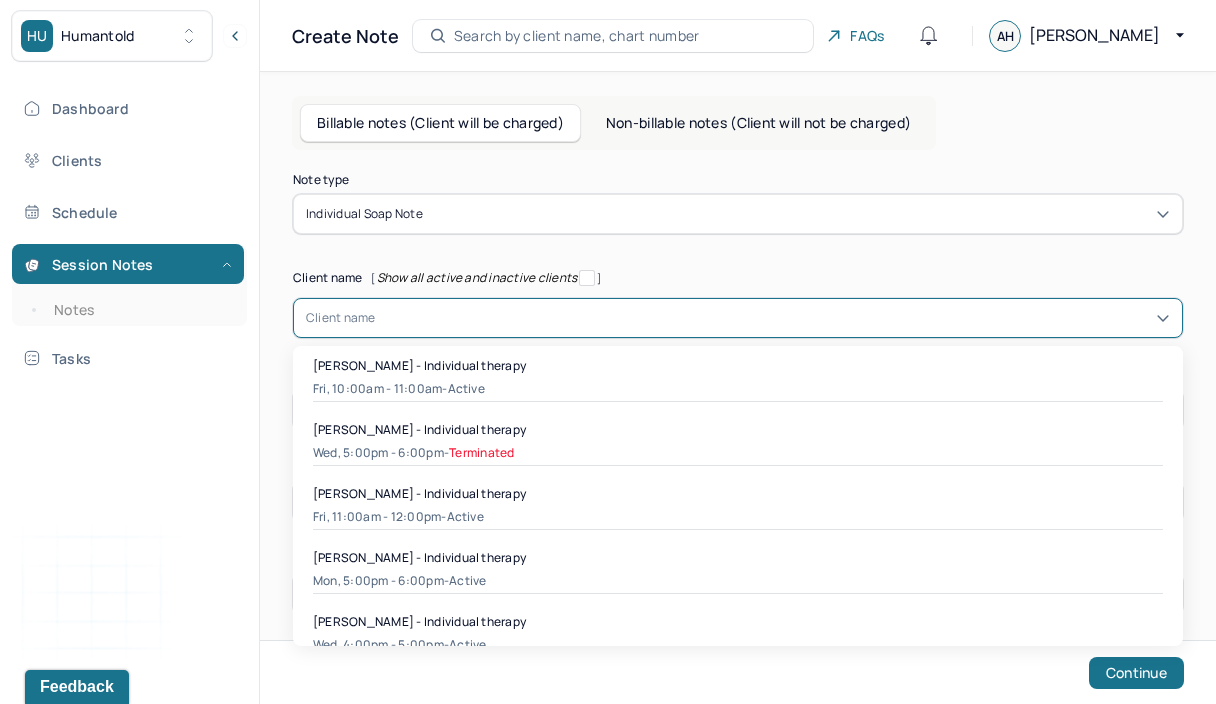 click at bounding box center (773, 318) 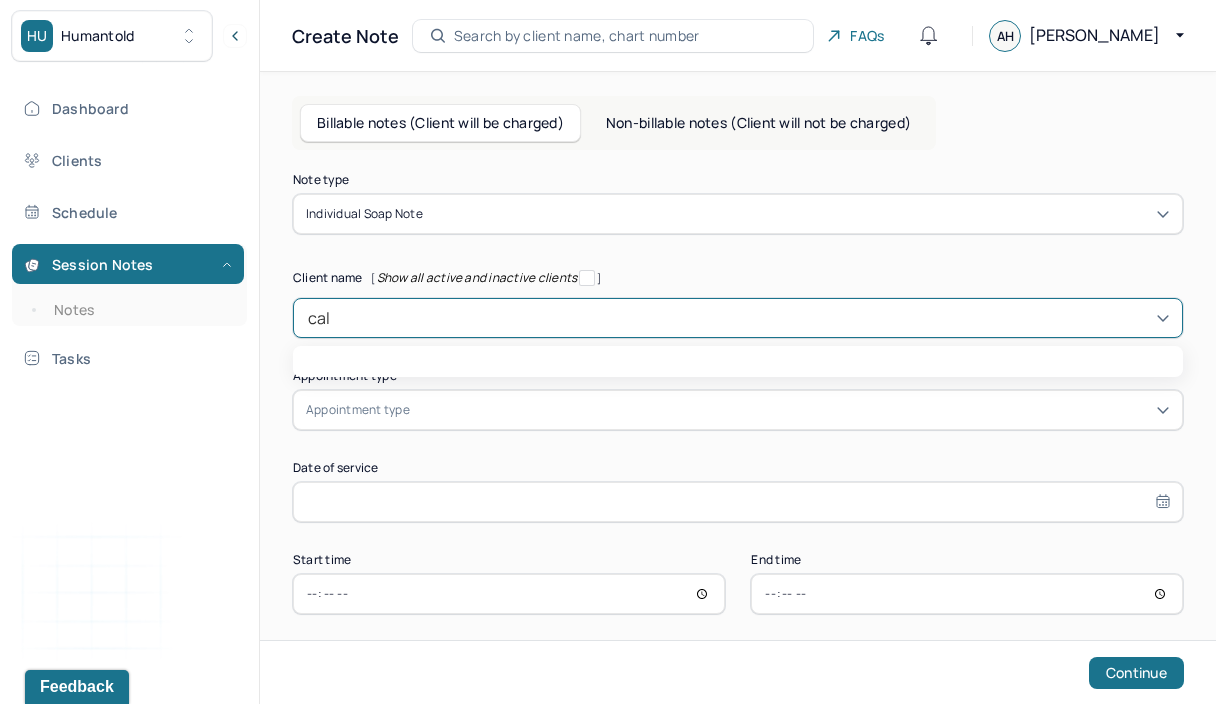 type on "call" 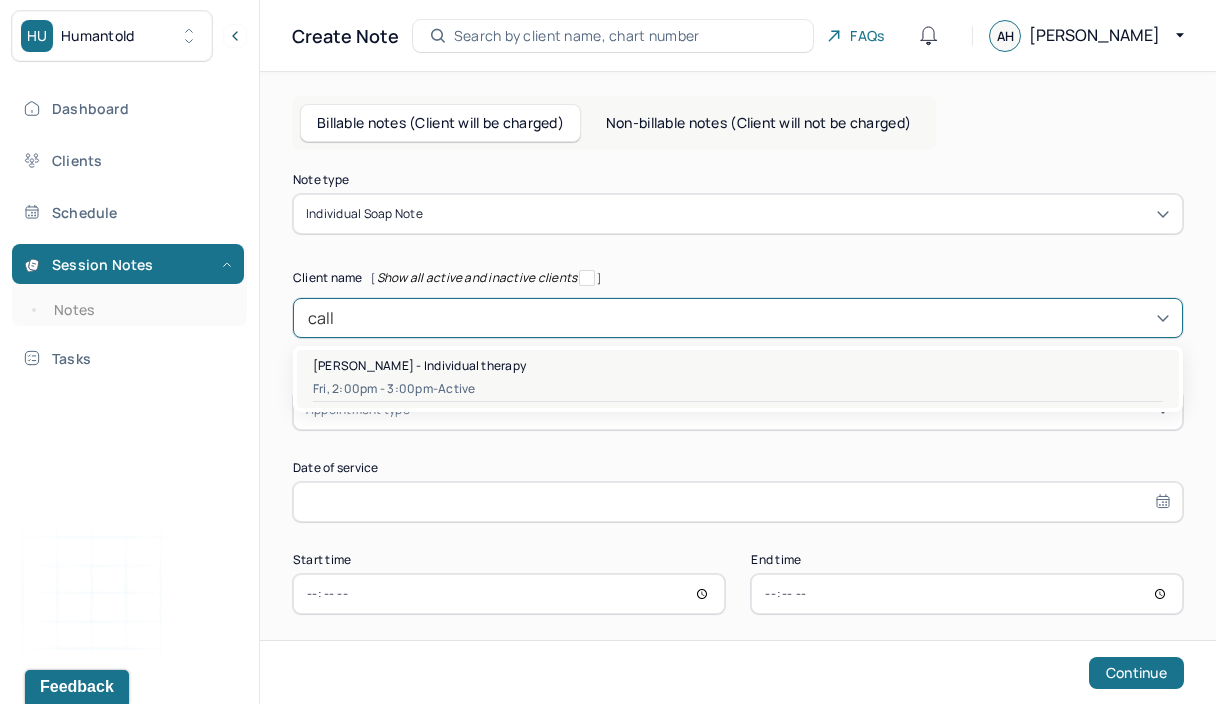 click on "Fri, 2:00pm - 3:00pm  -  active" at bounding box center [738, 389] 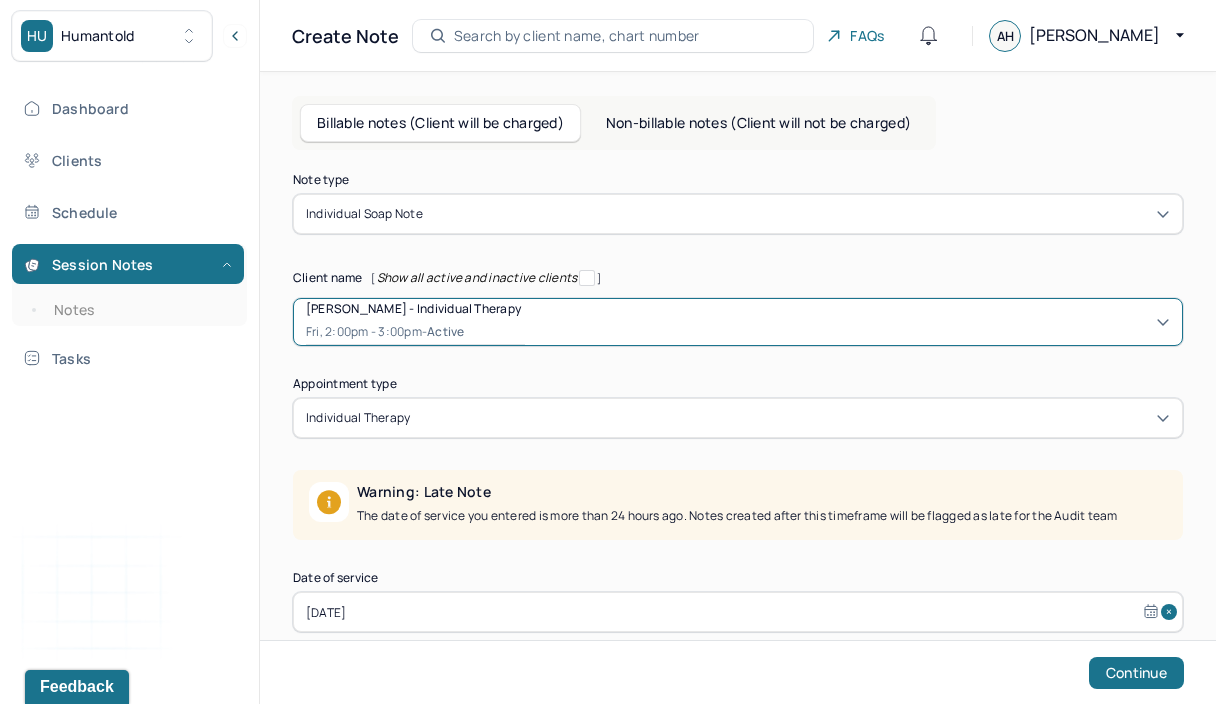 select on "5" 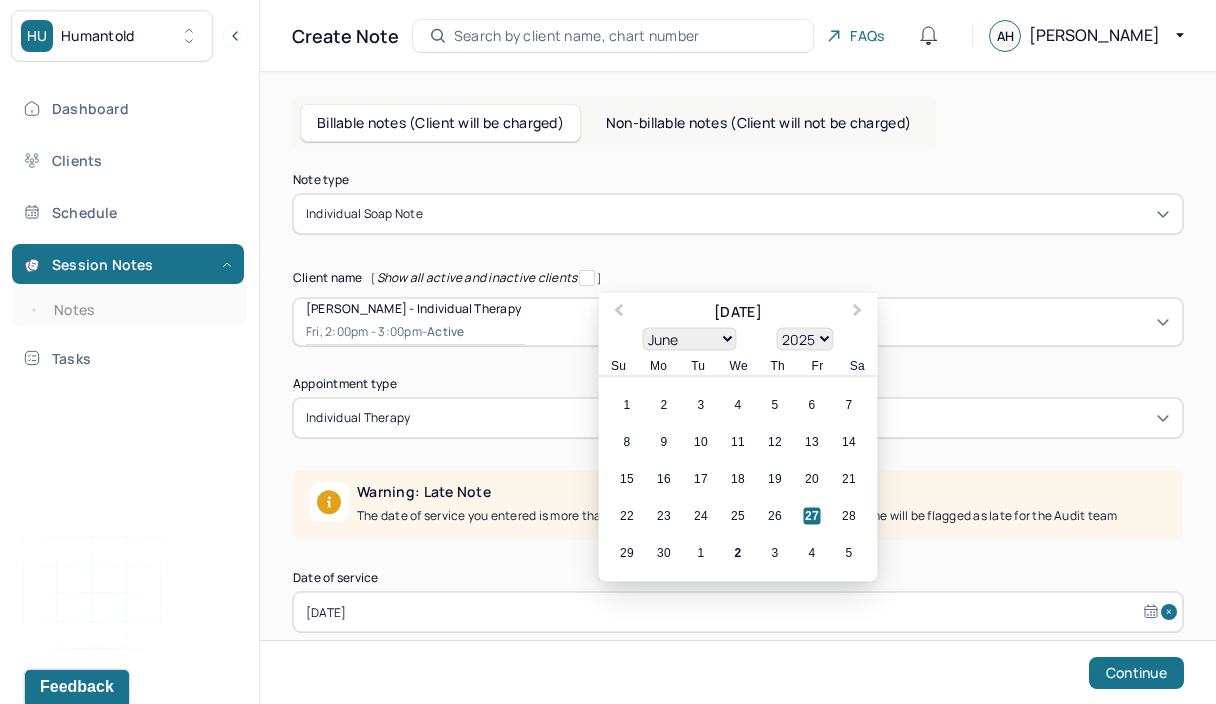 click on "[DATE]" at bounding box center [738, 612] 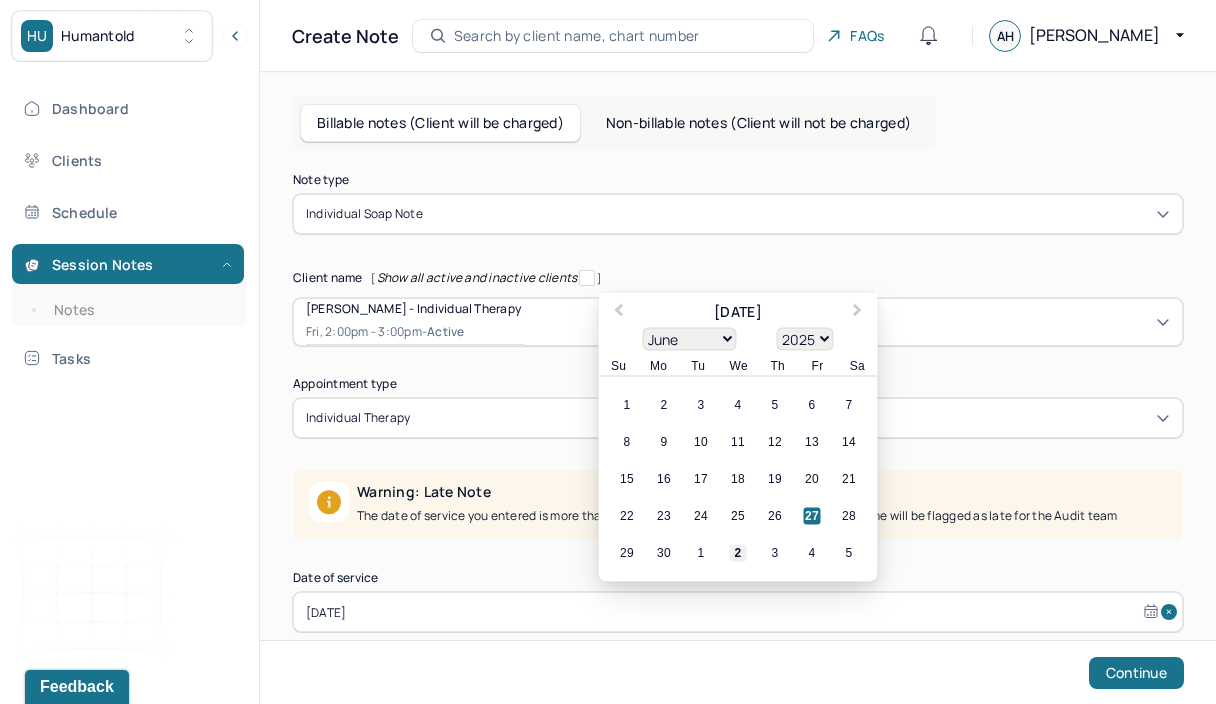 click on "2" at bounding box center (738, 553) 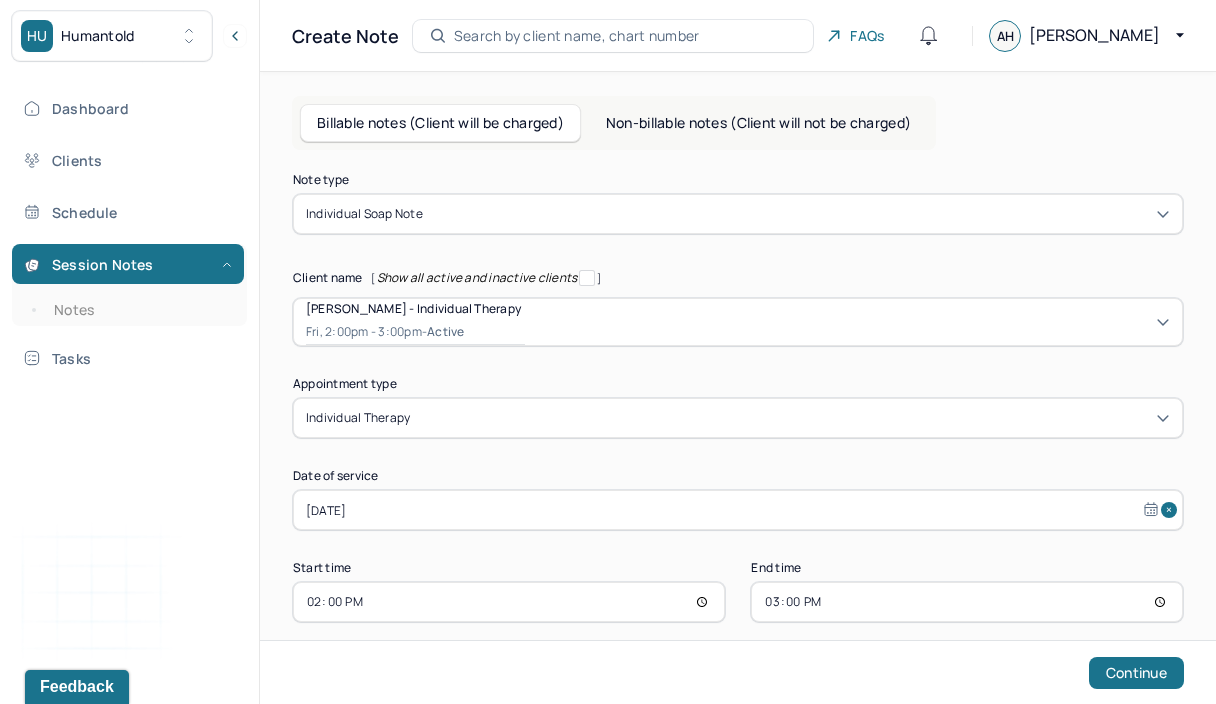 scroll, scrollTop: 23, scrollLeft: 0, axis: vertical 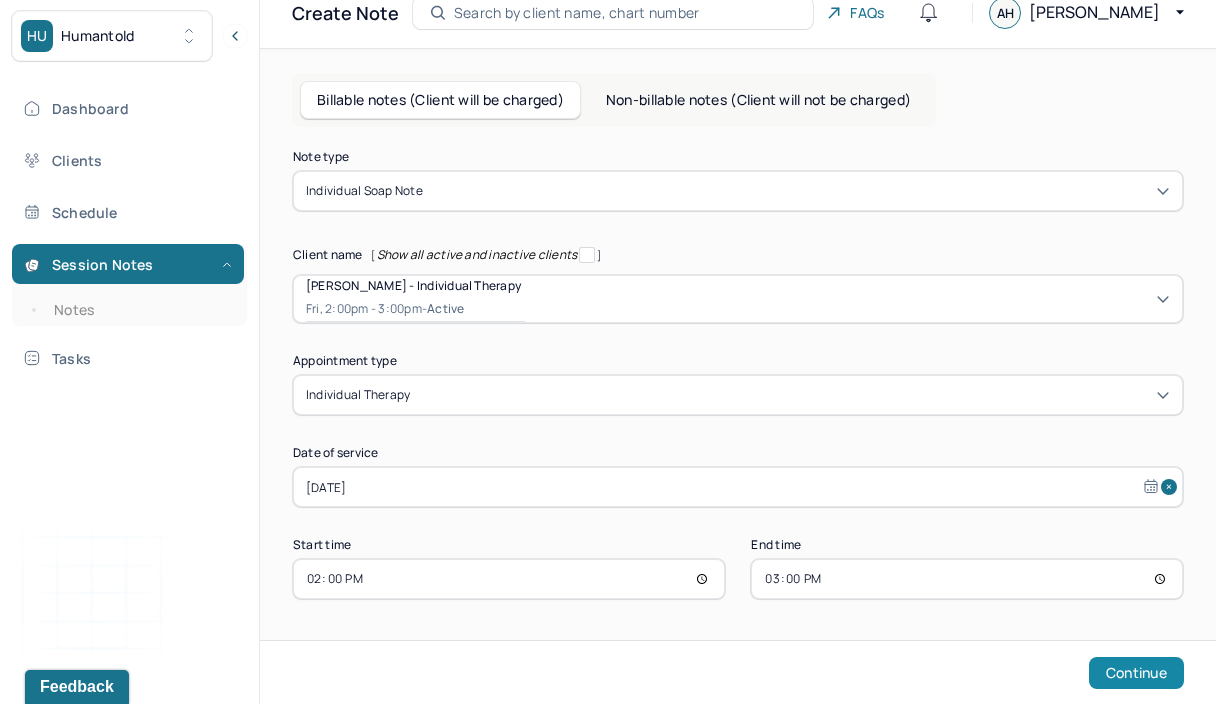 click on "Continue" at bounding box center [1136, 673] 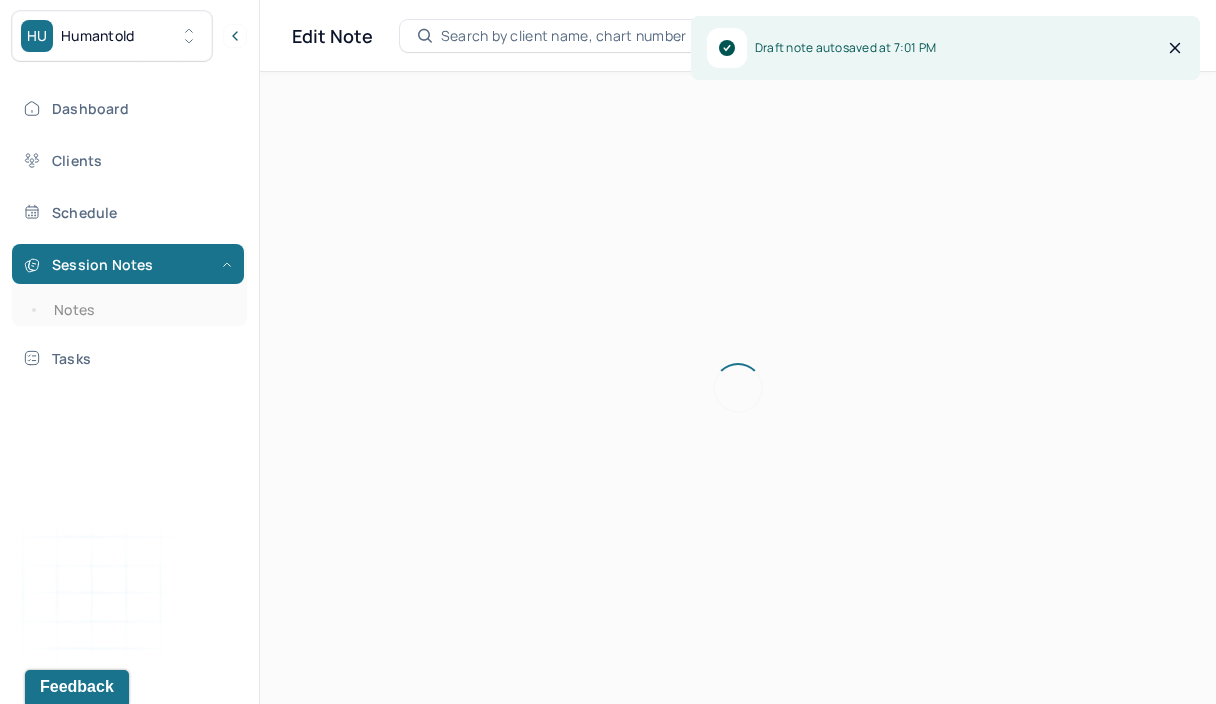 scroll, scrollTop: 0, scrollLeft: 0, axis: both 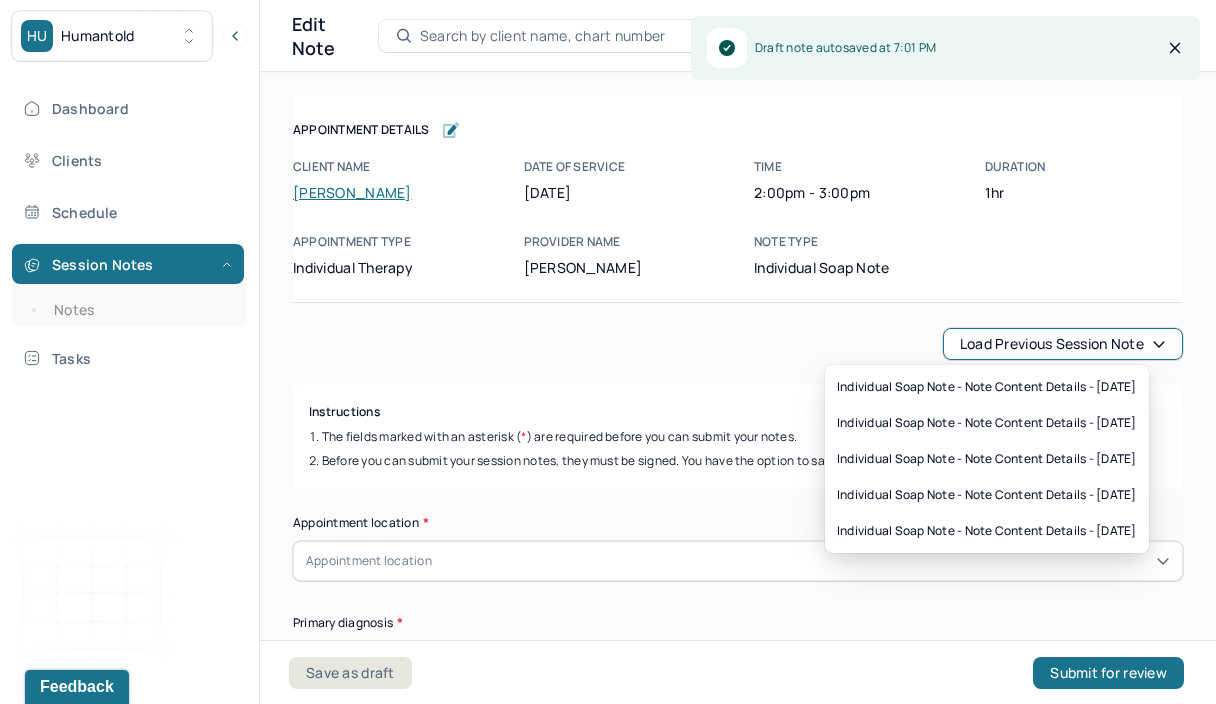 click on "Load previous session note" at bounding box center [1063, 344] 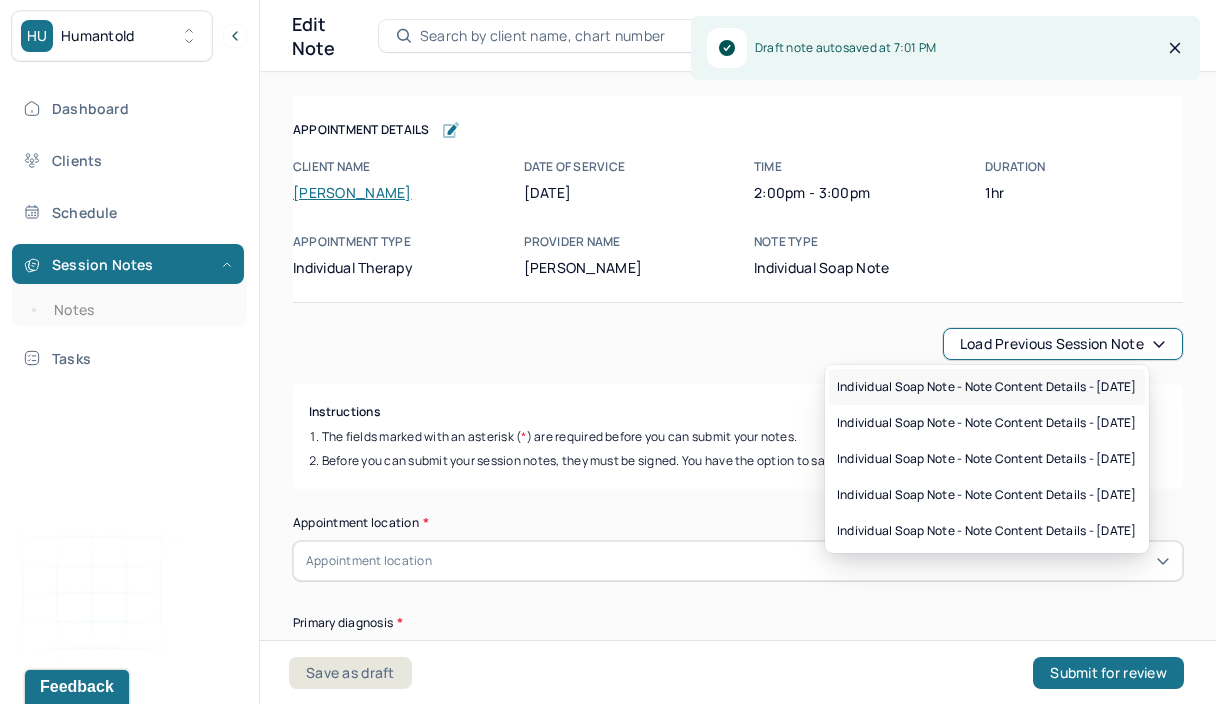 click on "Individual soap note   - Note content Details -   [DATE]" at bounding box center [987, 387] 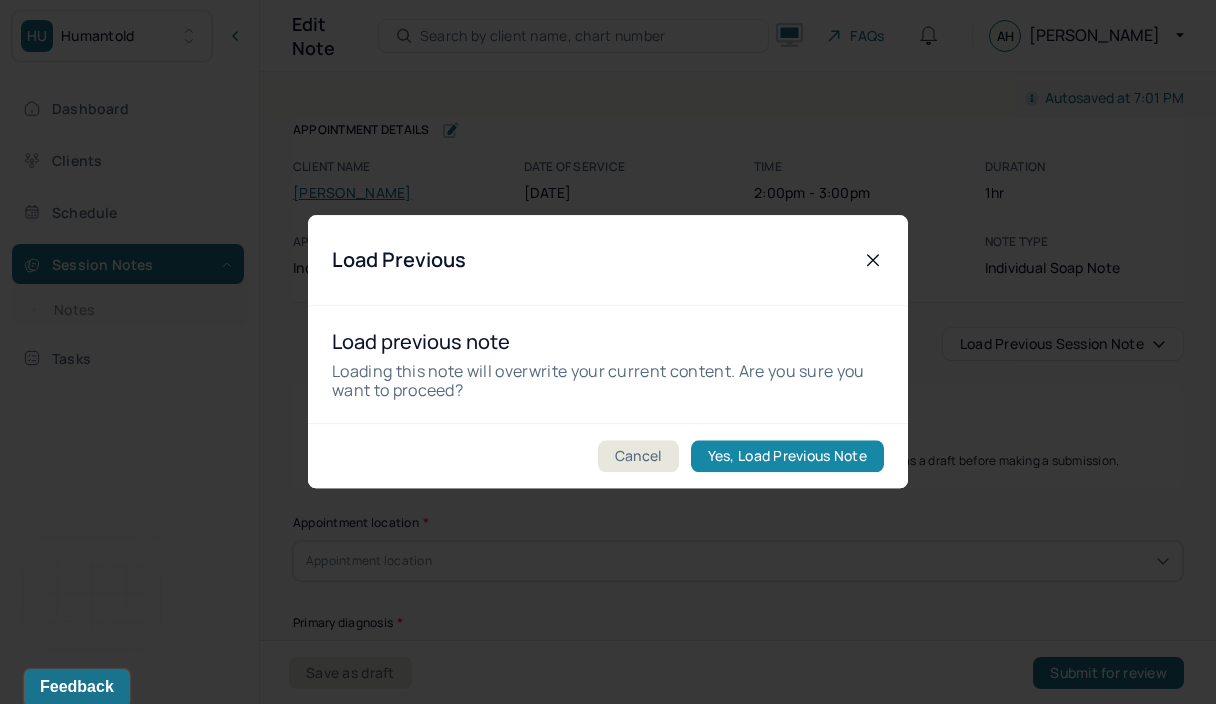 click on "Yes, Load Previous Note" at bounding box center (787, 457) 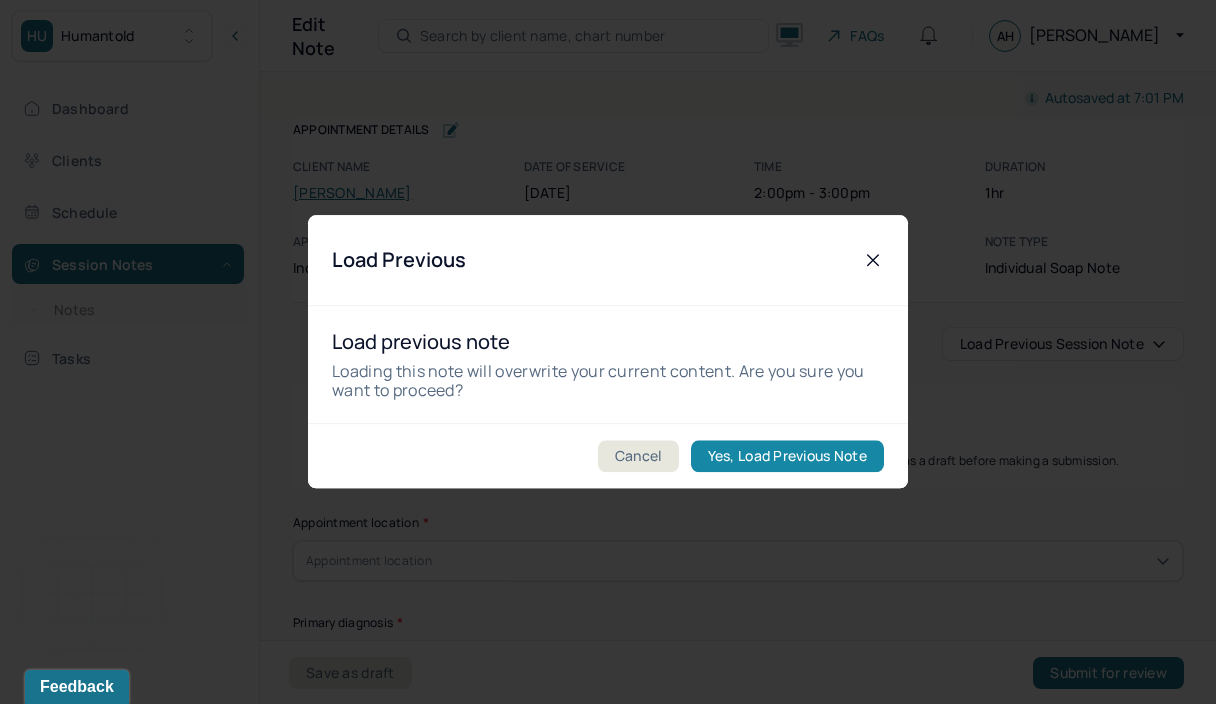 type on "[DATE]" 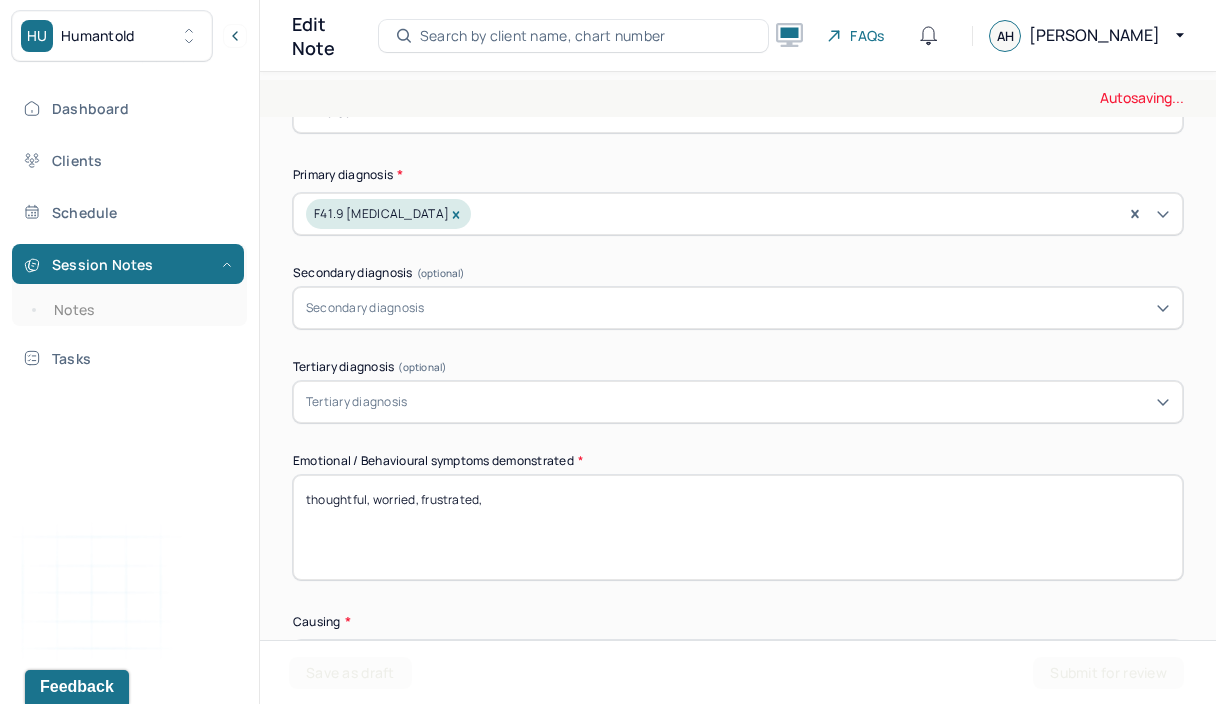 scroll, scrollTop: 493, scrollLeft: 0, axis: vertical 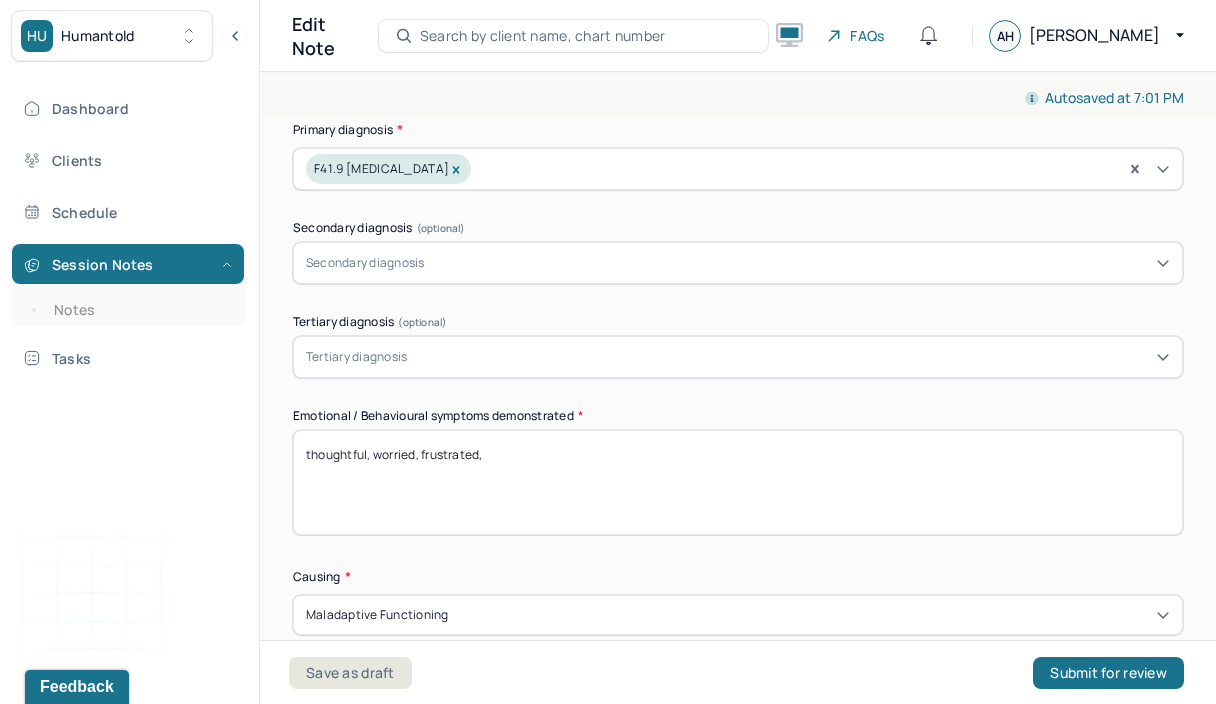 click on "thoughtful, worried, frustrated," at bounding box center (738, 482) 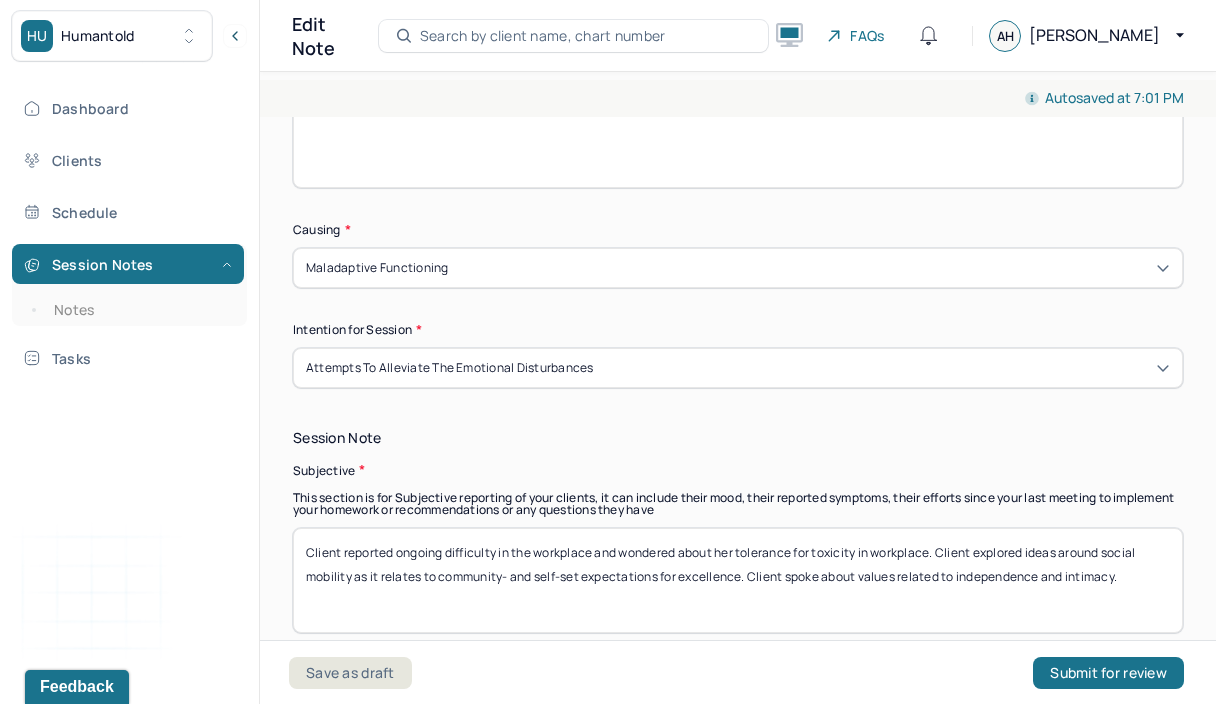 scroll, scrollTop: 904, scrollLeft: 0, axis: vertical 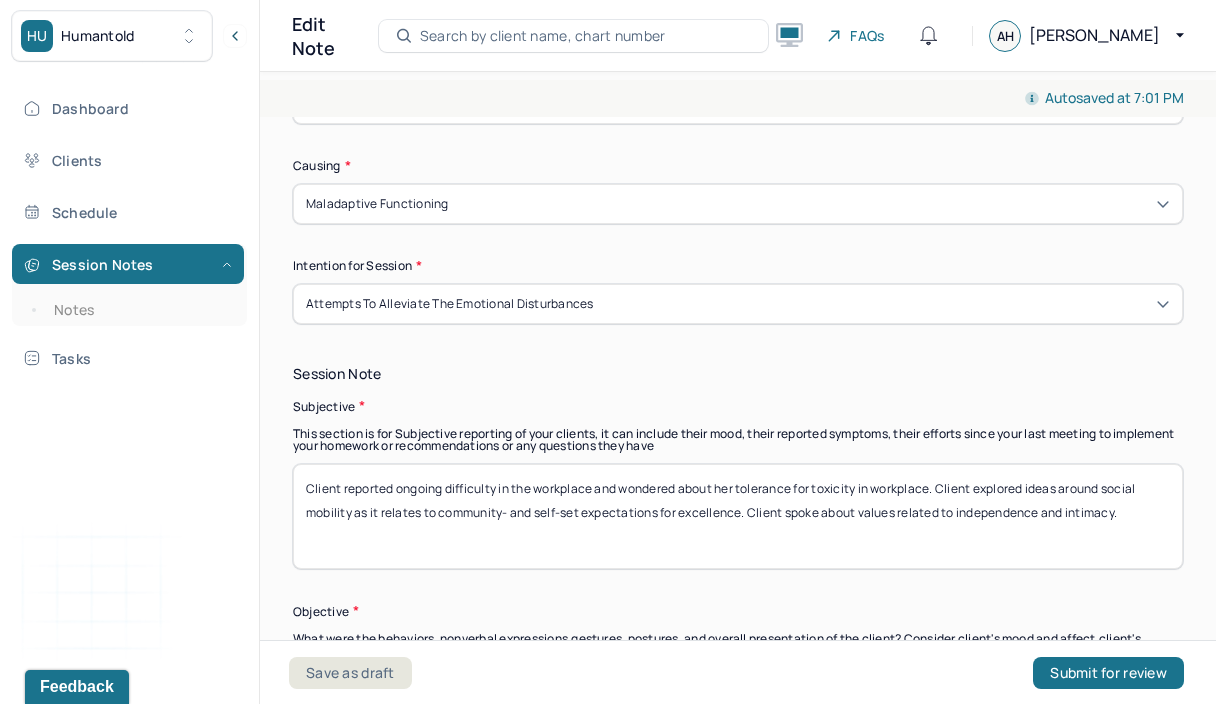 type 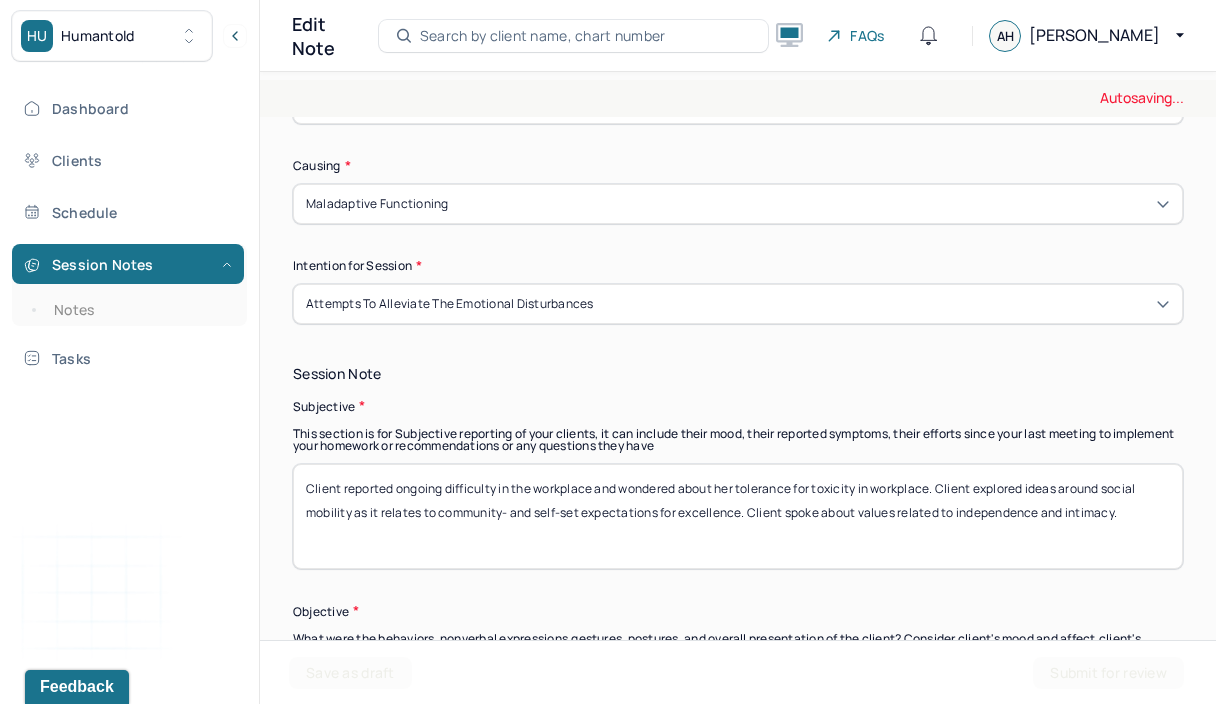 click on "Client reported ongoing difficulty in the workplace and wondered about her tolerance for toxicity in workplace. Client explored ideas around social mobility as it relates to community- and self-set expectations for excellence. Client spoke about values related to independence and intimacy." at bounding box center (738, 516) 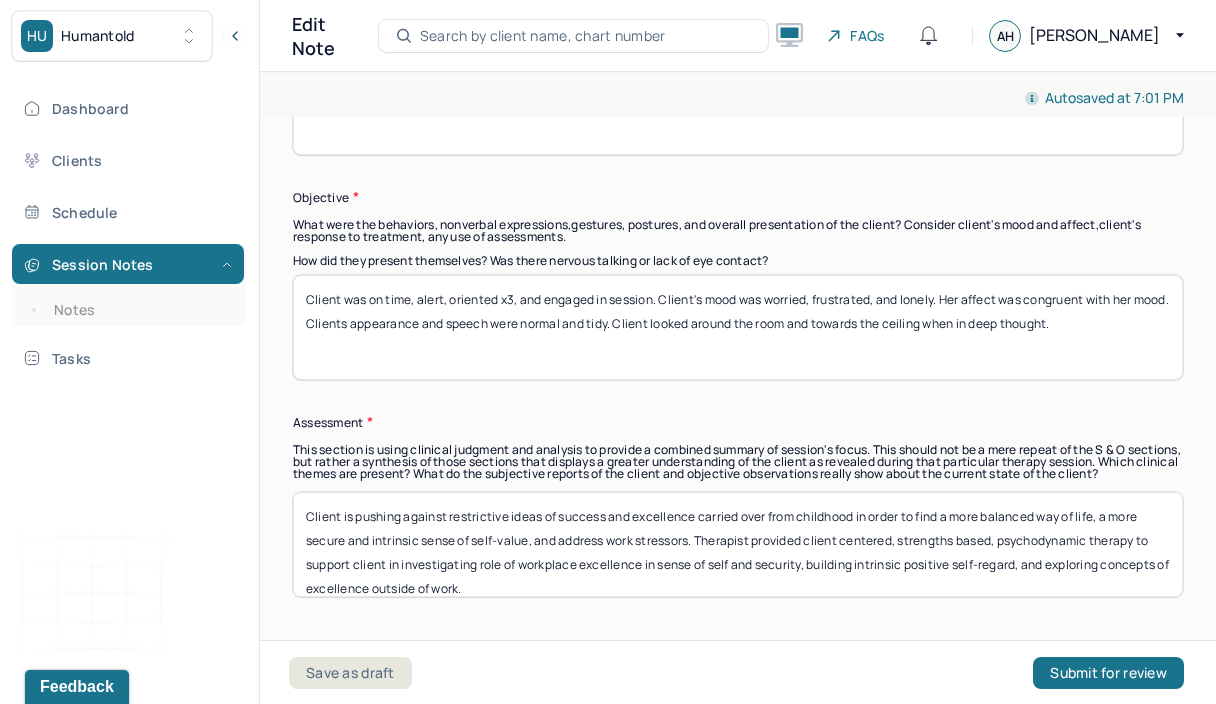 scroll, scrollTop: 1319, scrollLeft: 0, axis: vertical 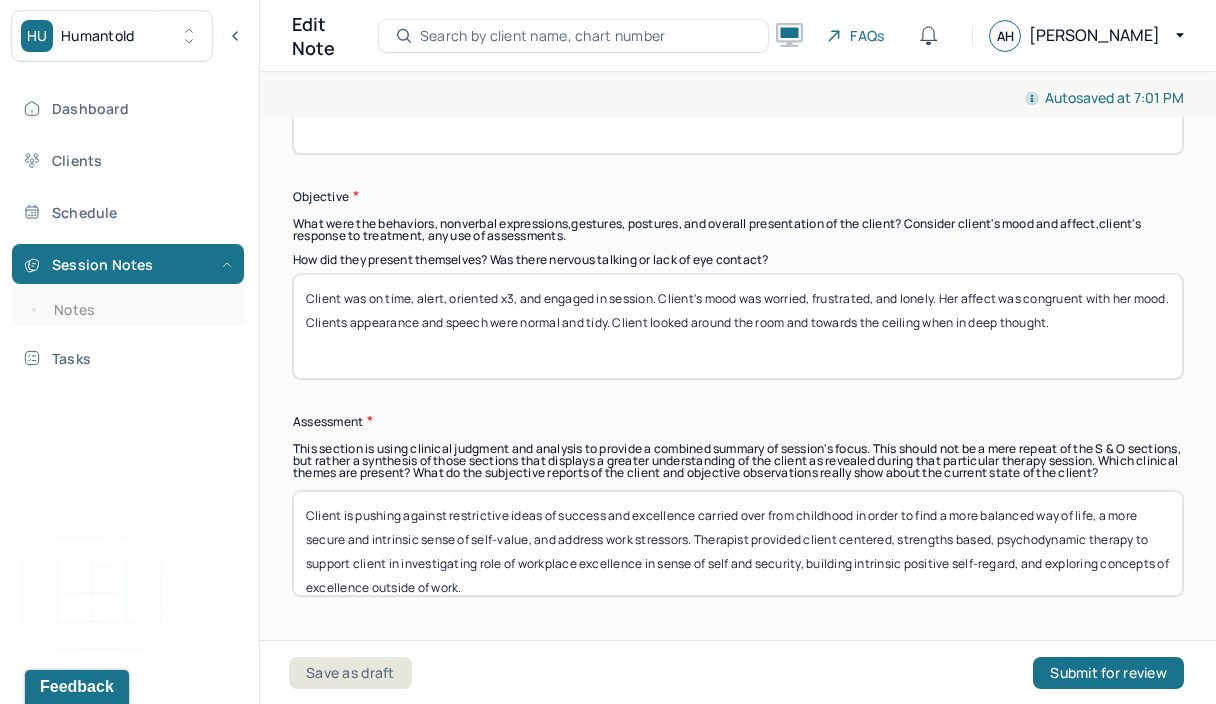 type 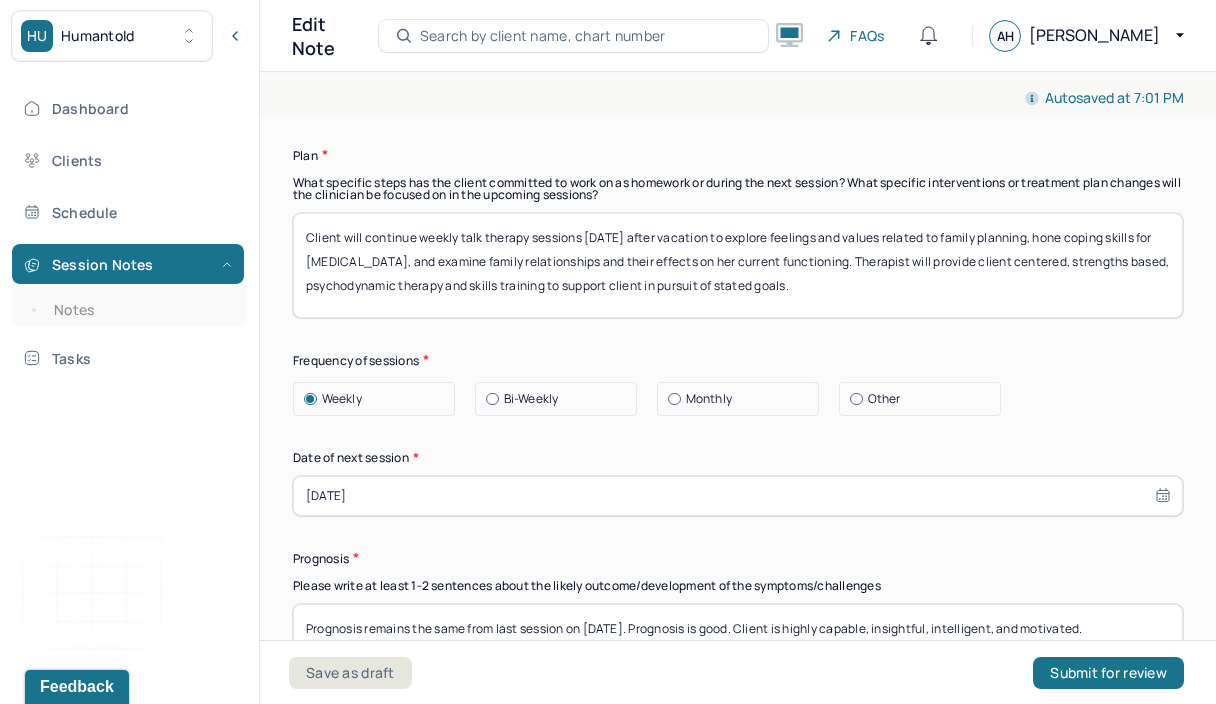 scroll, scrollTop: 2550, scrollLeft: 0, axis: vertical 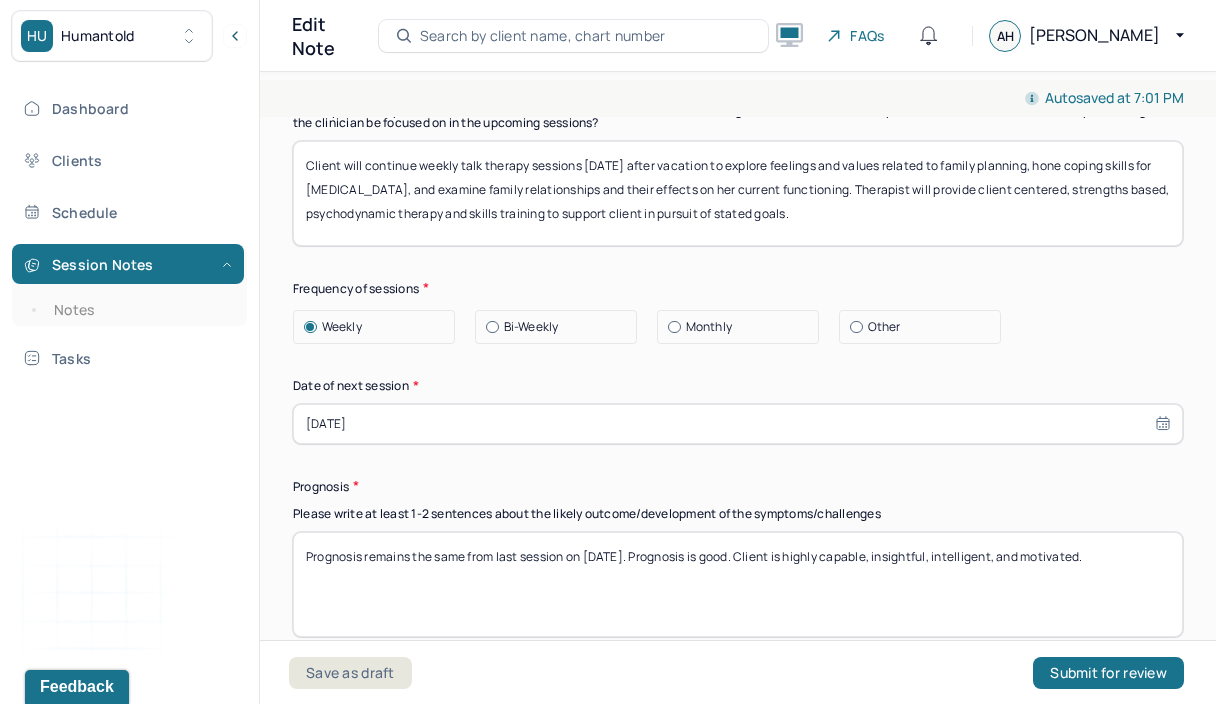 type on "Therapist provided client centered, strengths based, psychodynamic therapy to support client in investigating role of workplace excellence in sense of self and security, building intrinsic positive self-regard, and exploring concepts of excellence outside of work." 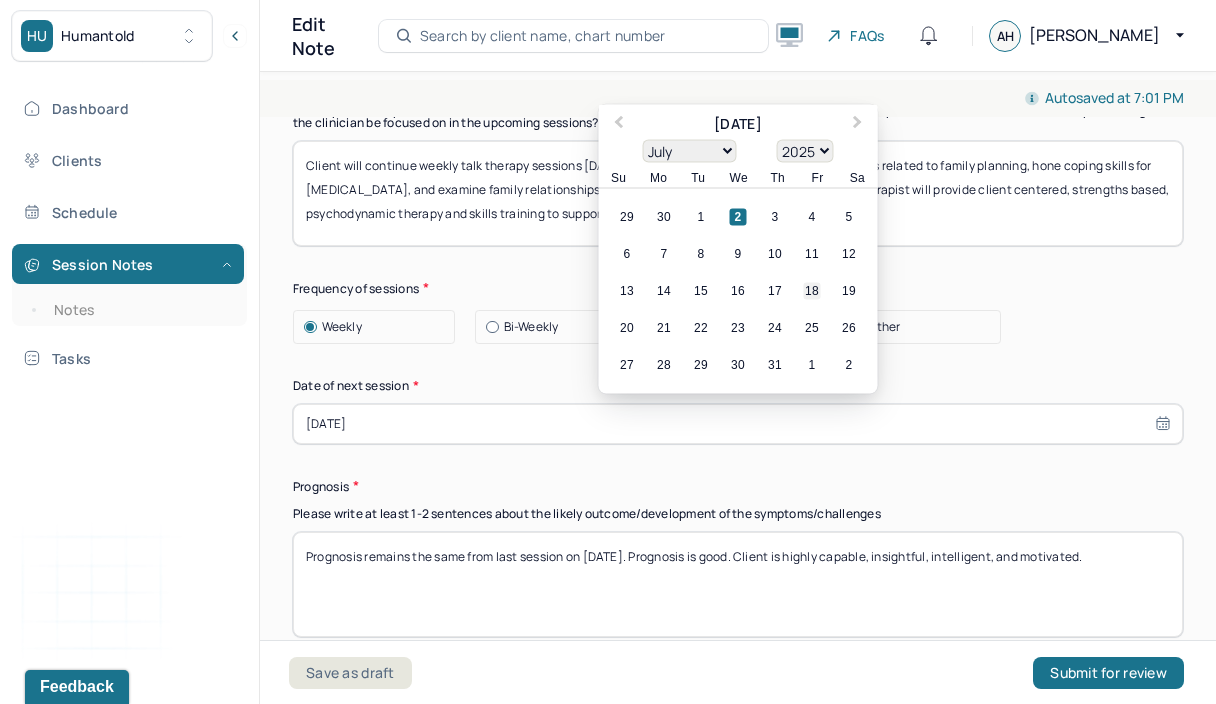 click on "18" at bounding box center [812, 290] 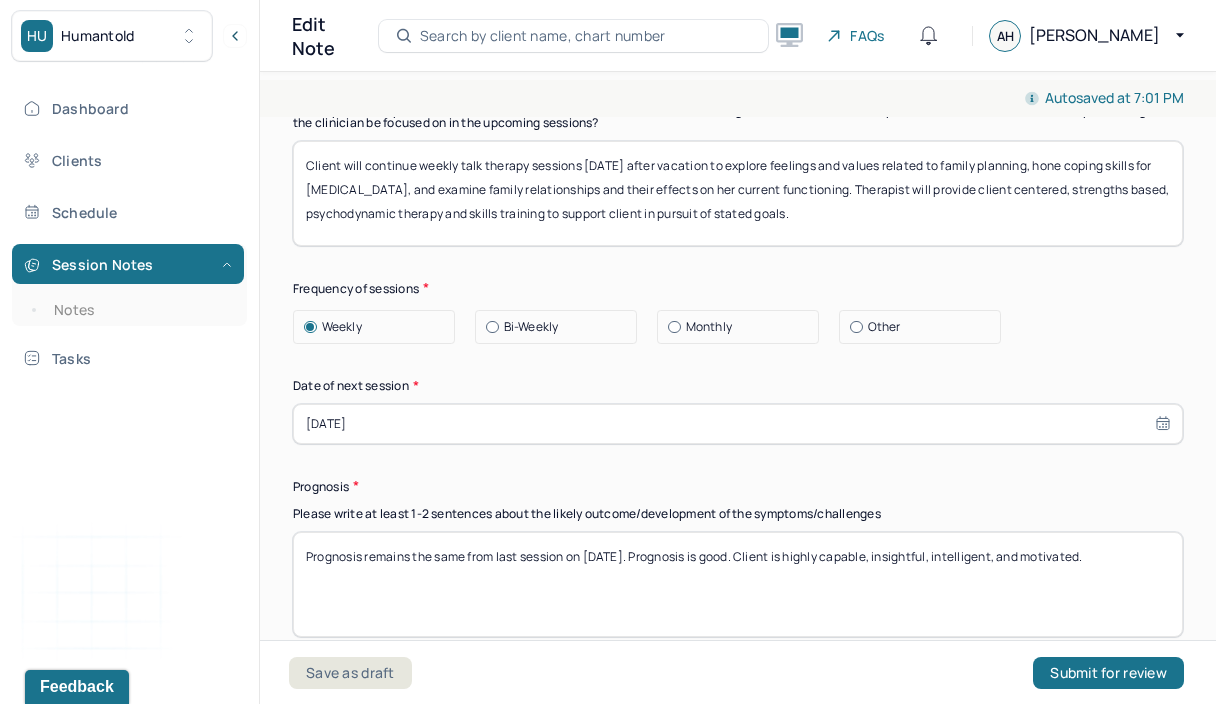 click on "[DATE]" at bounding box center [738, 424] 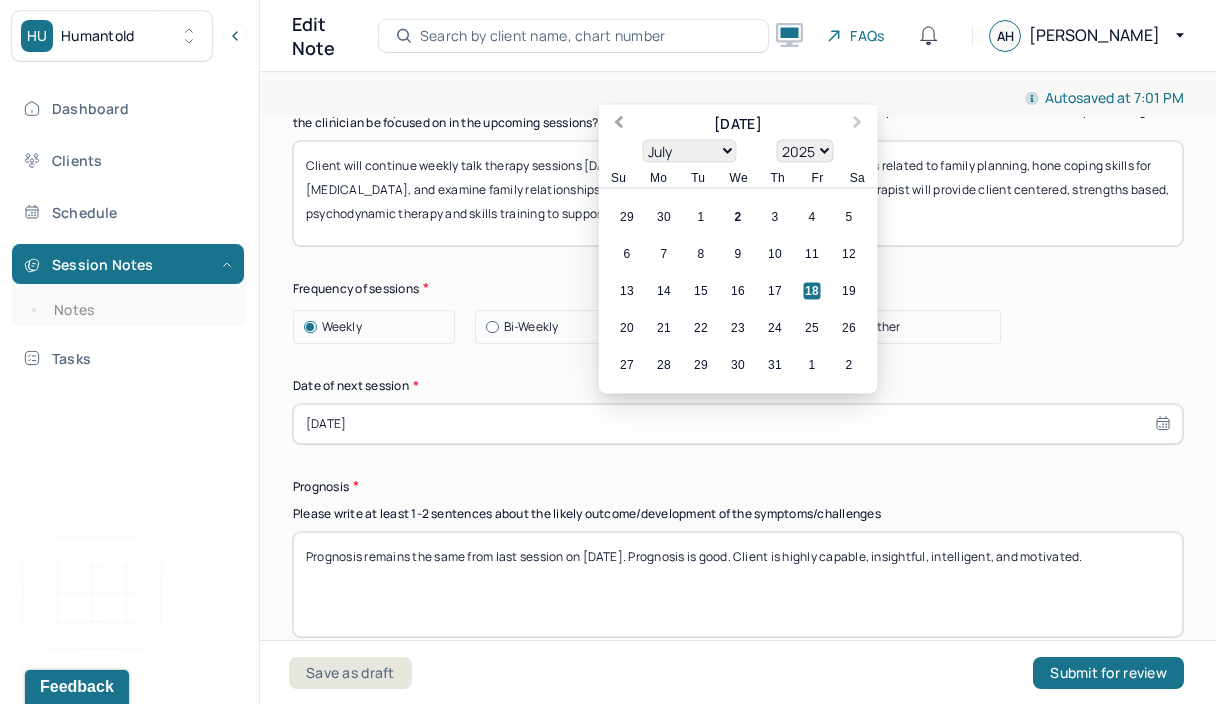 click on "Previous Month" at bounding box center [617, 125] 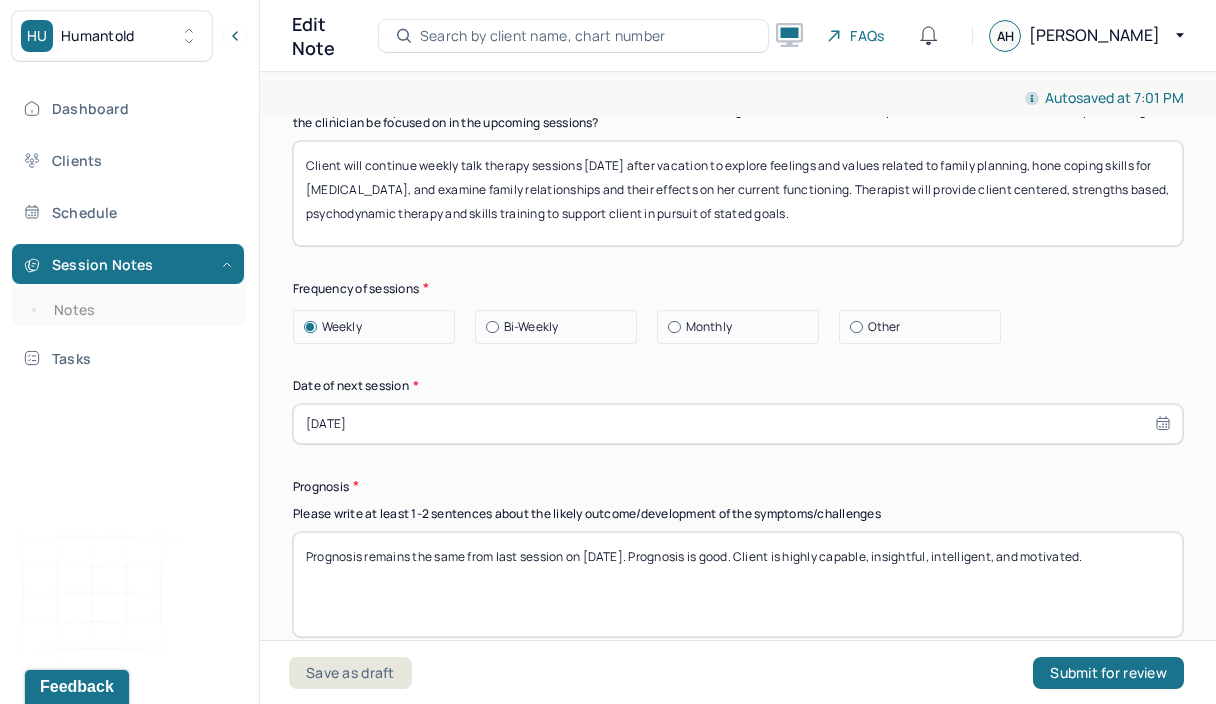 drag, startPoint x: 605, startPoint y: 563, endPoint x: 589, endPoint y: 564, distance: 16.03122 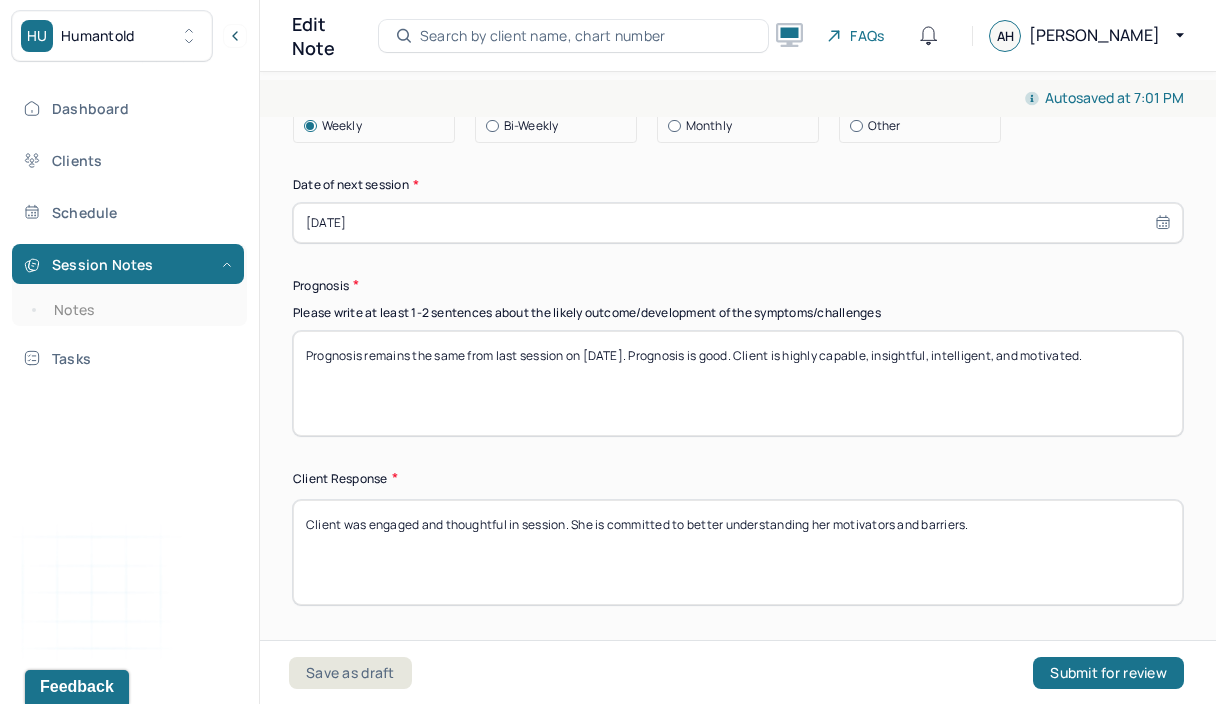 scroll, scrollTop: 2776, scrollLeft: 0, axis: vertical 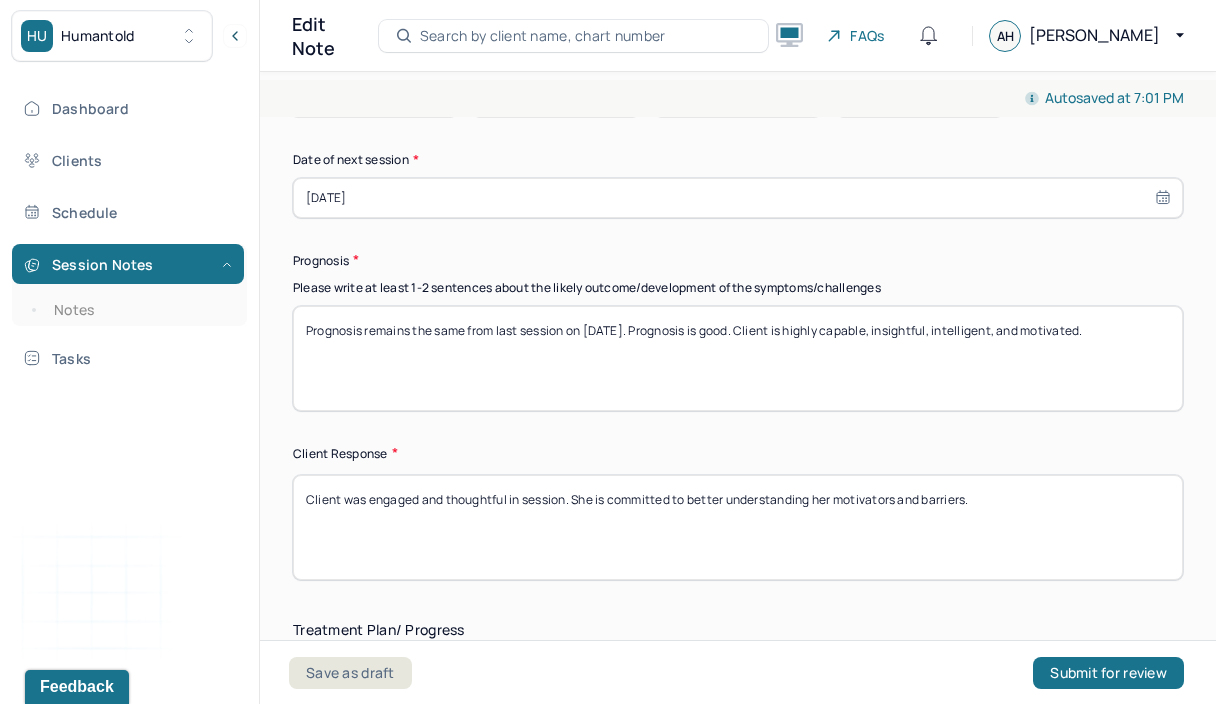 type on "Prognosis remains the same from last session on [DATE]. Prognosis is good. Client is highly capable, insightful, intelligent, and motivated." 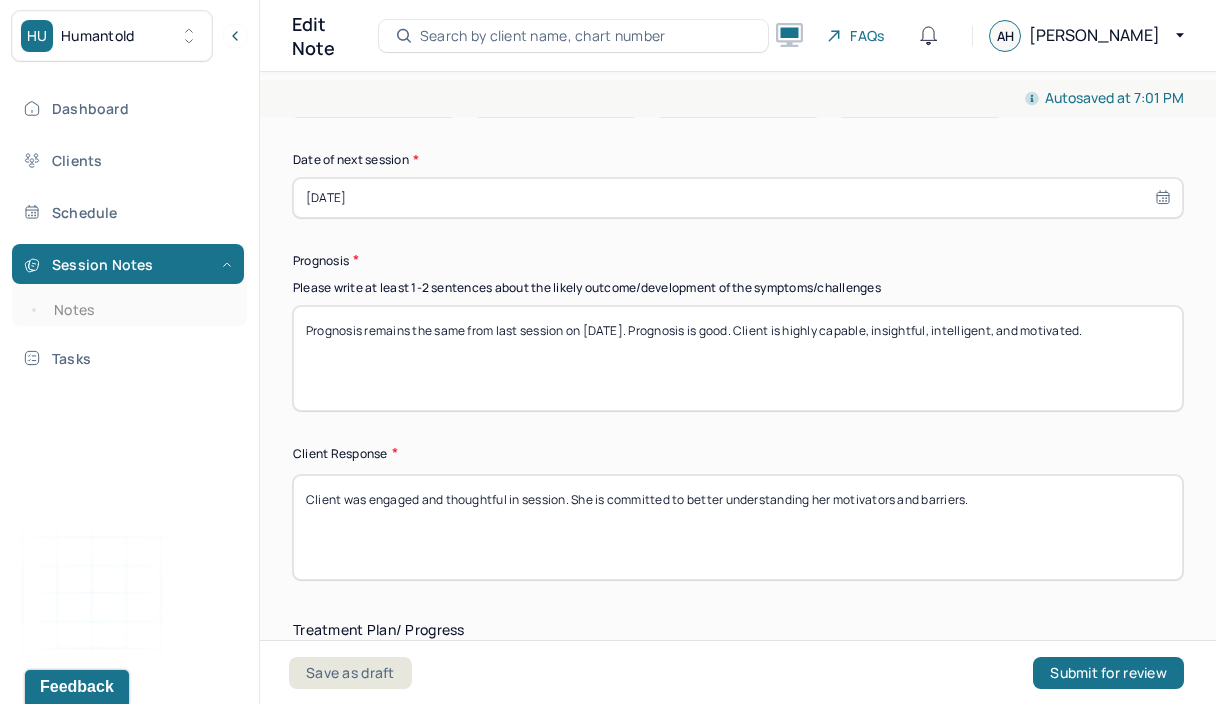 drag, startPoint x: 370, startPoint y: 507, endPoint x: 441, endPoint y: 576, distance: 99.00505 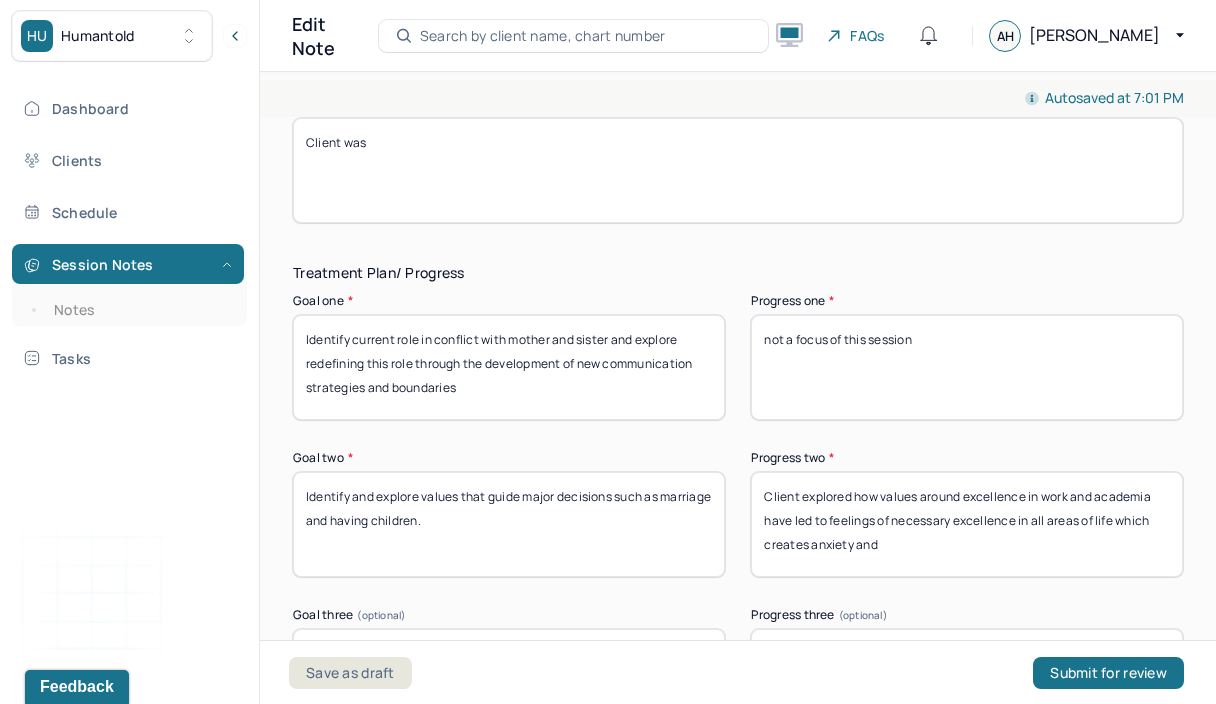 scroll, scrollTop: 3145, scrollLeft: 0, axis: vertical 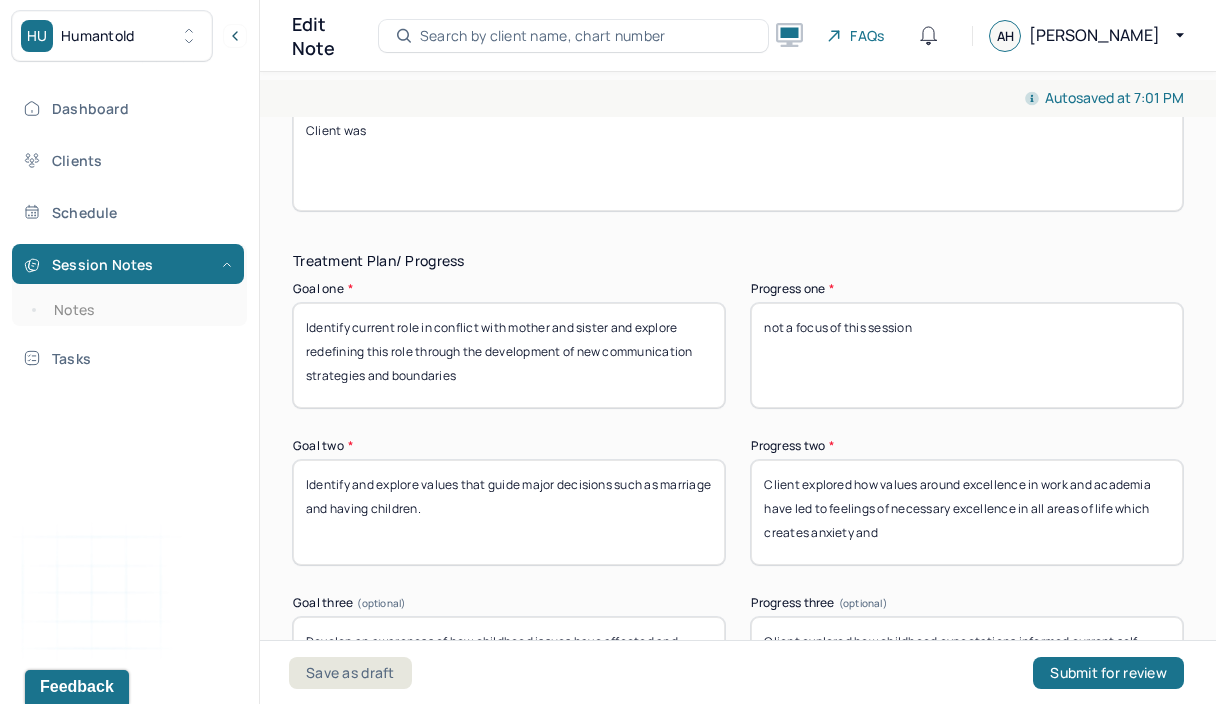 type on "Client was" 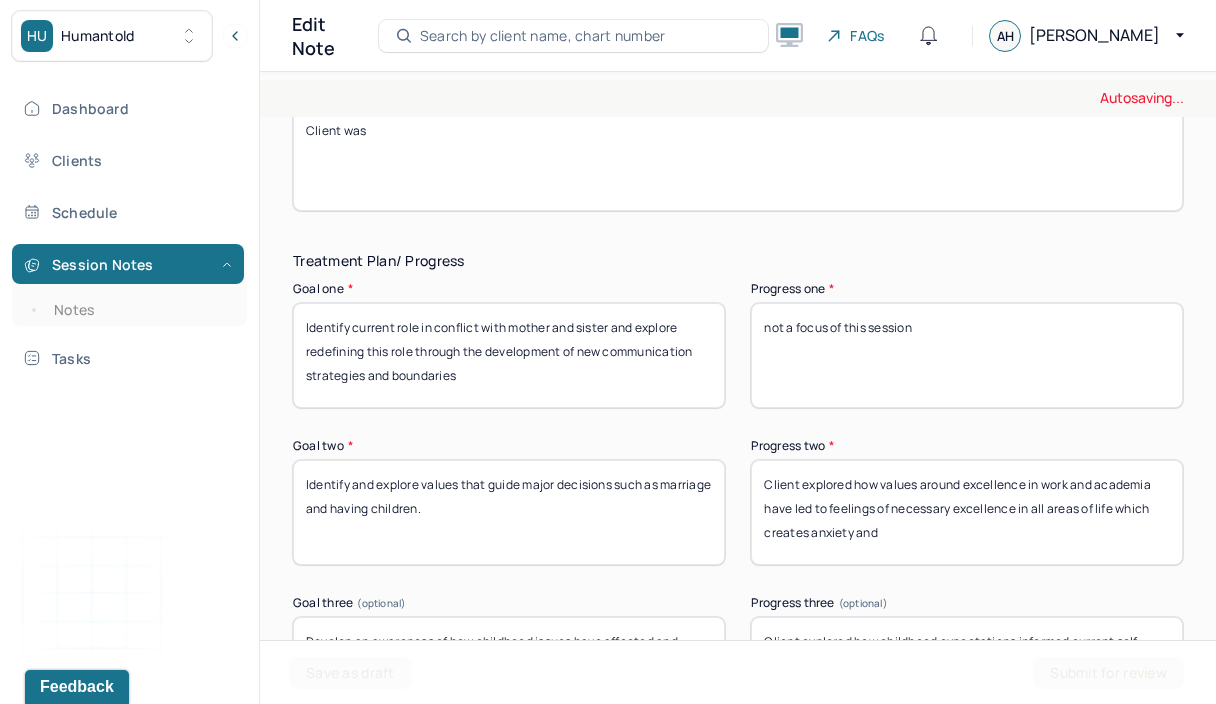 click on "not a focus of this session" at bounding box center [967, 355] 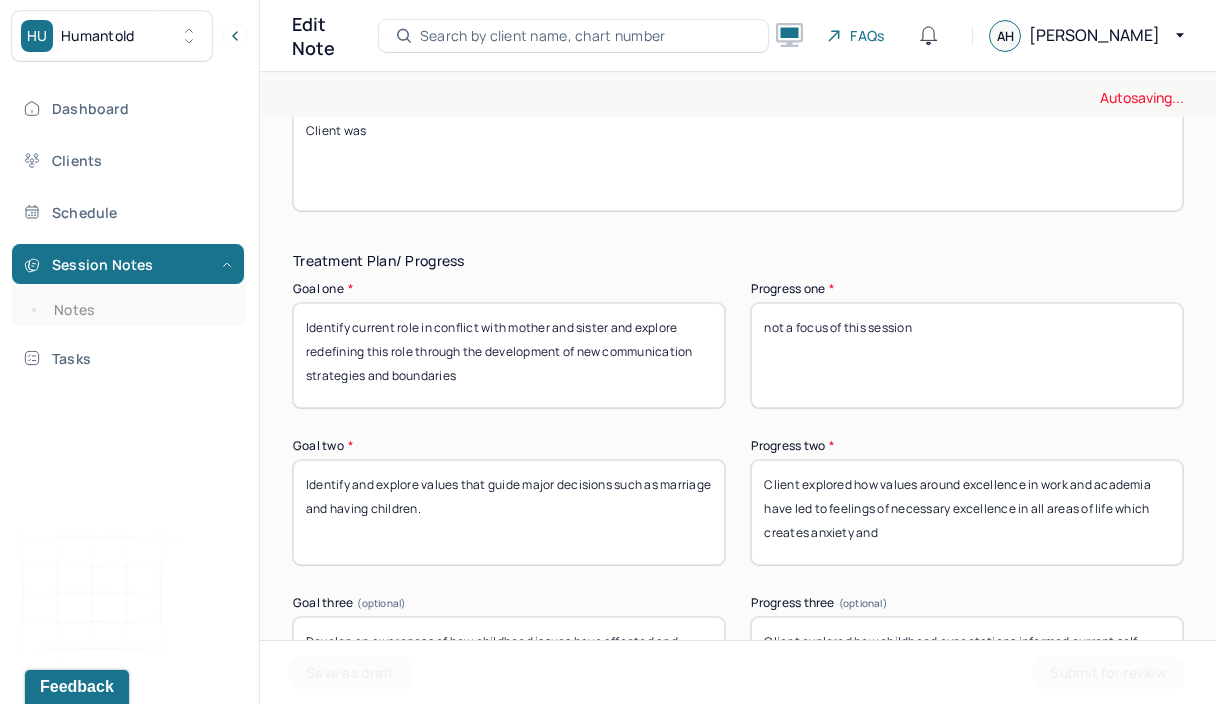 click on "not a focus of this session" at bounding box center (967, 355) 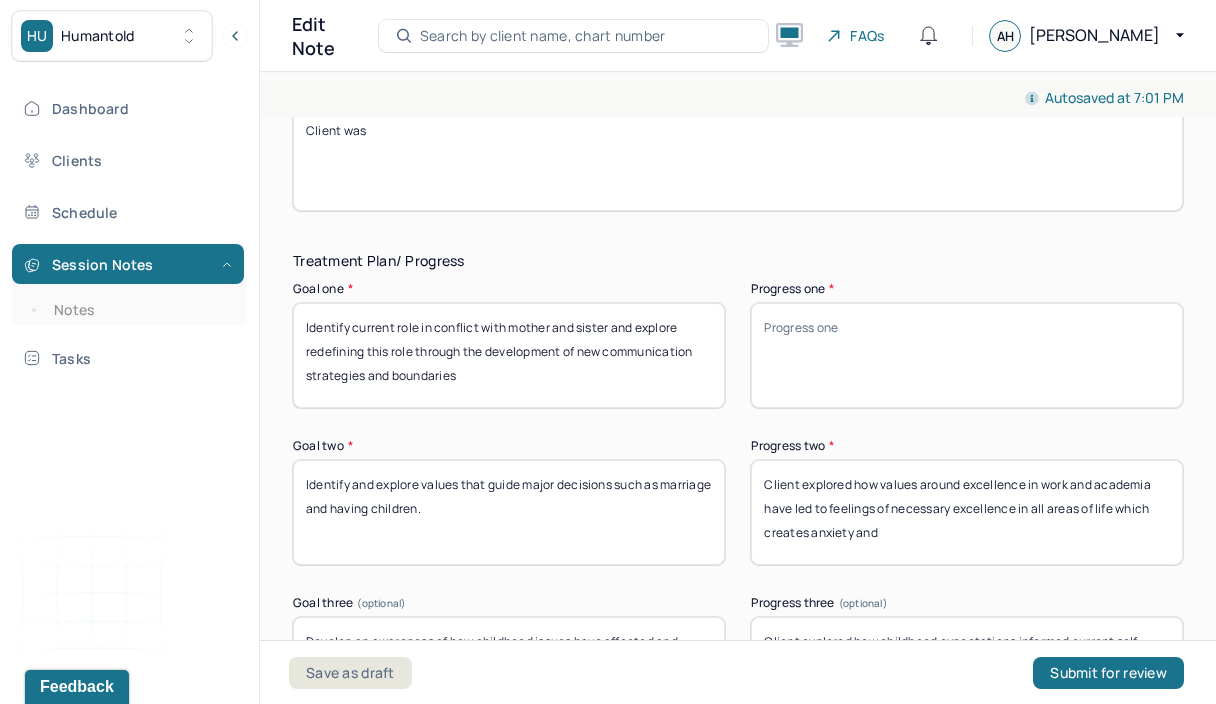 type 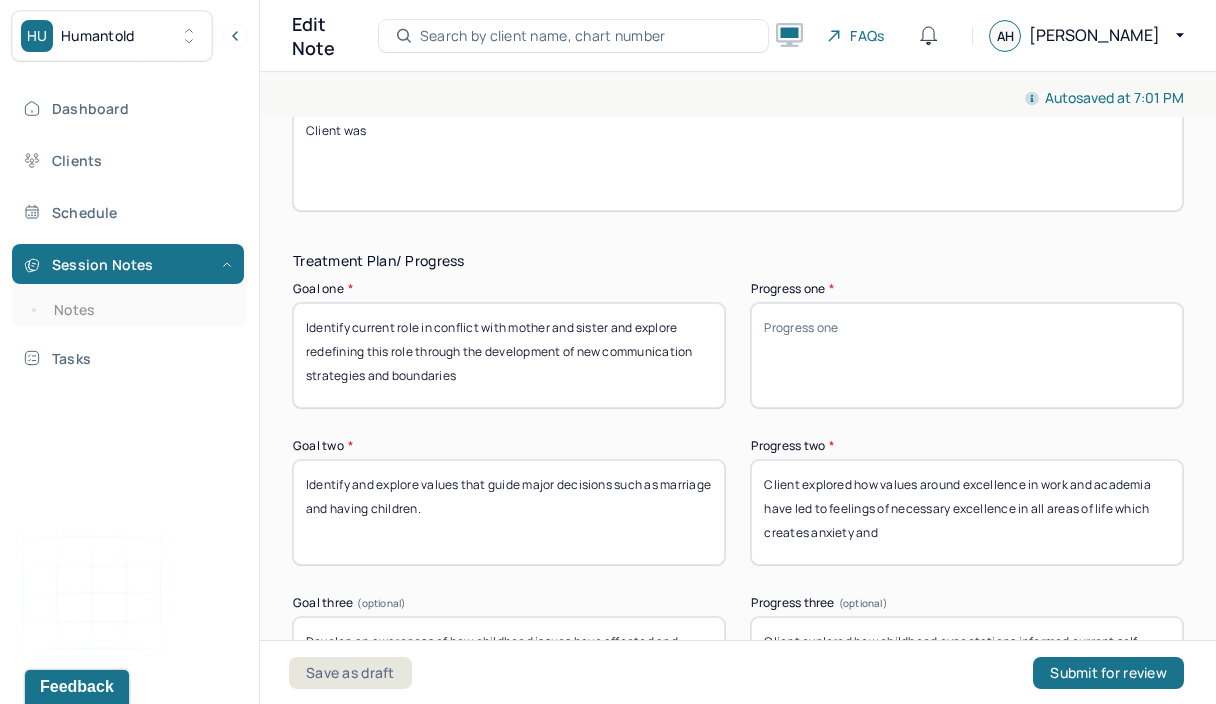 click on "Client explored how values around excellence in work and academia have led to feelings of necessary excellence in all areas of life which creates anxiety and" at bounding box center (967, 512) 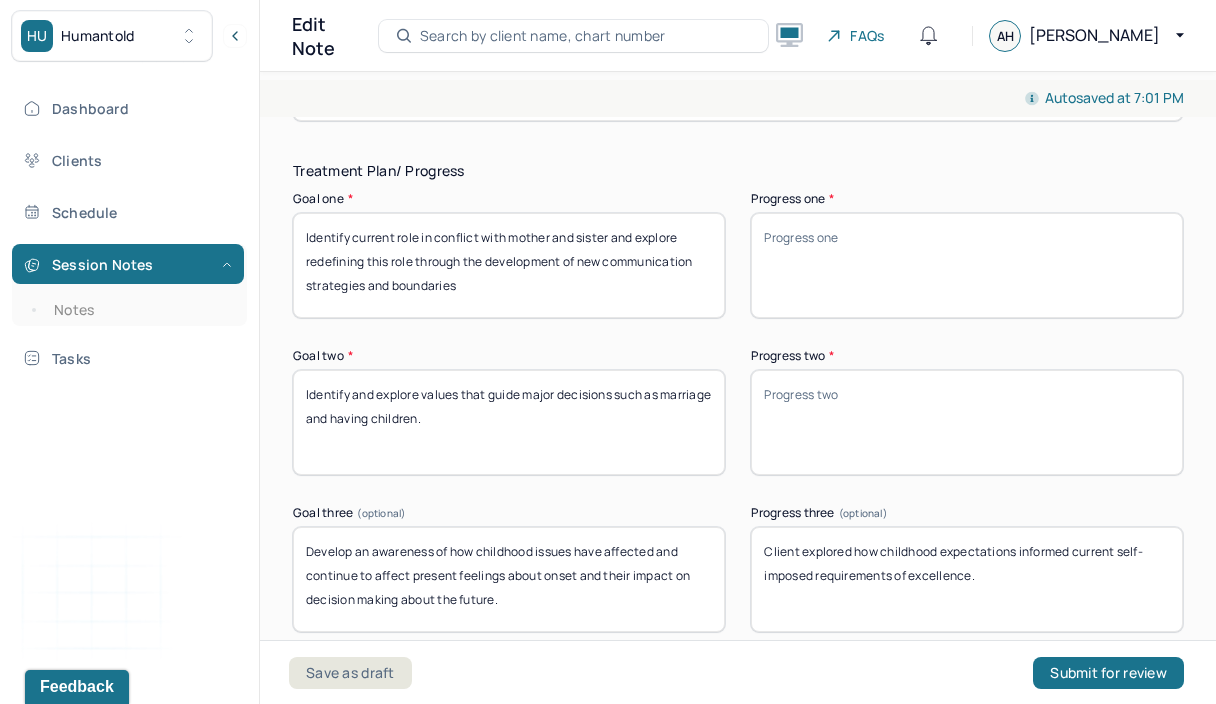 scroll, scrollTop: 3251, scrollLeft: 0, axis: vertical 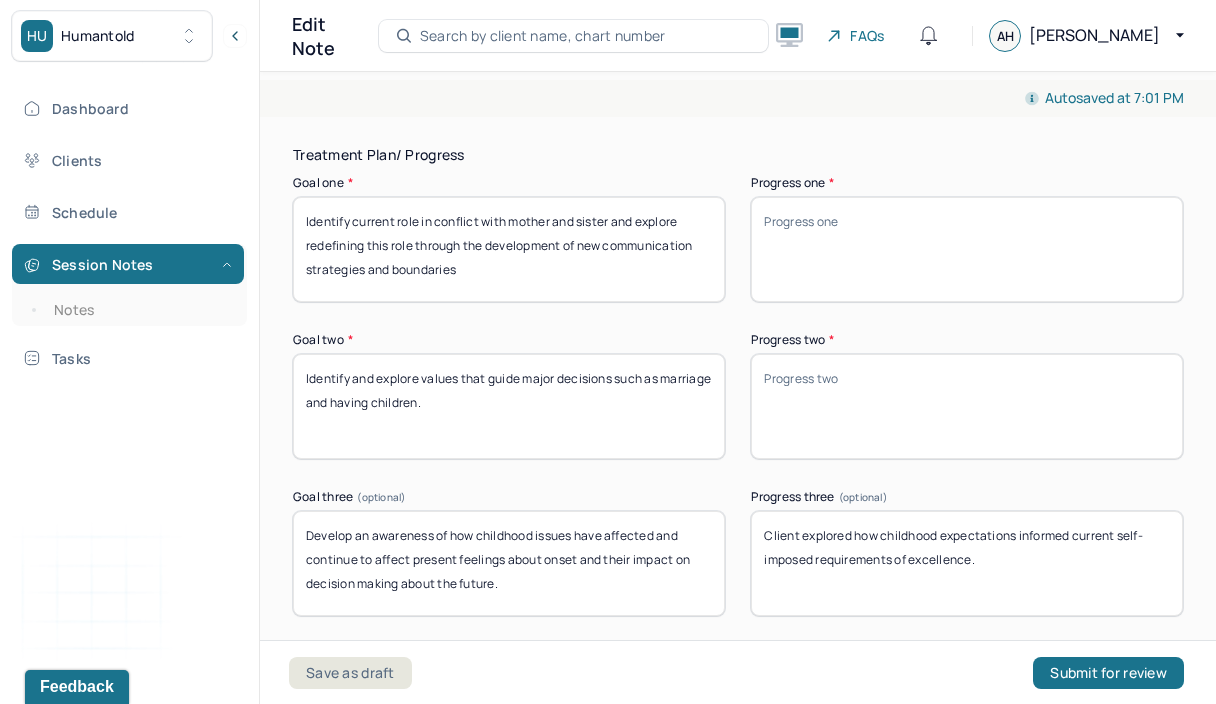 type 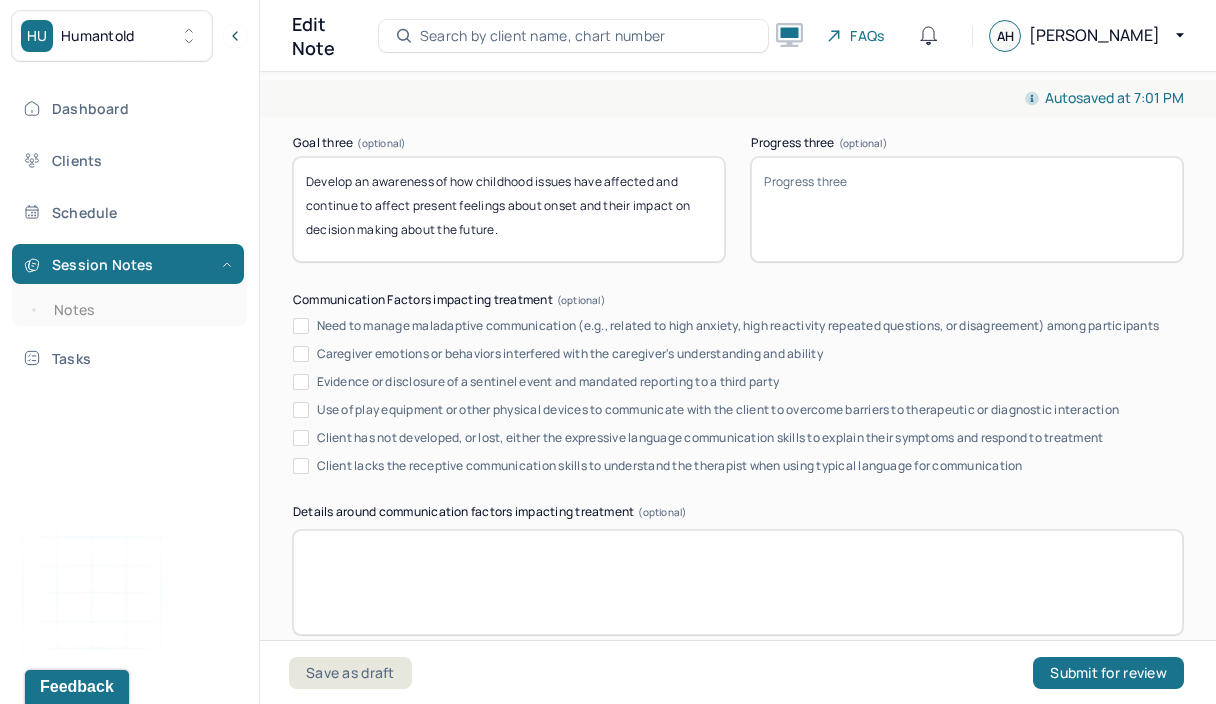 scroll, scrollTop: 3628, scrollLeft: 0, axis: vertical 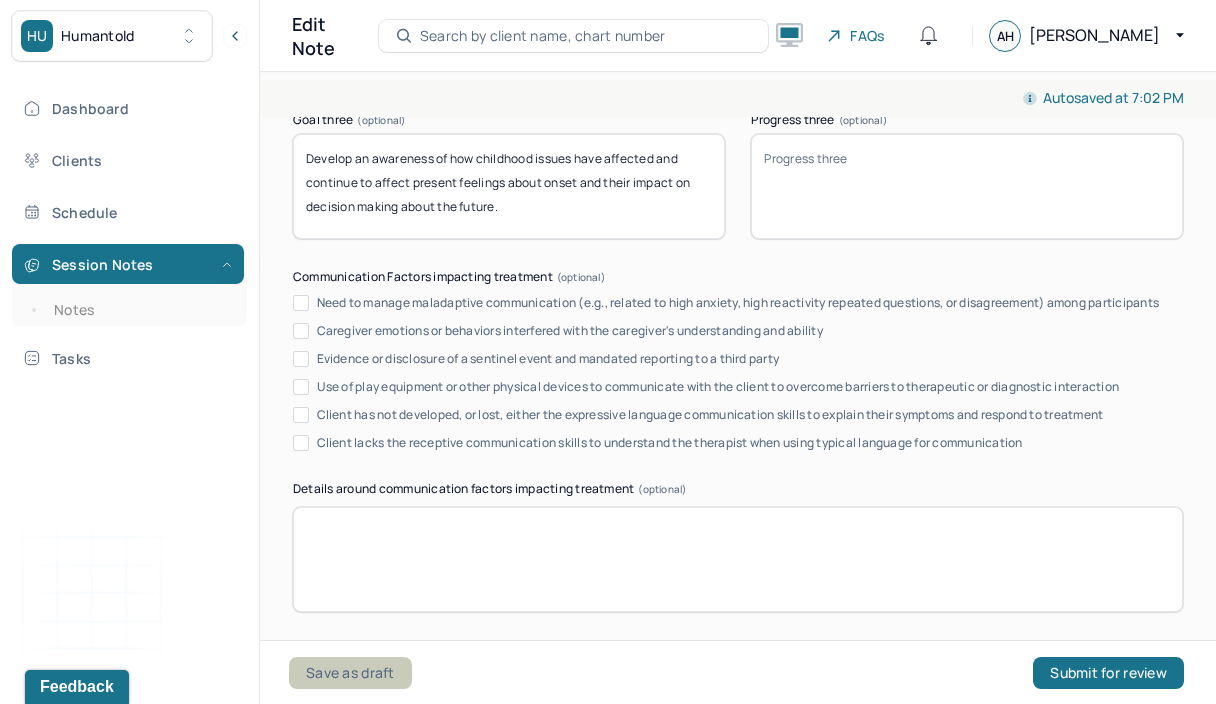 type 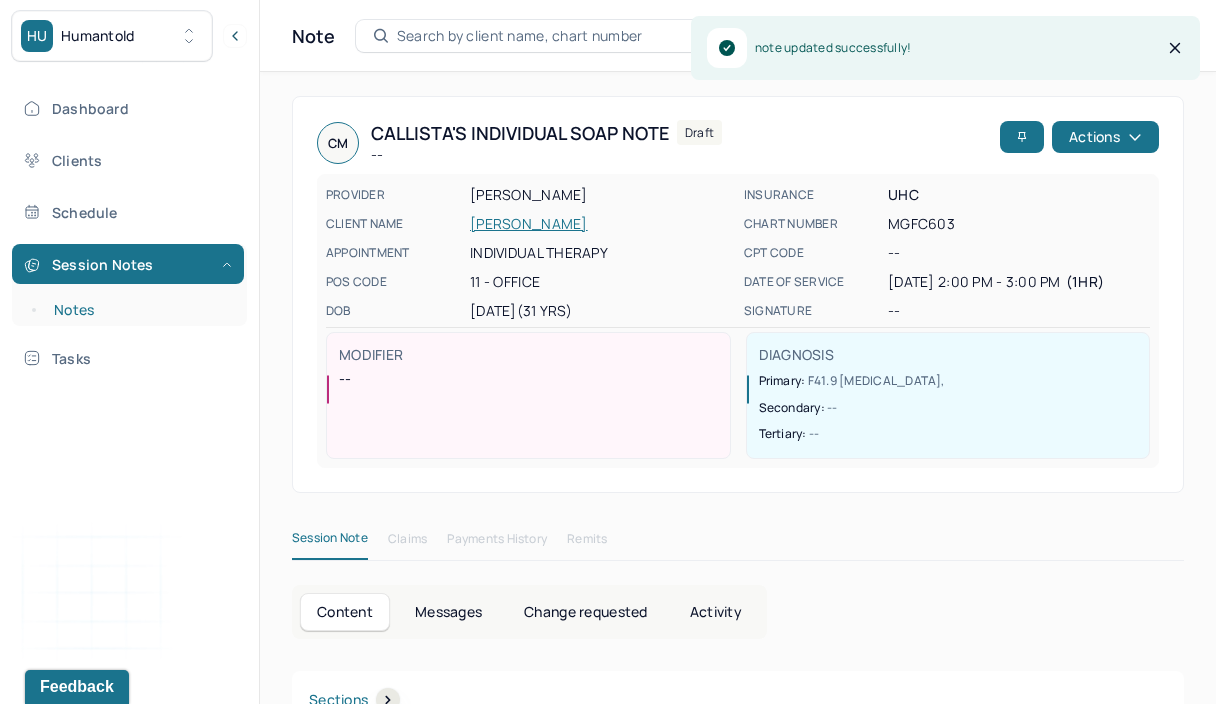 click on "Notes" at bounding box center [139, 310] 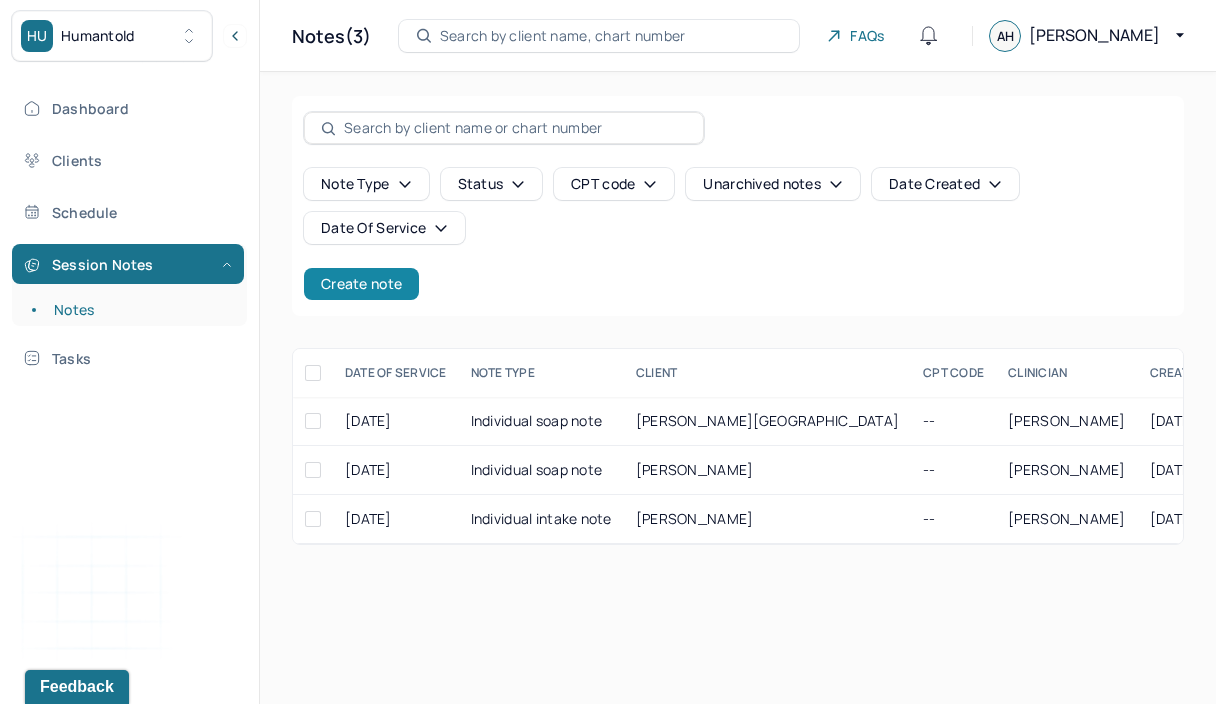 click on "Create note" at bounding box center (361, 284) 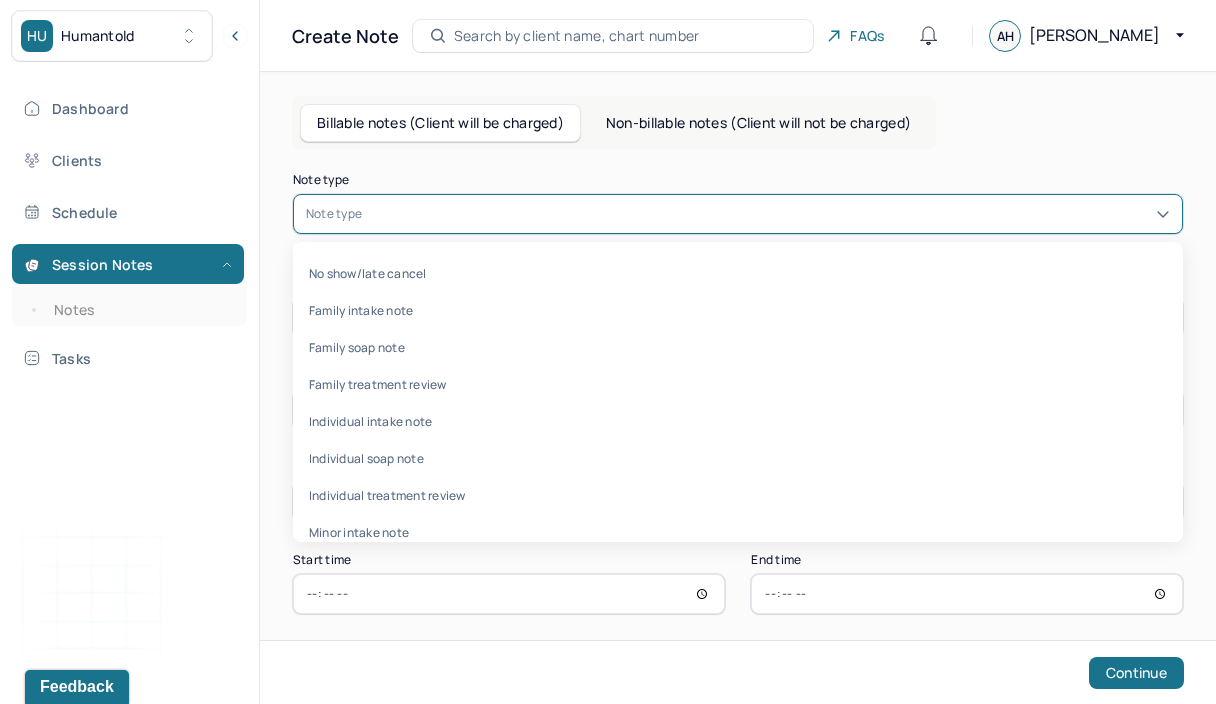 click at bounding box center [768, 214] 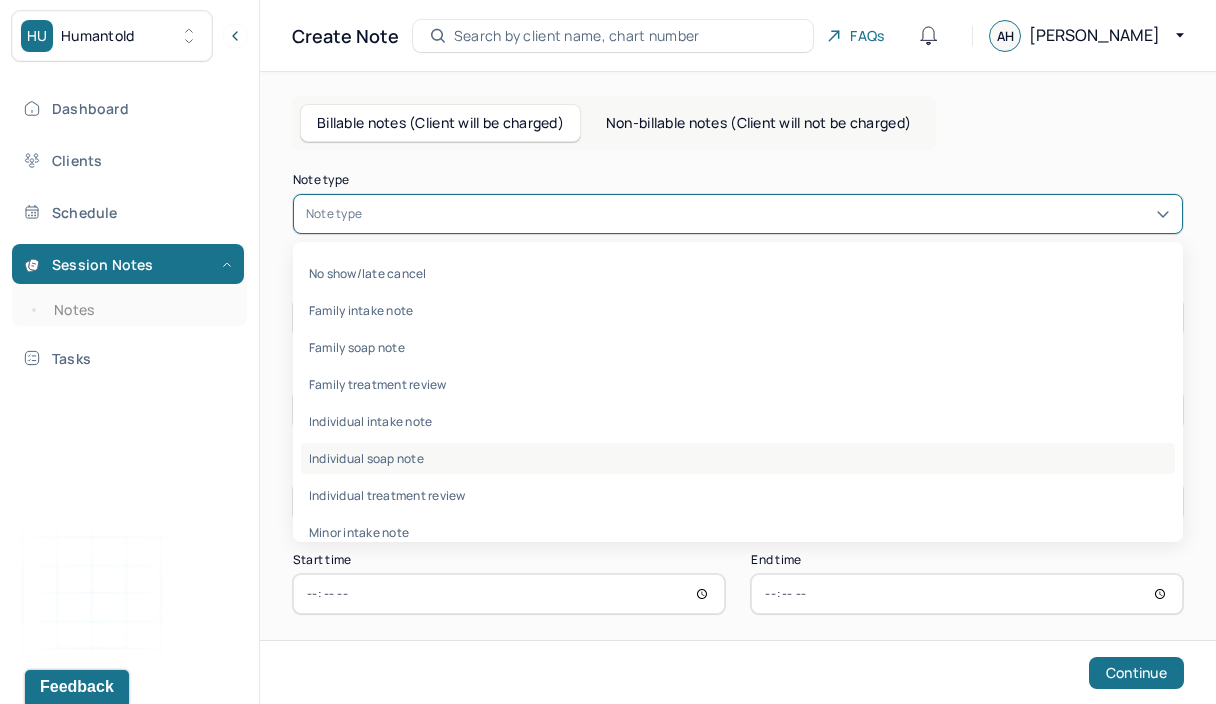 click on "Individual soap note" at bounding box center [738, 458] 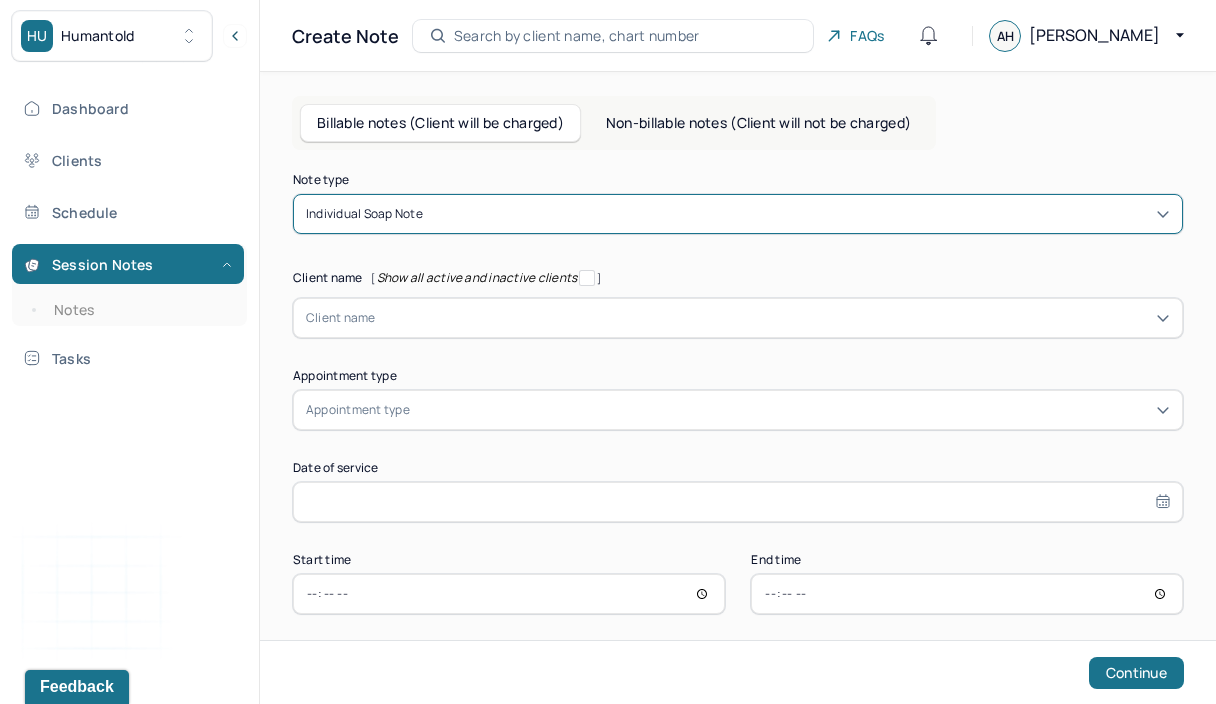 click at bounding box center (773, 318) 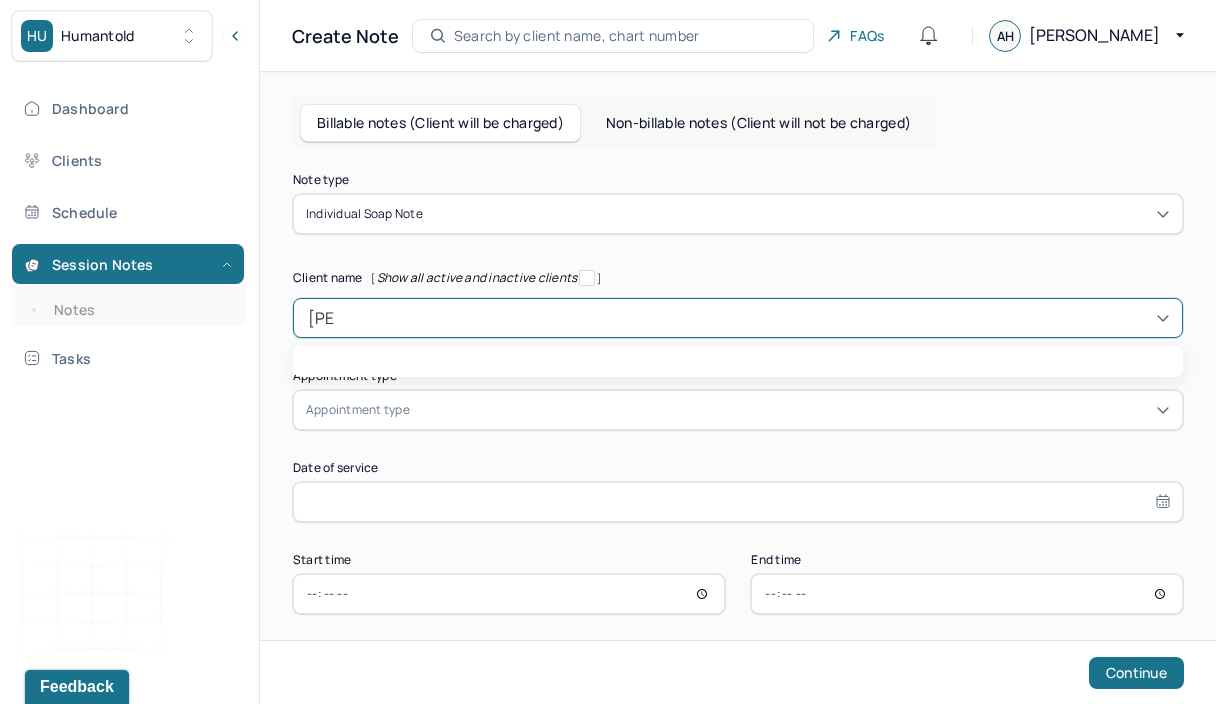 type on "joell" 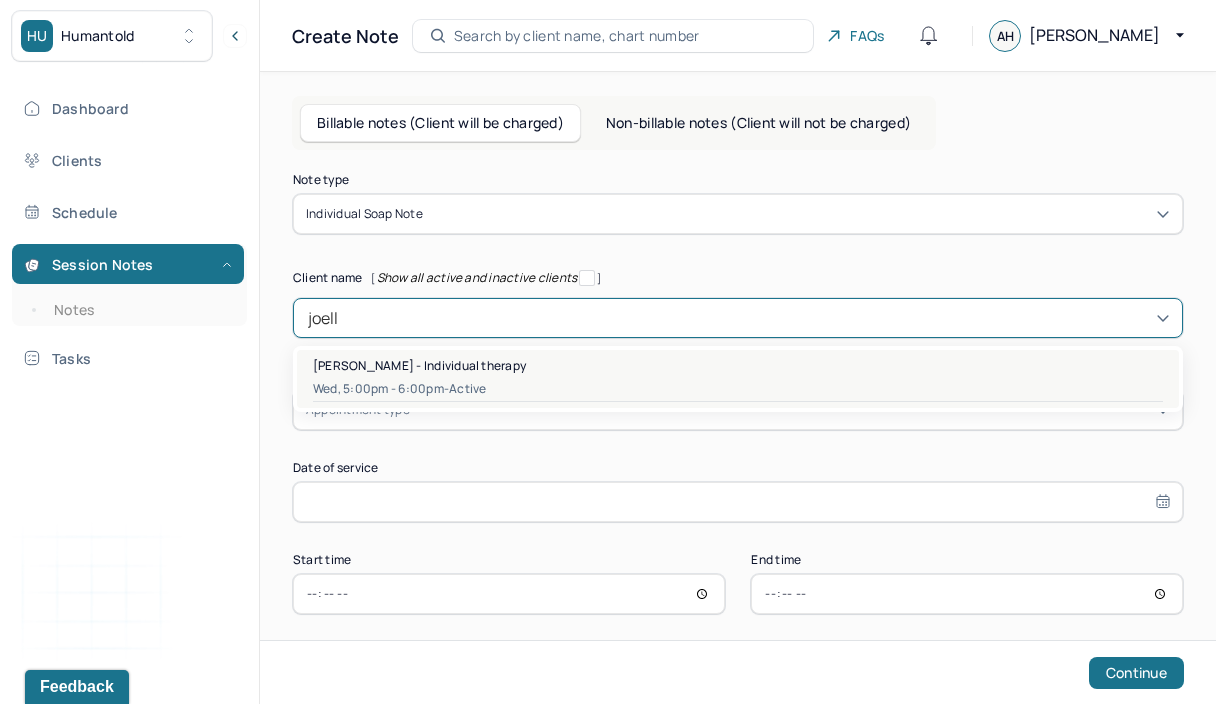 click on "Wed, 5:00pm - 6:00pm  -  active" at bounding box center (738, 389) 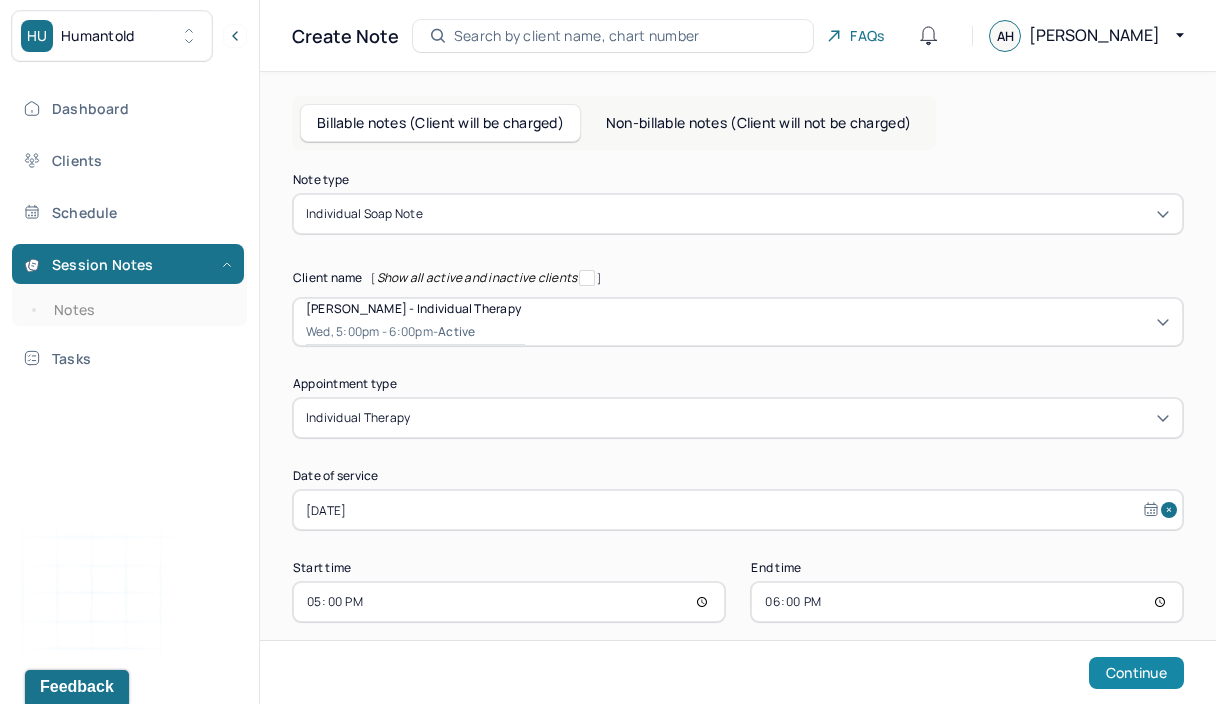 click on "Continue" at bounding box center [1136, 673] 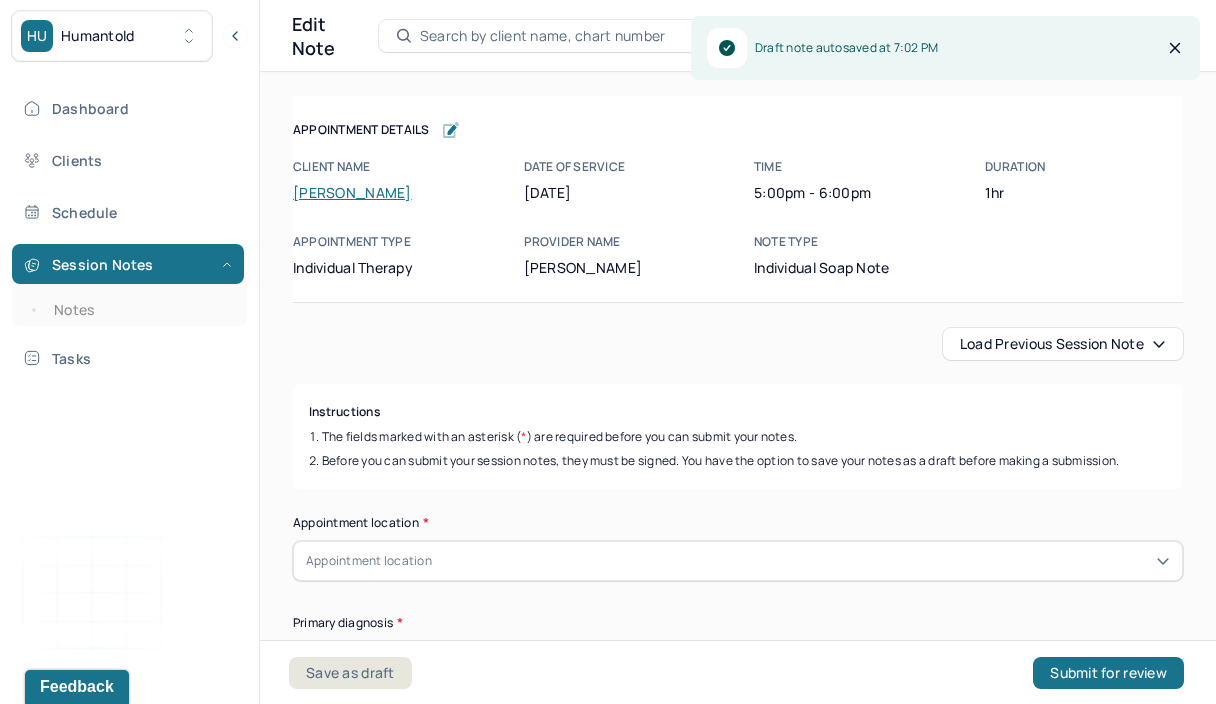 click on "Load previous session note" at bounding box center [1063, 344] 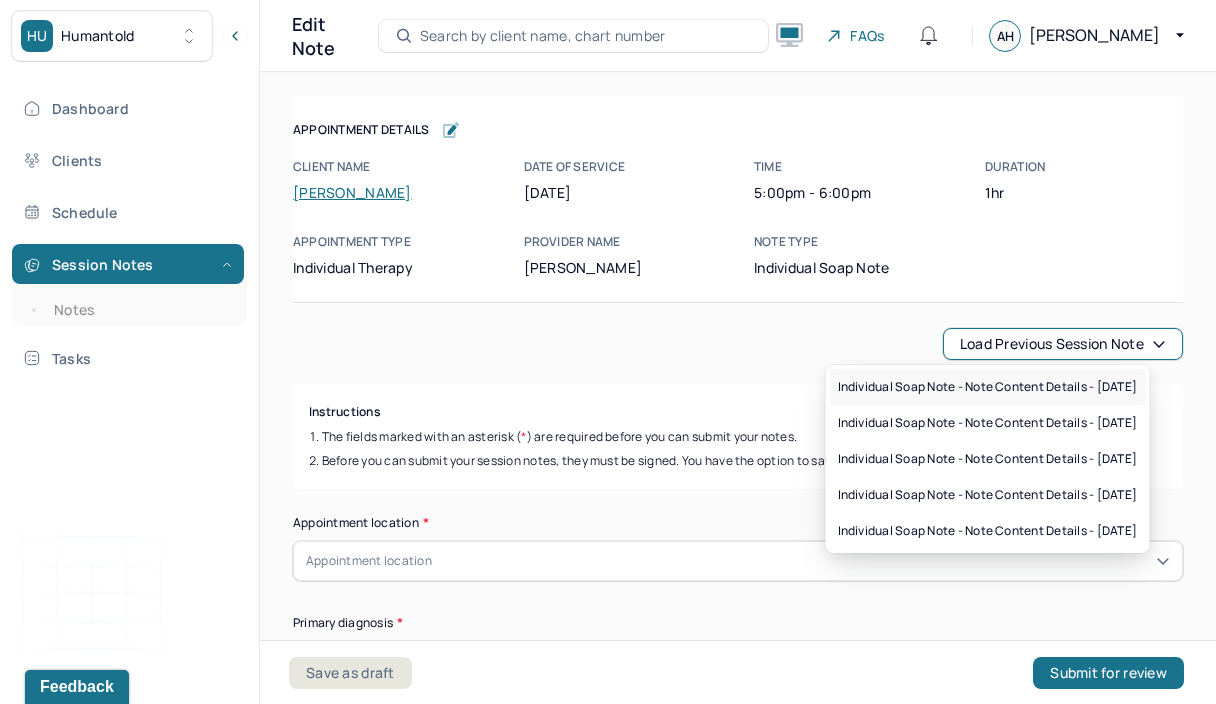 click on "Individual soap note   - Note content Details -   [DATE]" at bounding box center [988, 387] 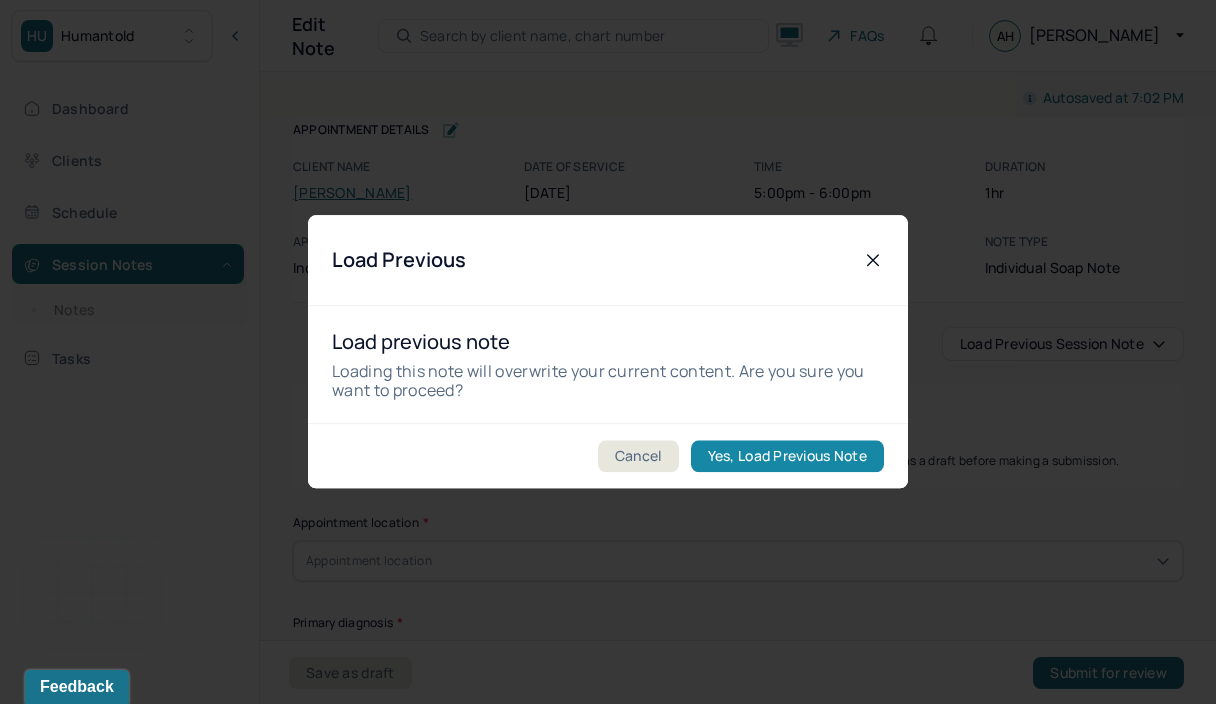 click on "Yes, Load Previous Note" at bounding box center (787, 457) 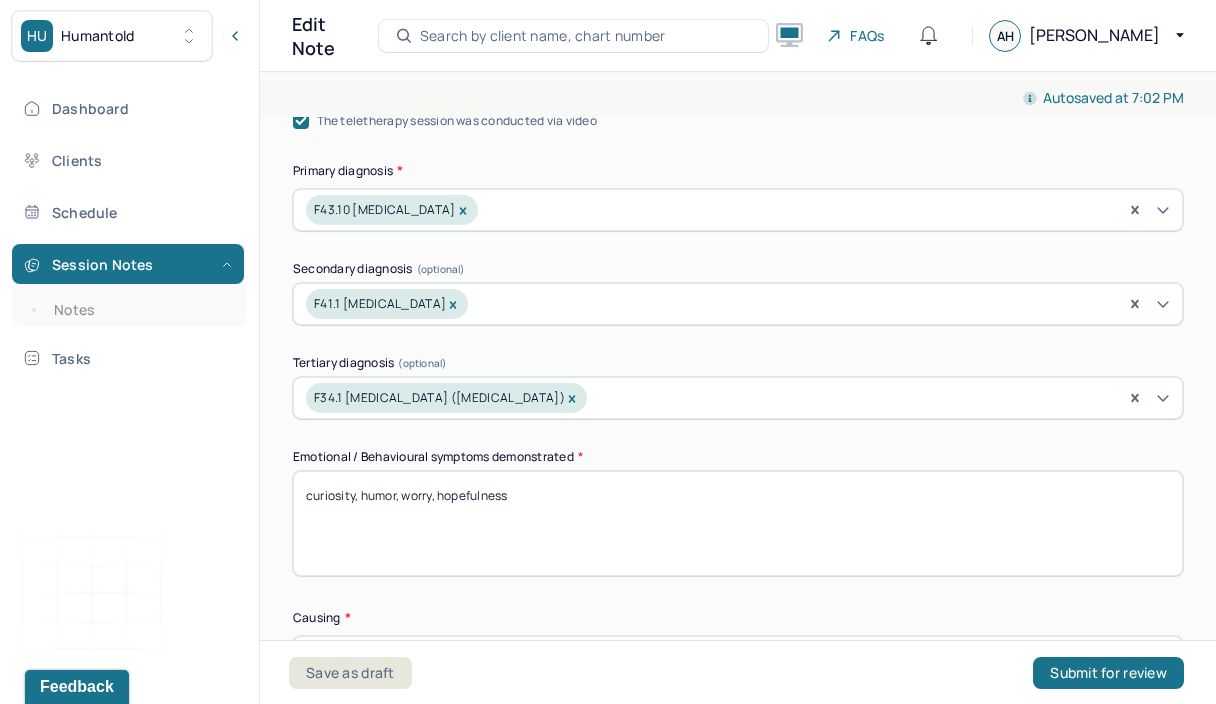 scroll, scrollTop: 704, scrollLeft: 0, axis: vertical 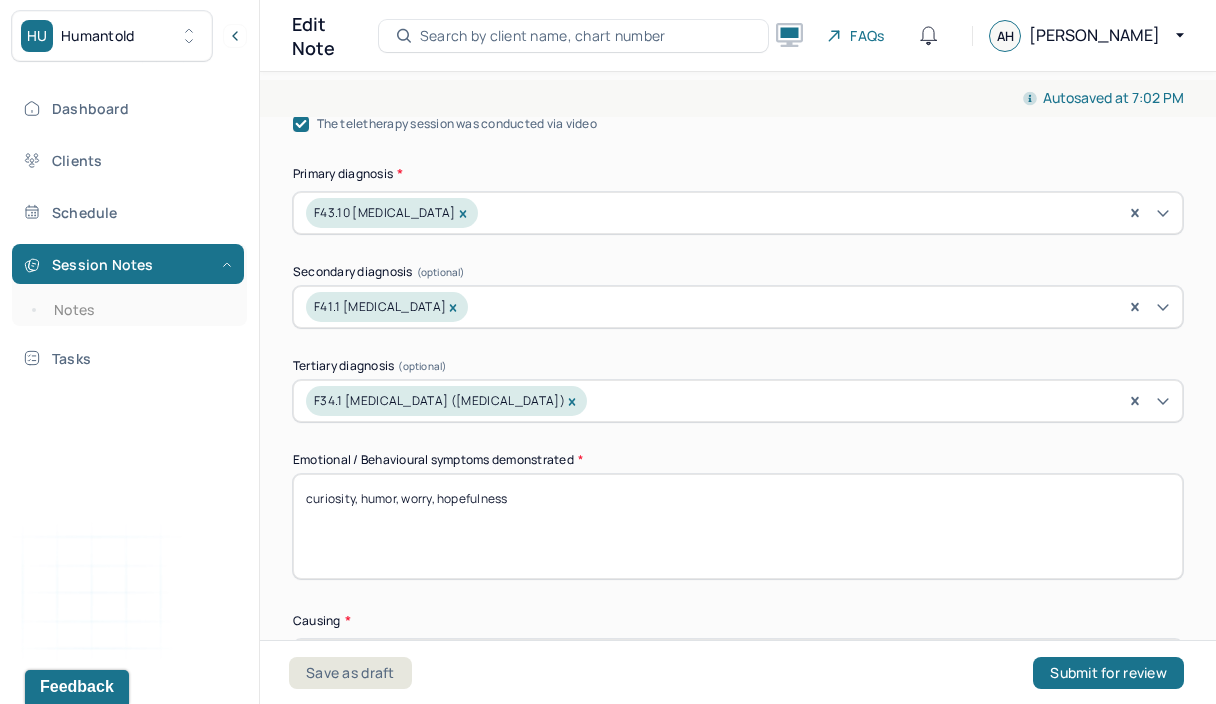 click on "curiosity, humor, worry, hopefulness" at bounding box center (738, 526) 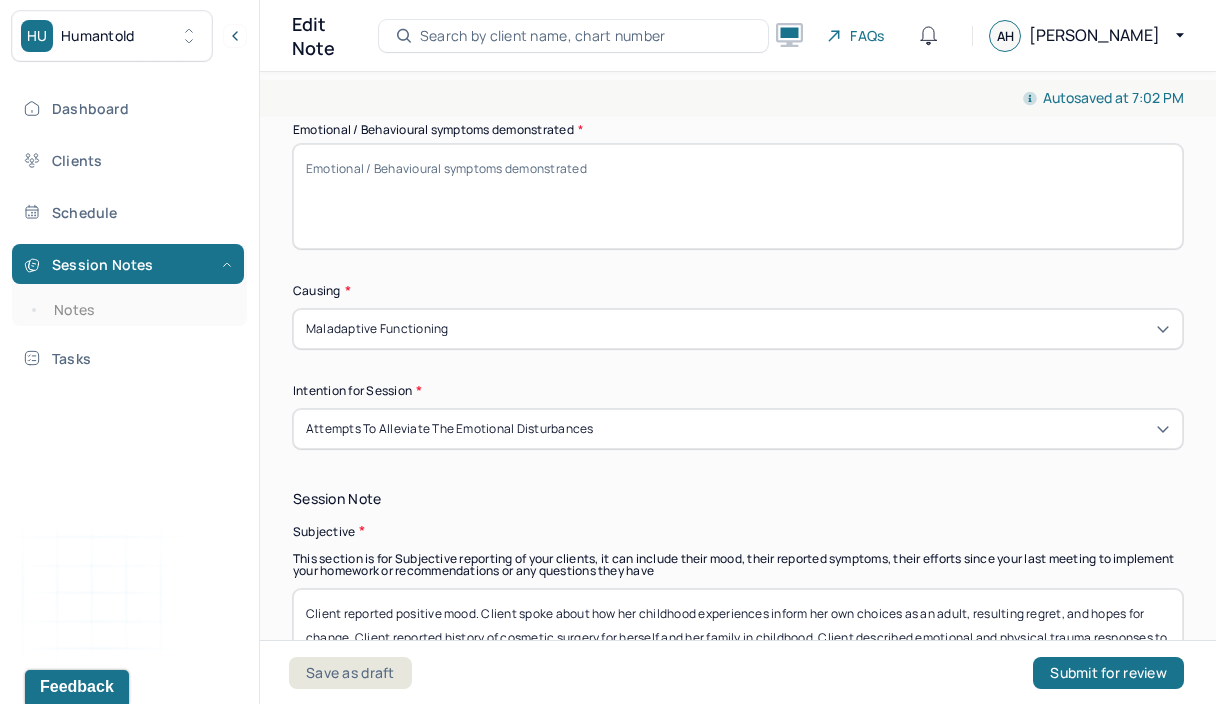 scroll, scrollTop: 1118, scrollLeft: 0, axis: vertical 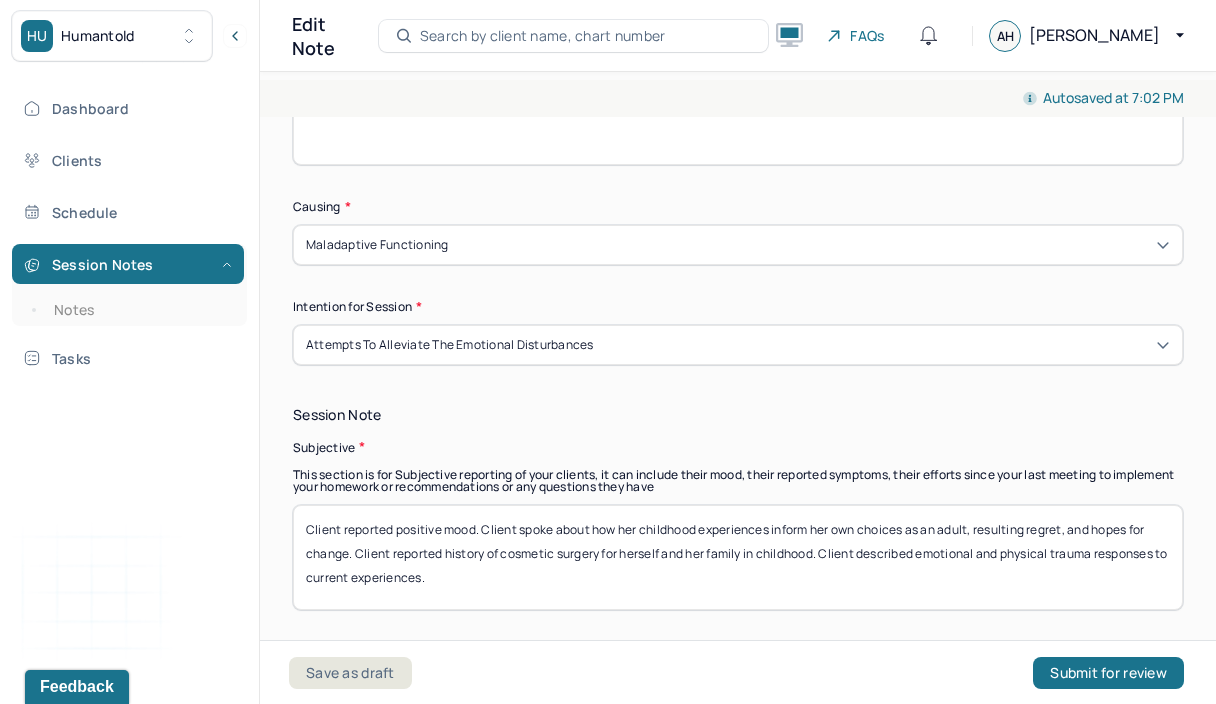 type 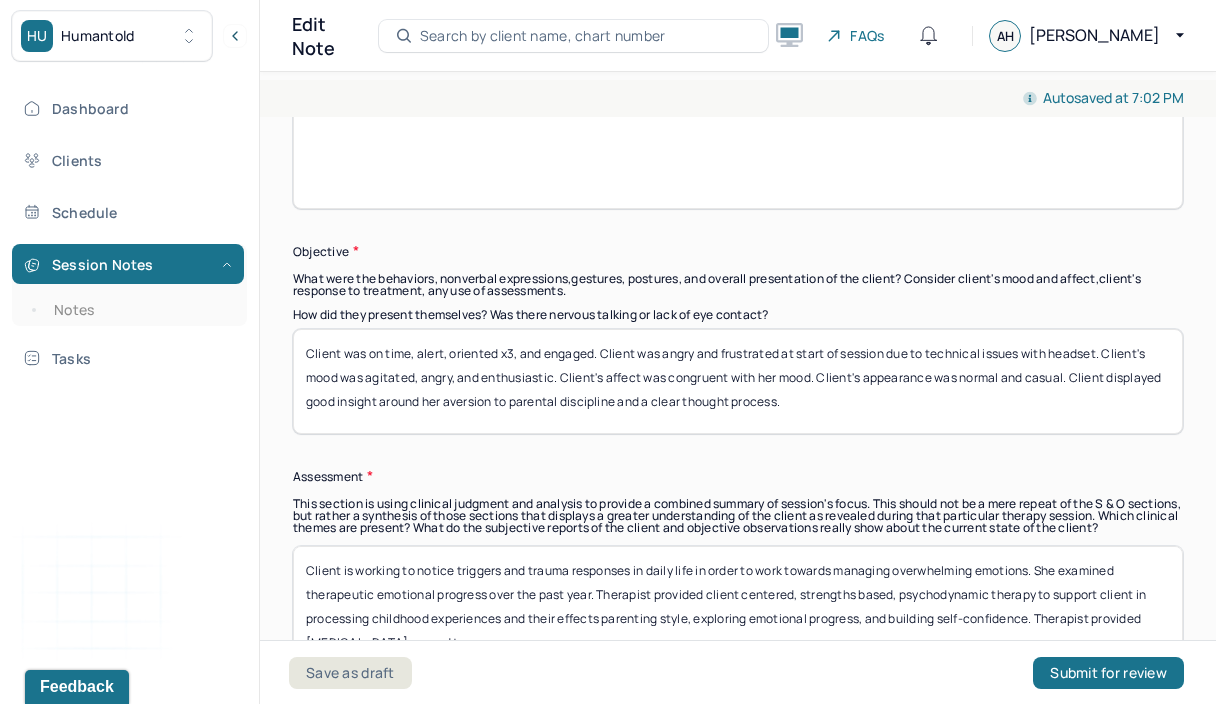 scroll, scrollTop: 1532, scrollLeft: 0, axis: vertical 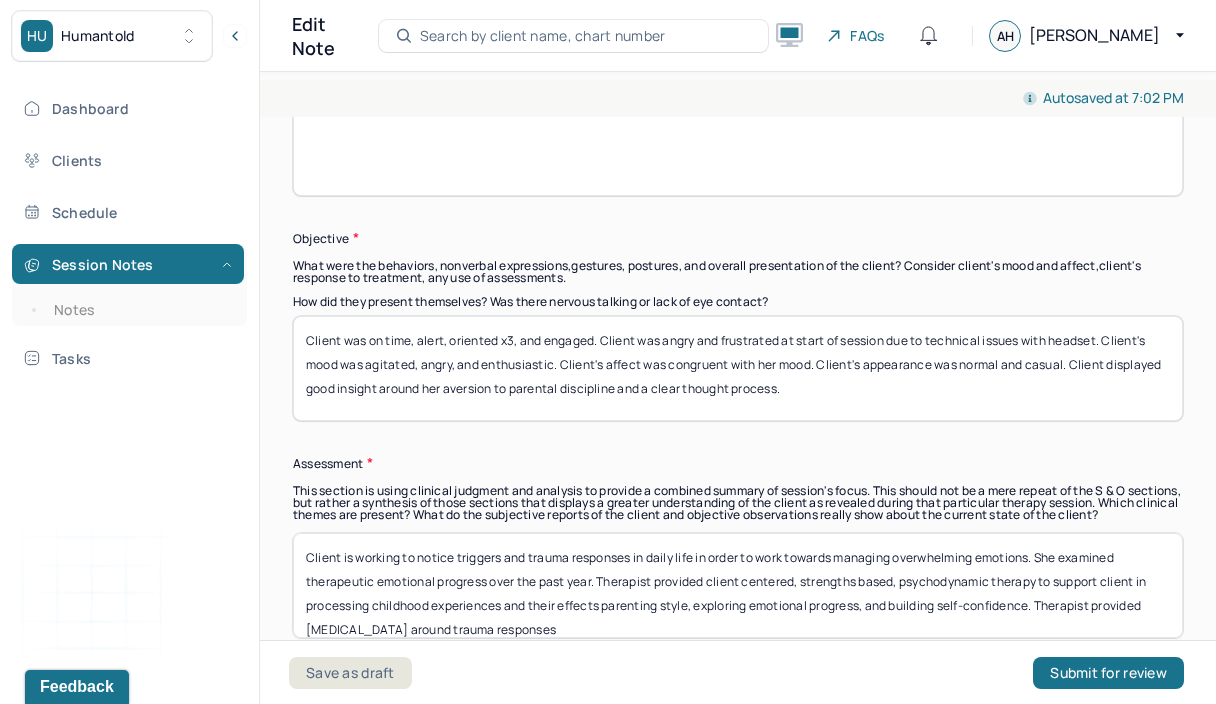 type 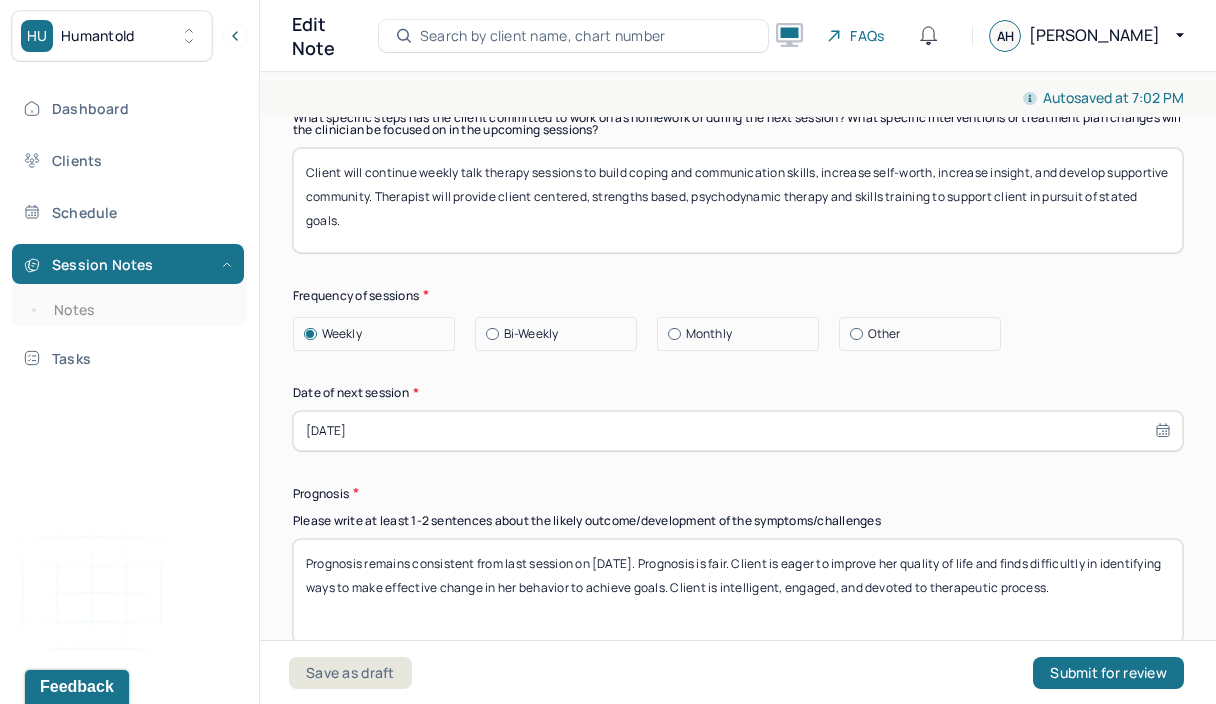 scroll, scrollTop: 2840, scrollLeft: 0, axis: vertical 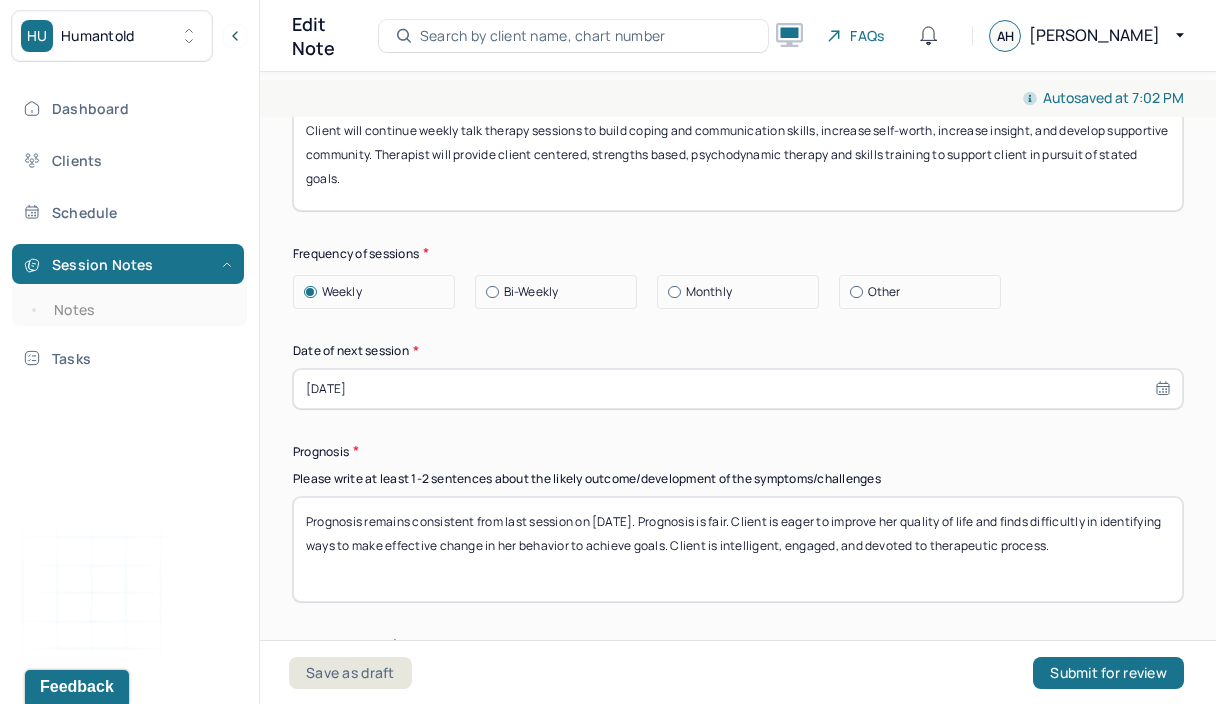 type on "Therapist provided client centered, strengths based, psychodynamic therapy to support client in processing childhood experiences and their effects parenting style, exploring emotional progress, and building self-confidence. Therapist provided [MEDICAL_DATA] around trauma responses" 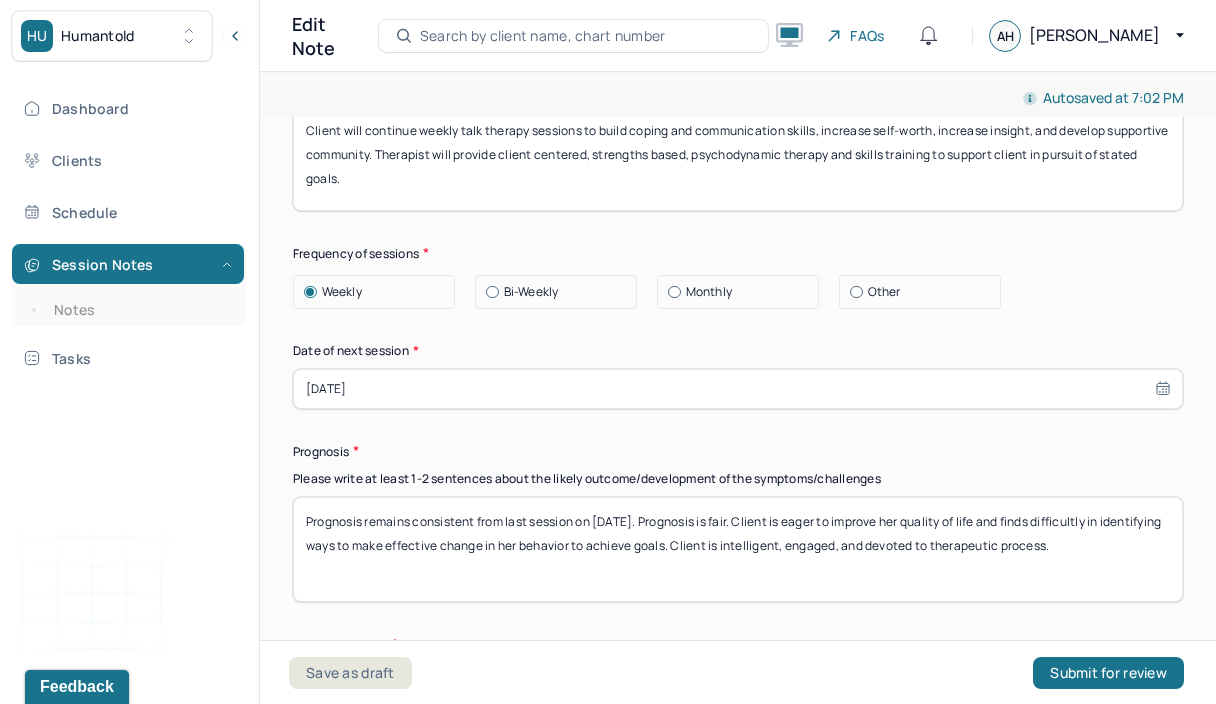 click on "Prognosis remains consistent from last session on [DATE]. Prognosis is fair. Client is eager to improve her quality of life and finds difficultly in identifying ways to make effective change in her behavior to achieve goals. Client is intelligent, engaged, and devoted to therapeutic process." at bounding box center (738, 549) 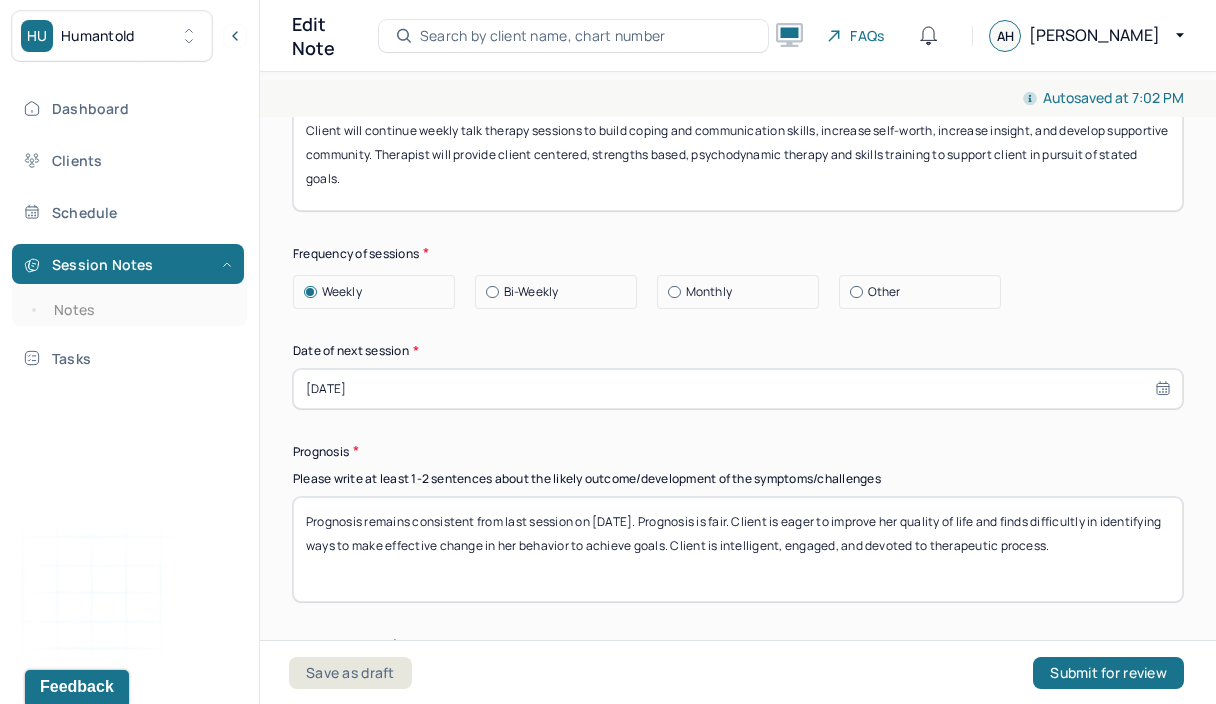 type on "Prognosis remains consistent from last session on [DATE]. Prognosis is fair. Client is eager to improve her quality of life and finds difficultly in identifying ways to make effective change in her behavior to achieve goals. Client is intelligent, engaged, and devoted to therapeutic process." 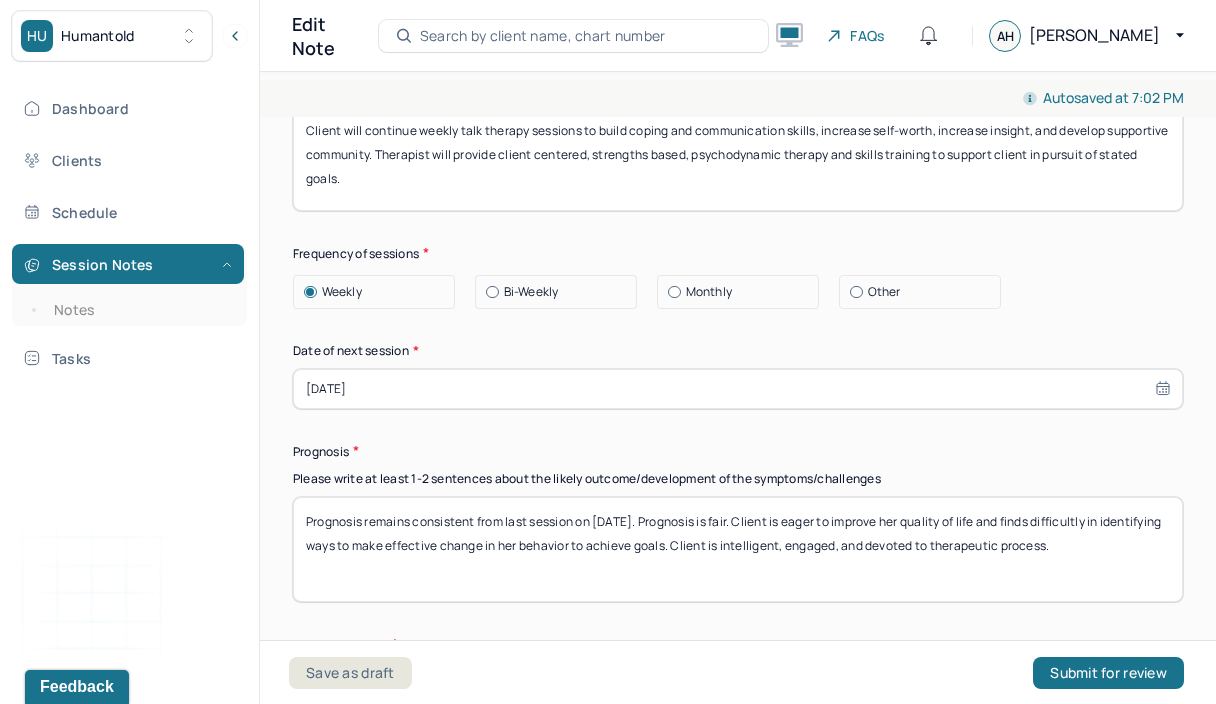 click on "[DATE]" at bounding box center (738, 389) 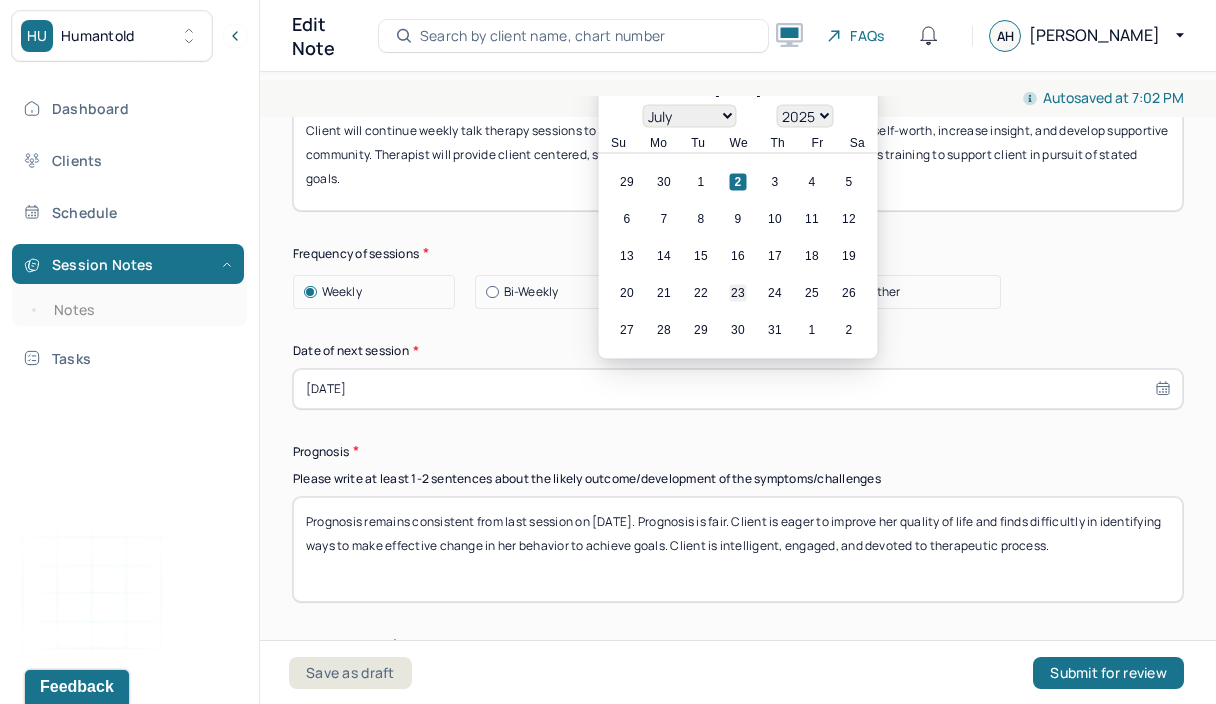 click on "23" at bounding box center [738, 292] 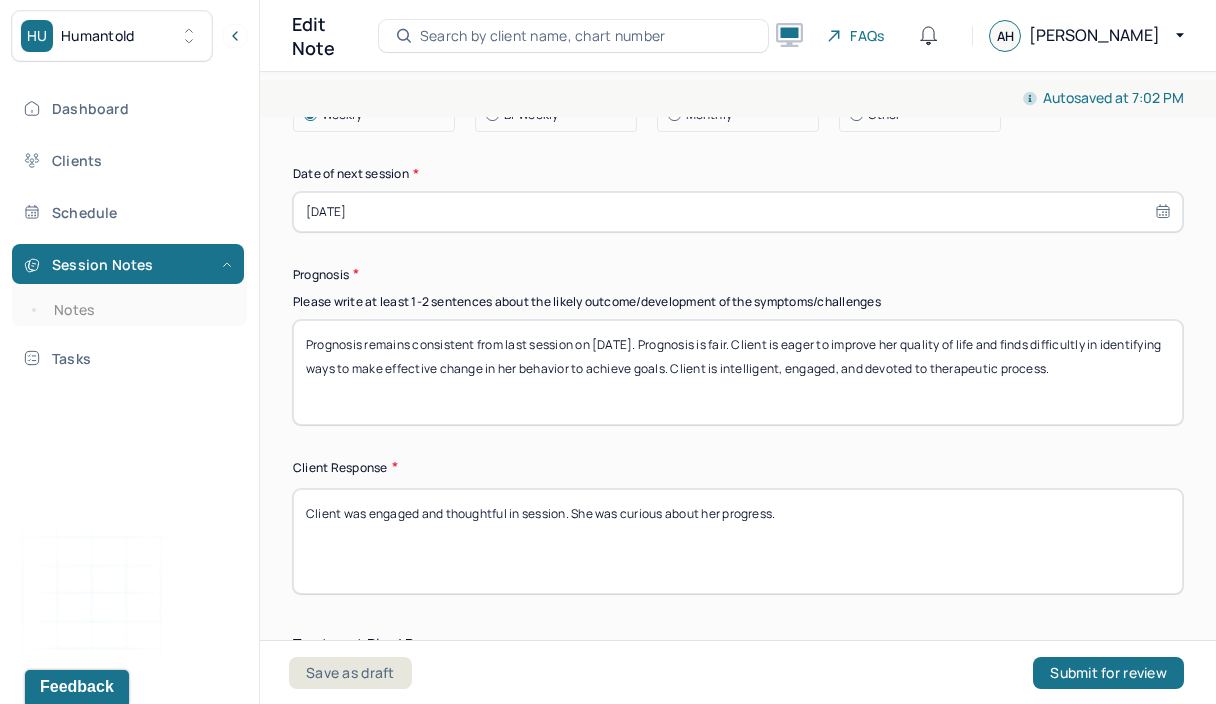 scroll, scrollTop: 3056, scrollLeft: 0, axis: vertical 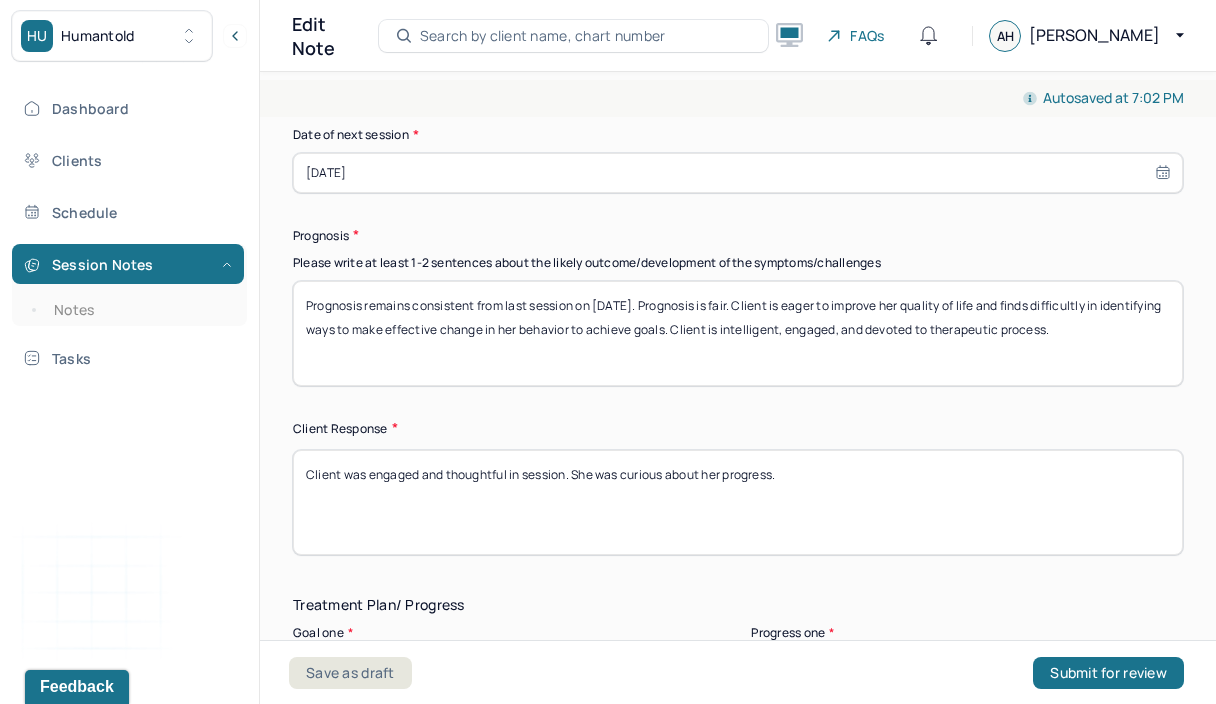 drag, startPoint x: 370, startPoint y: 484, endPoint x: 450, endPoint y: 566, distance: 114.56003 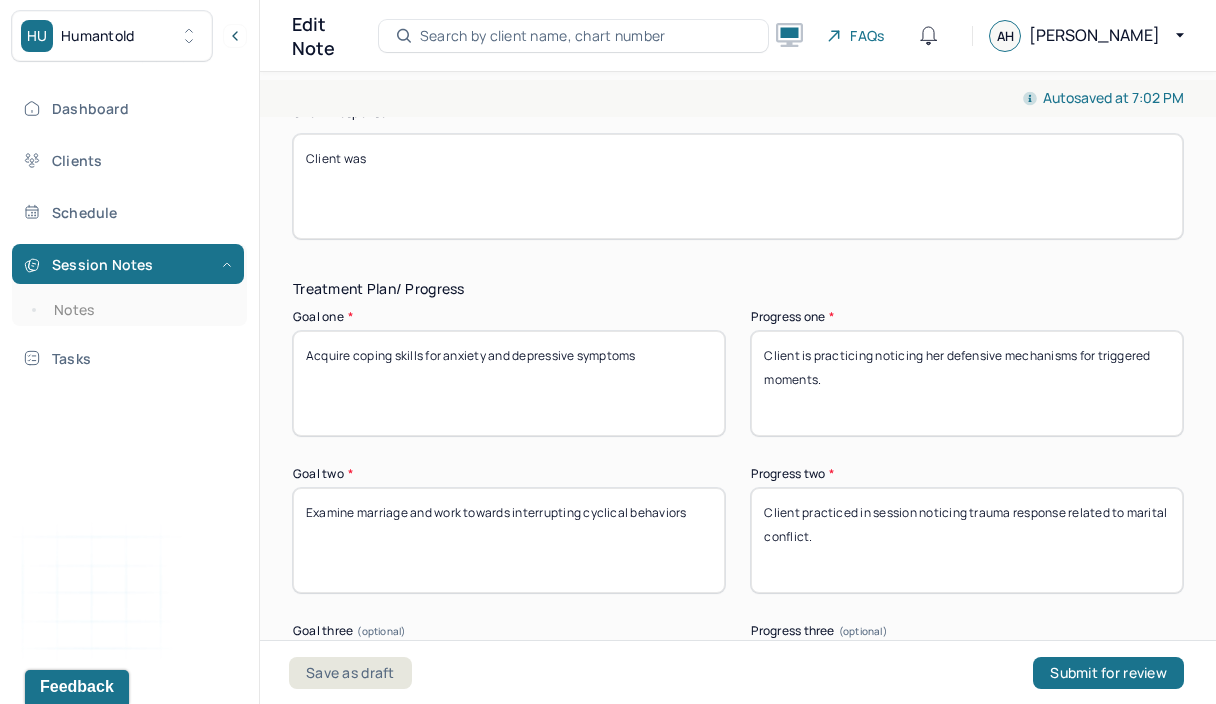 scroll, scrollTop: 3382, scrollLeft: 0, axis: vertical 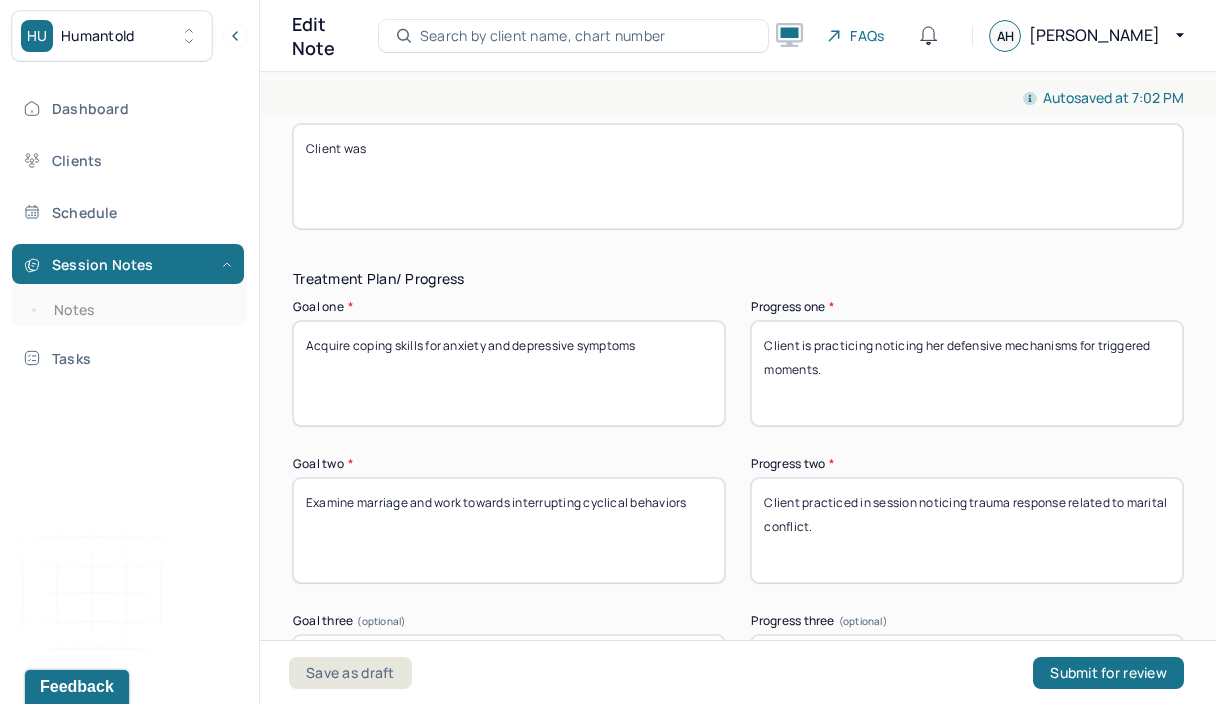 type on "Client was" 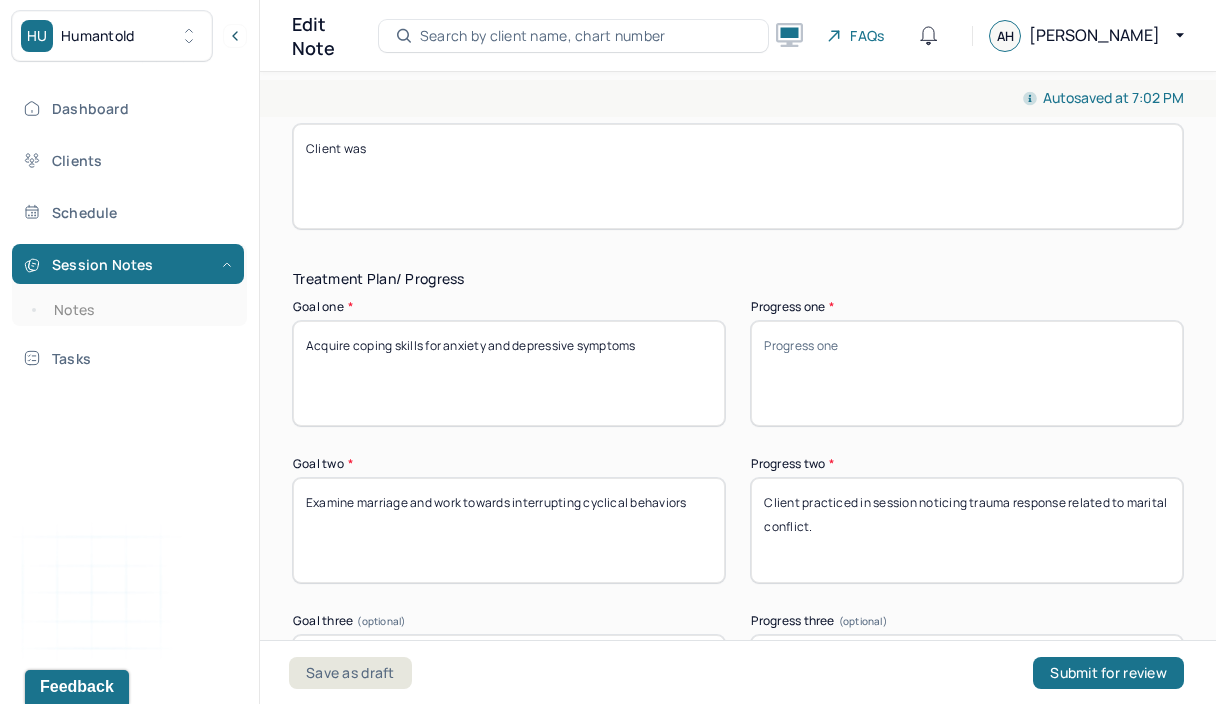 type 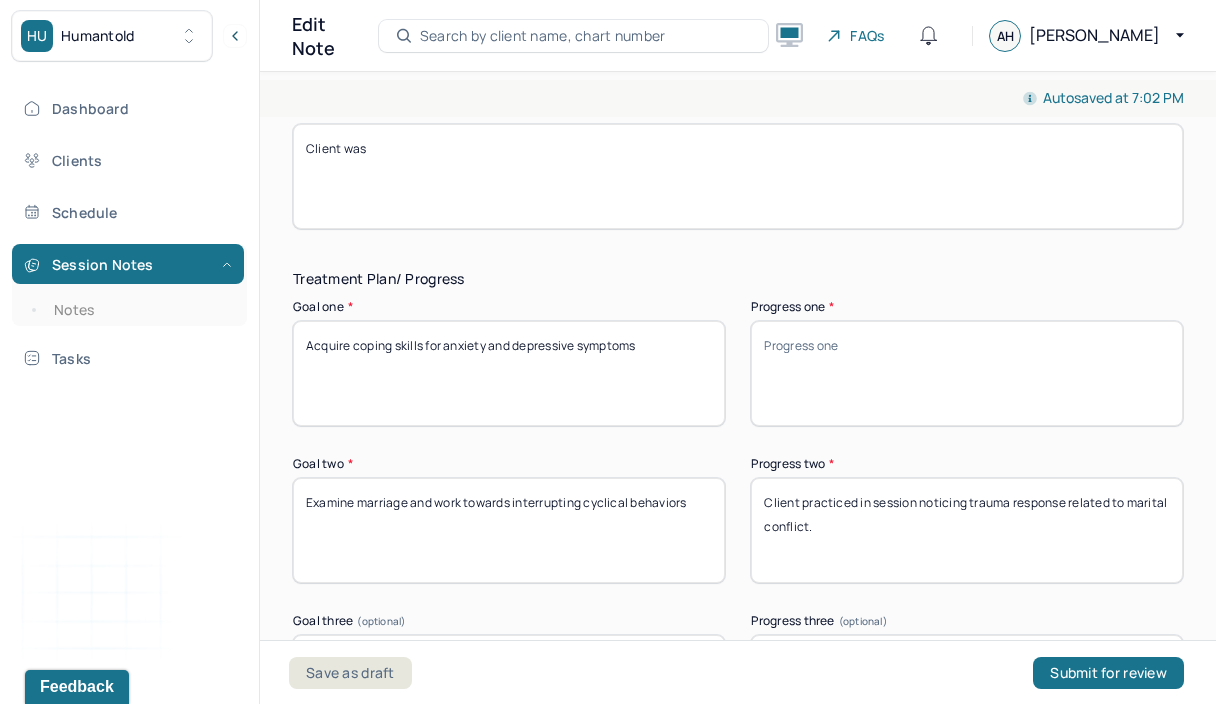 click on "Client practiced in session noticing trauma response related to marital conflict." at bounding box center (967, 530) 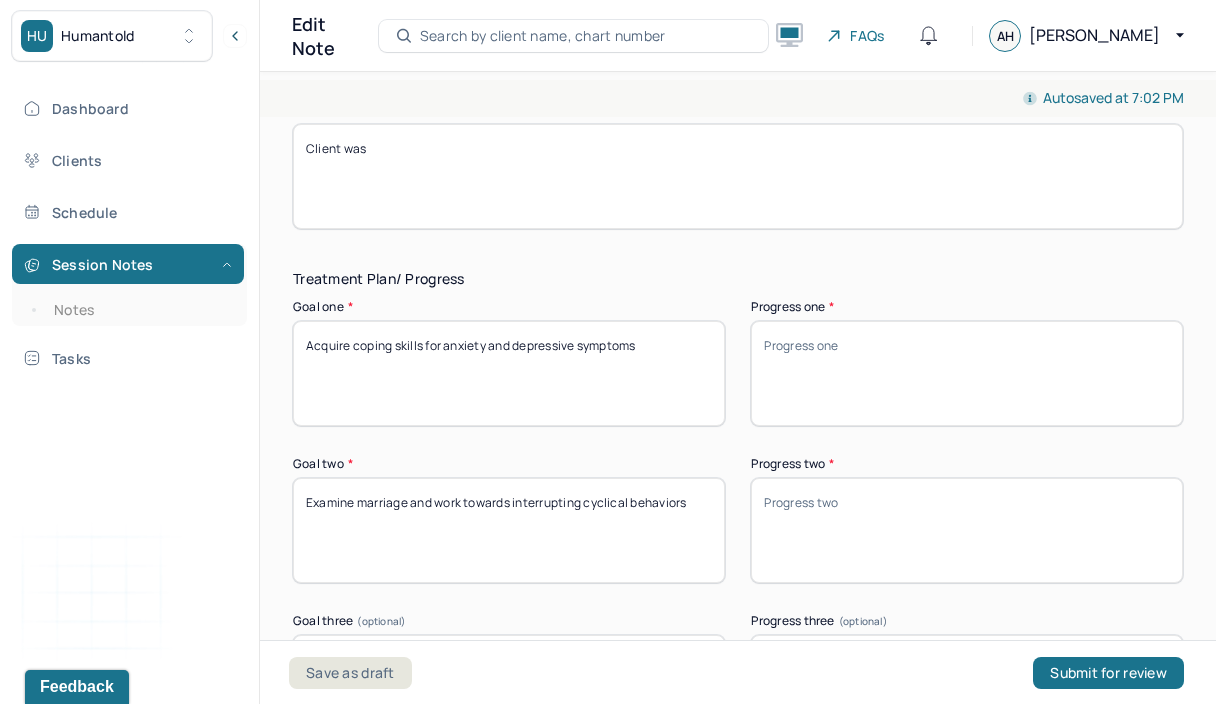 scroll, scrollTop: 3524, scrollLeft: 0, axis: vertical 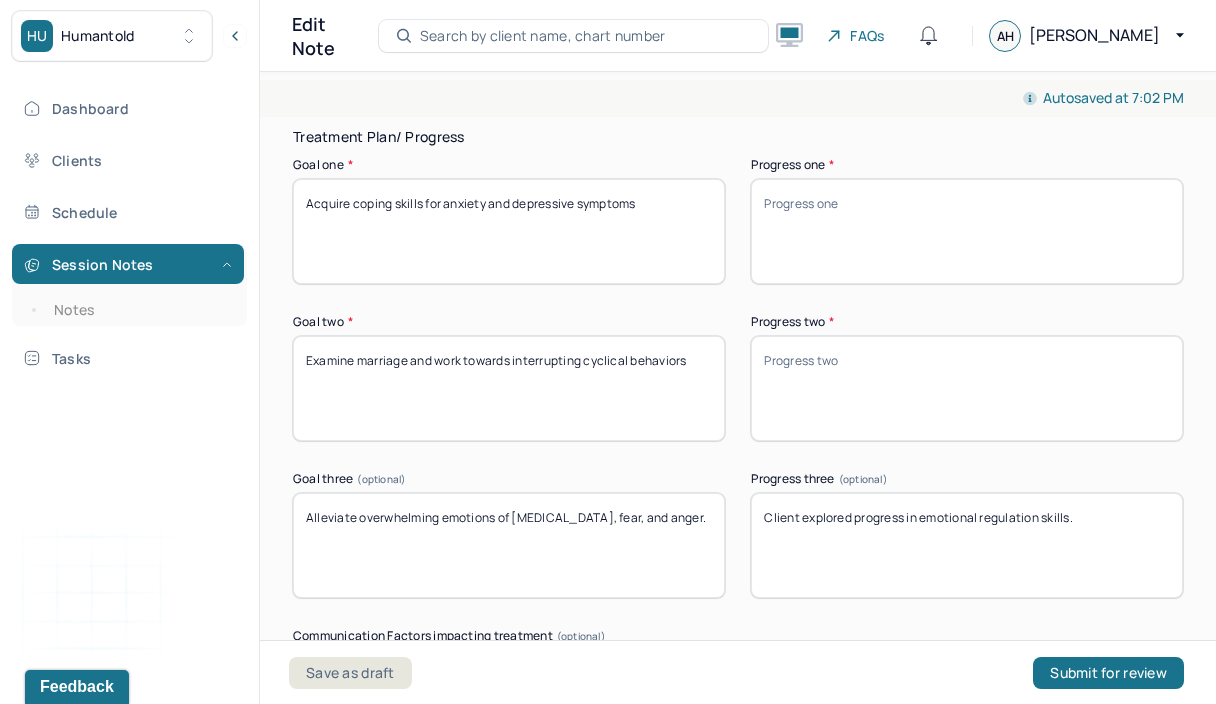 type 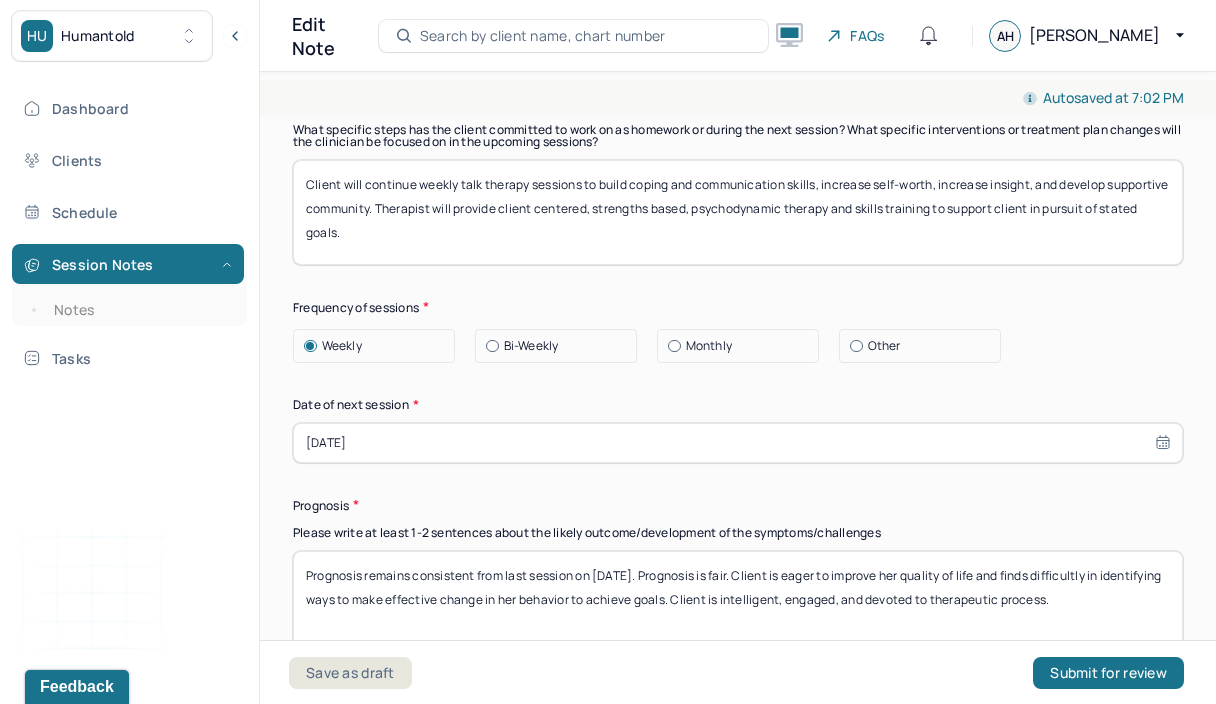 scroll, scrollTop: 2721, scrollLeft: 0, axis: vertical 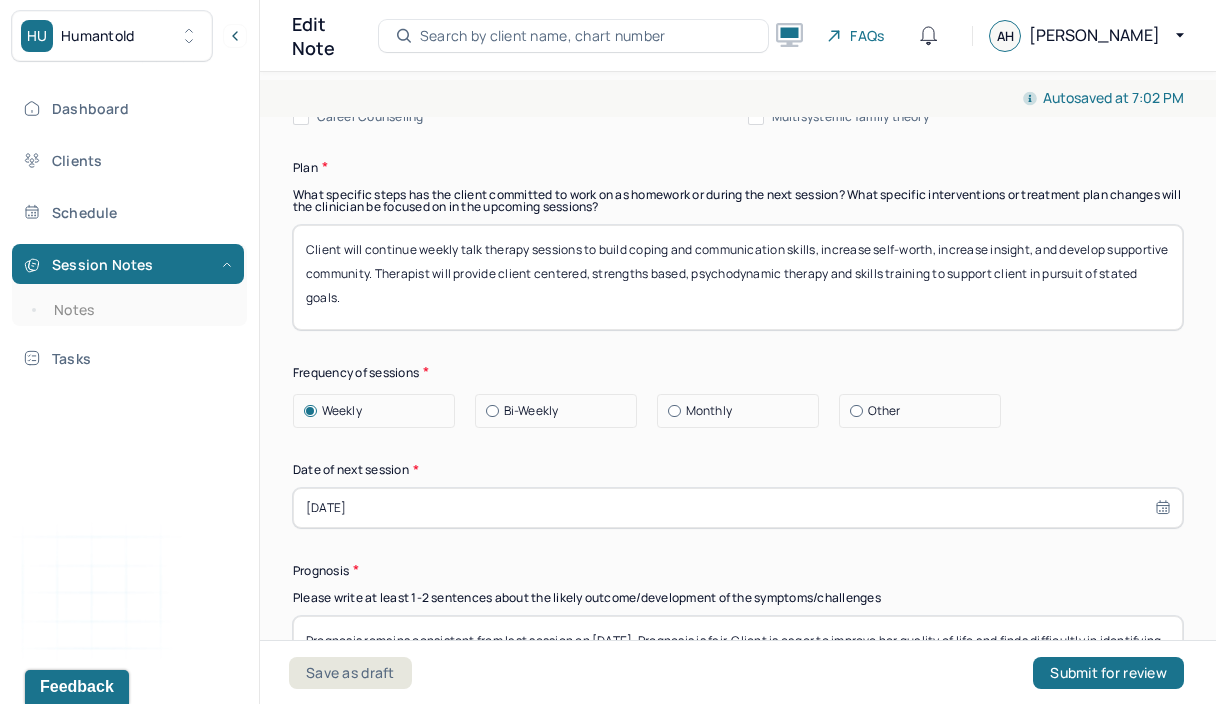 type 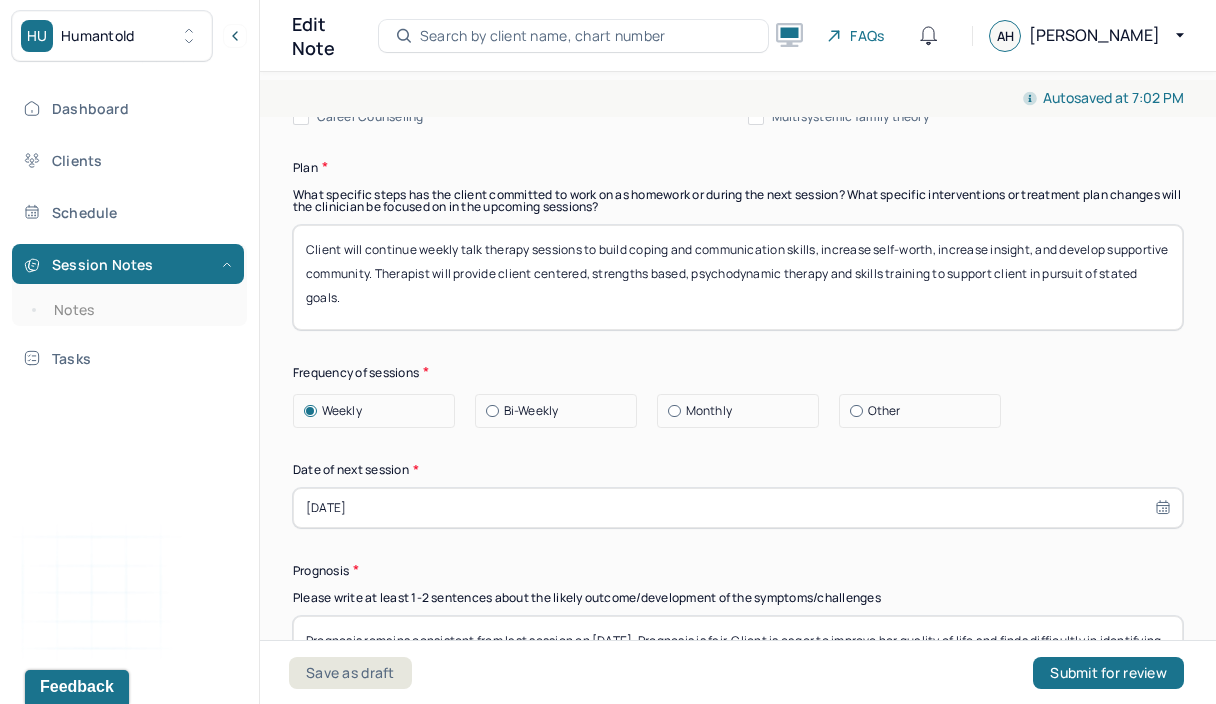 click on "Client will continue weekly talk therapy sessions to build coping and communication skills, increase self-worth, increase insight, and develop supportive community. Therapist will provide client centered, strengths based, psychodynamic therapy and skills training to support client in pursuit of stated goals." at bounding box center [738, 277] 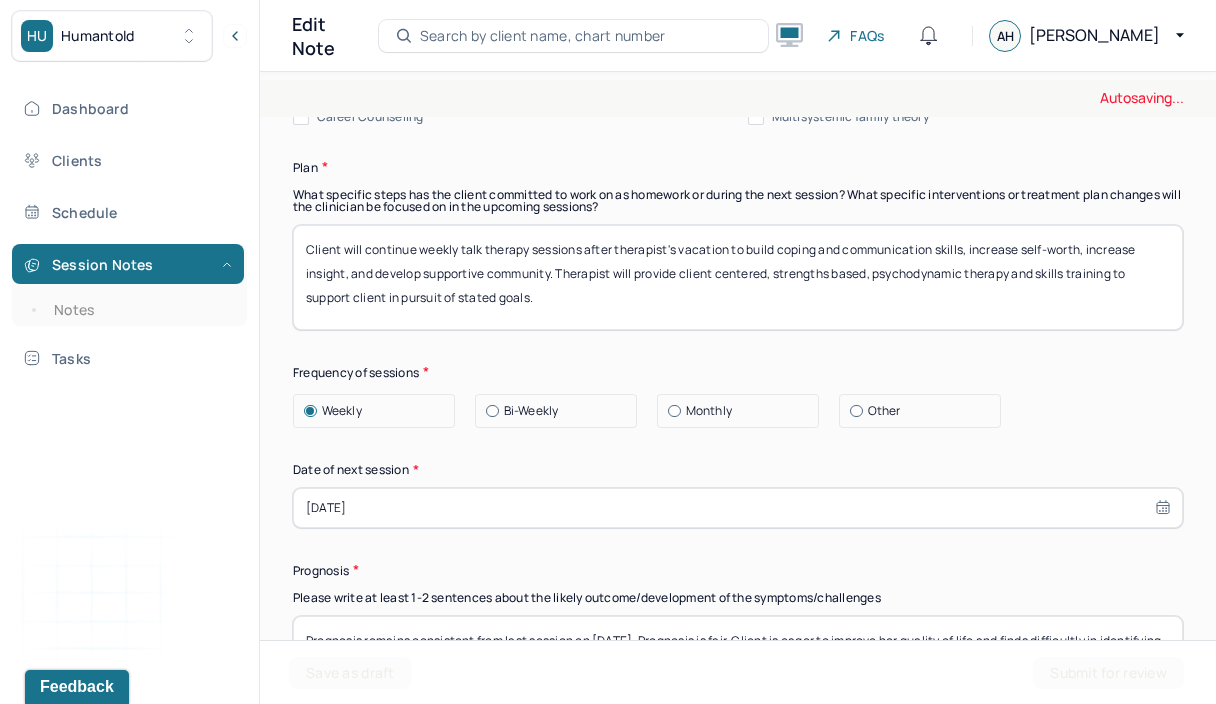 type on "Client will continue weekly talk therapy sessions after therapist's vacation to build coping and communication skills, increase self-worth, increase insight, and develop supportive community. Therapist will provide client centered, strengths based, psychodynamic therapy and skills training to support client in pursuit of stated goals." 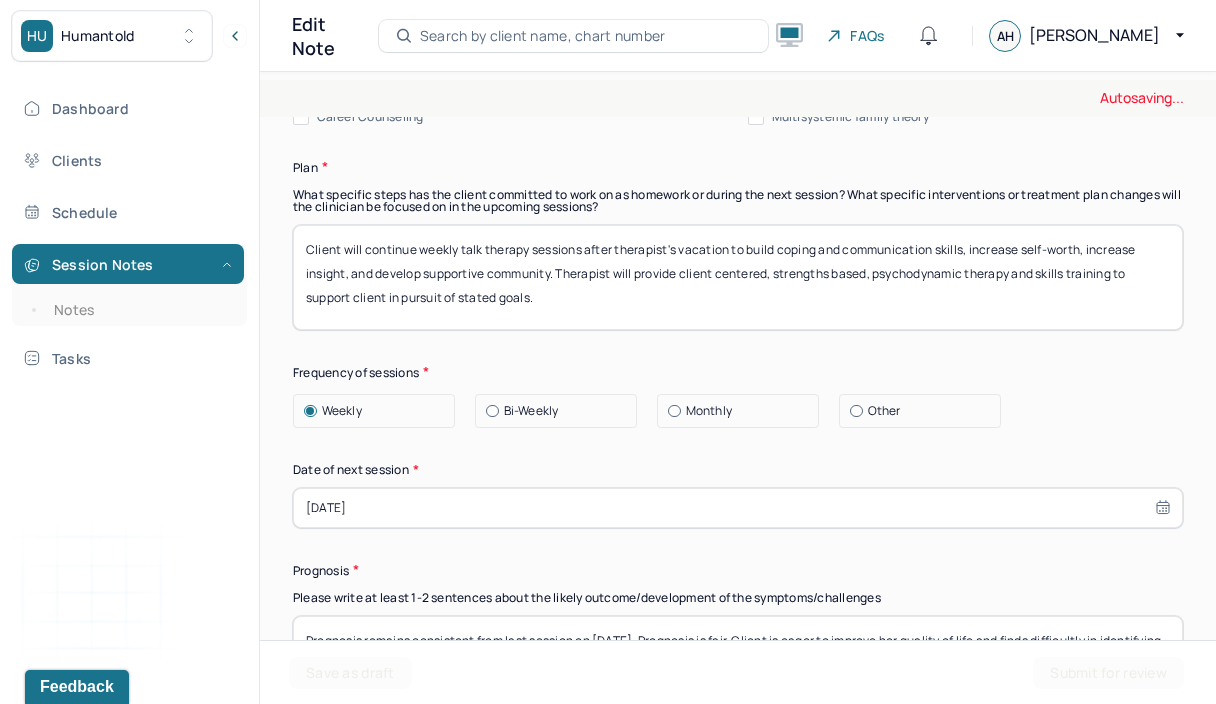 click on "Save as draft" at bounding box center (350, 673) 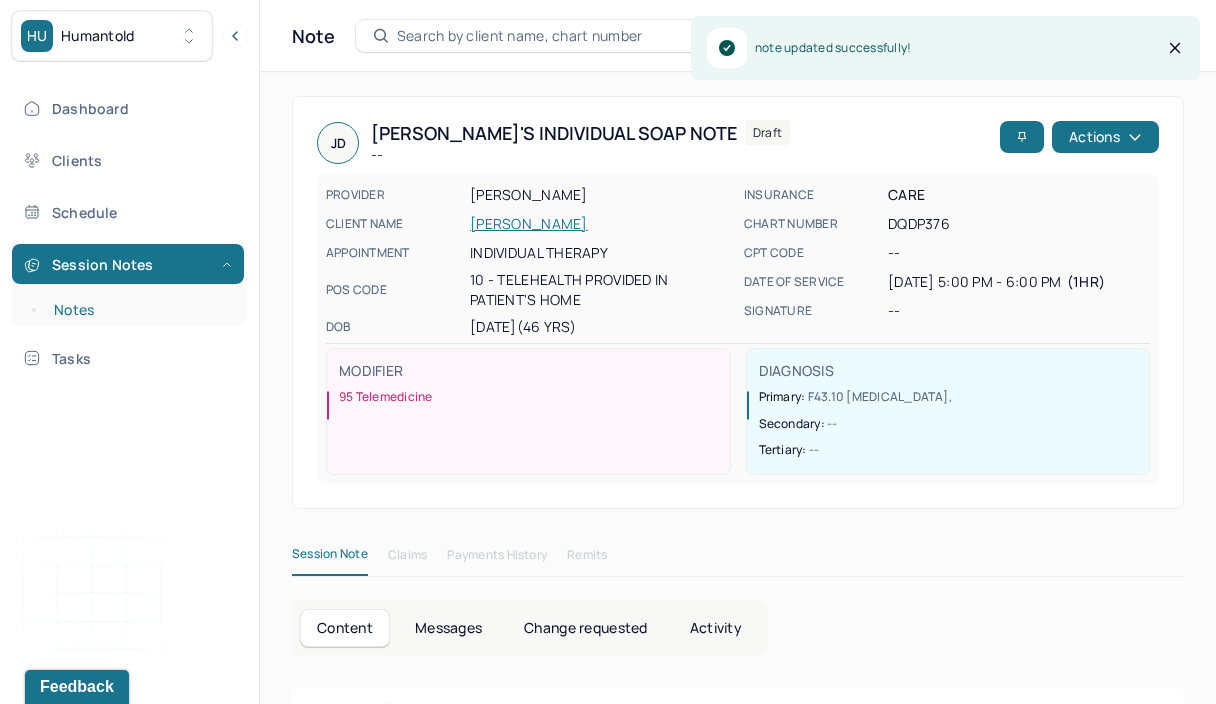 click on "Notes" at bounding box center [139, 310] 